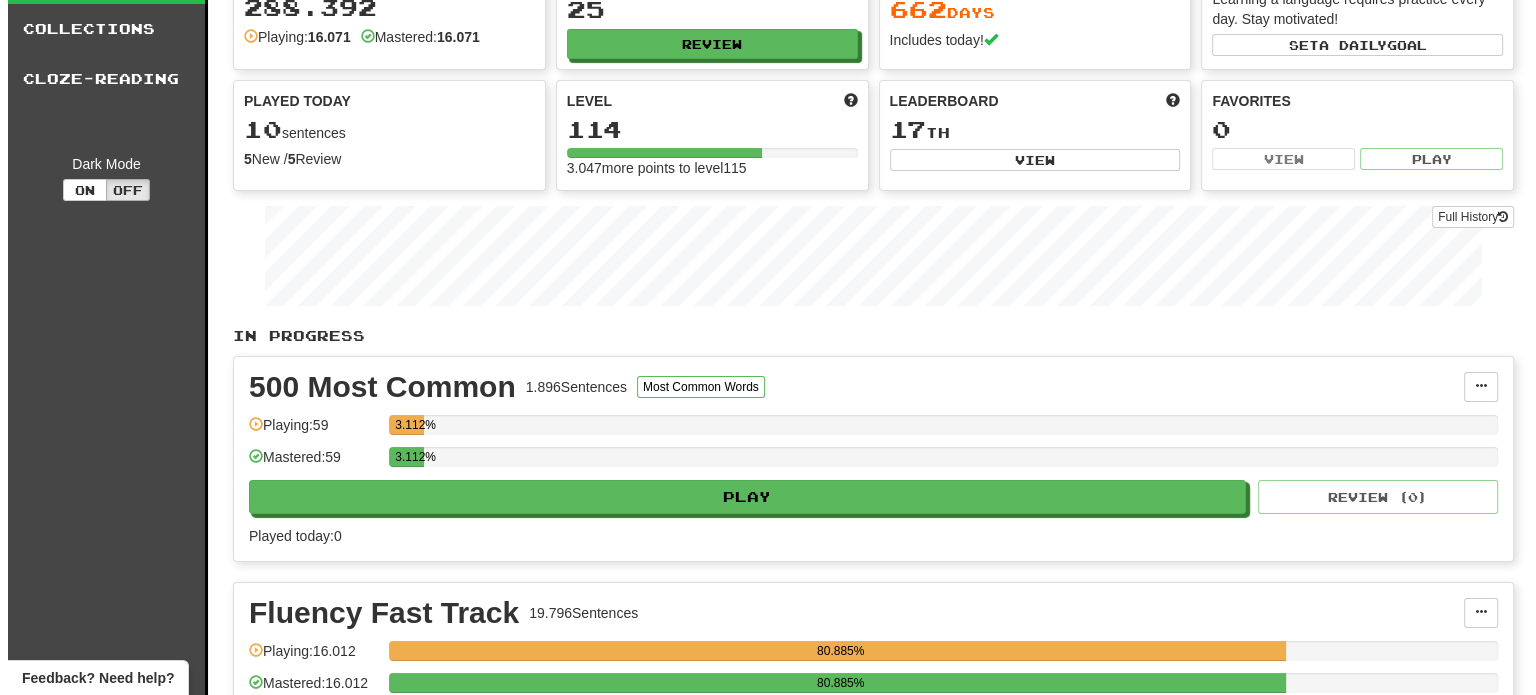 scroll, scrollTop: 300, scrollLeft: 0, axis: vertical 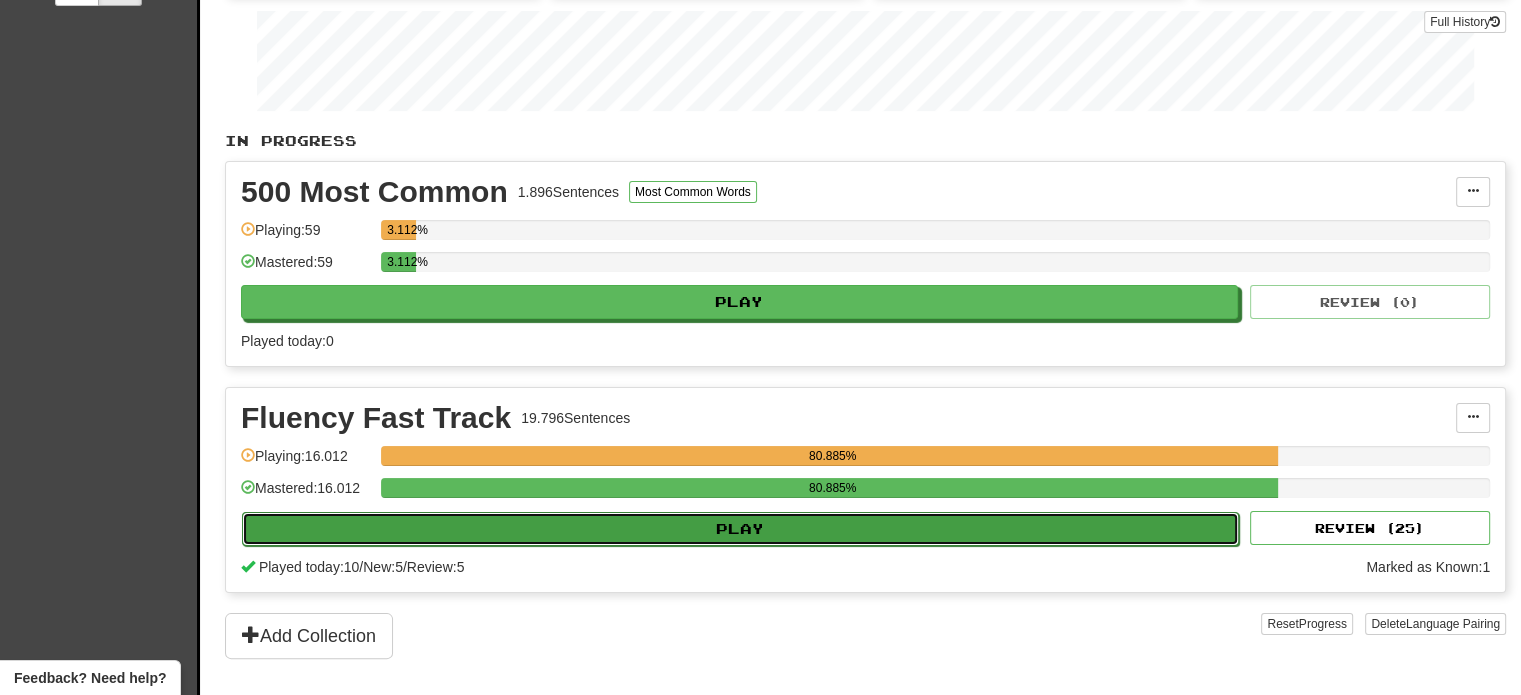 click on "Play" at bounding box center (740, 529) 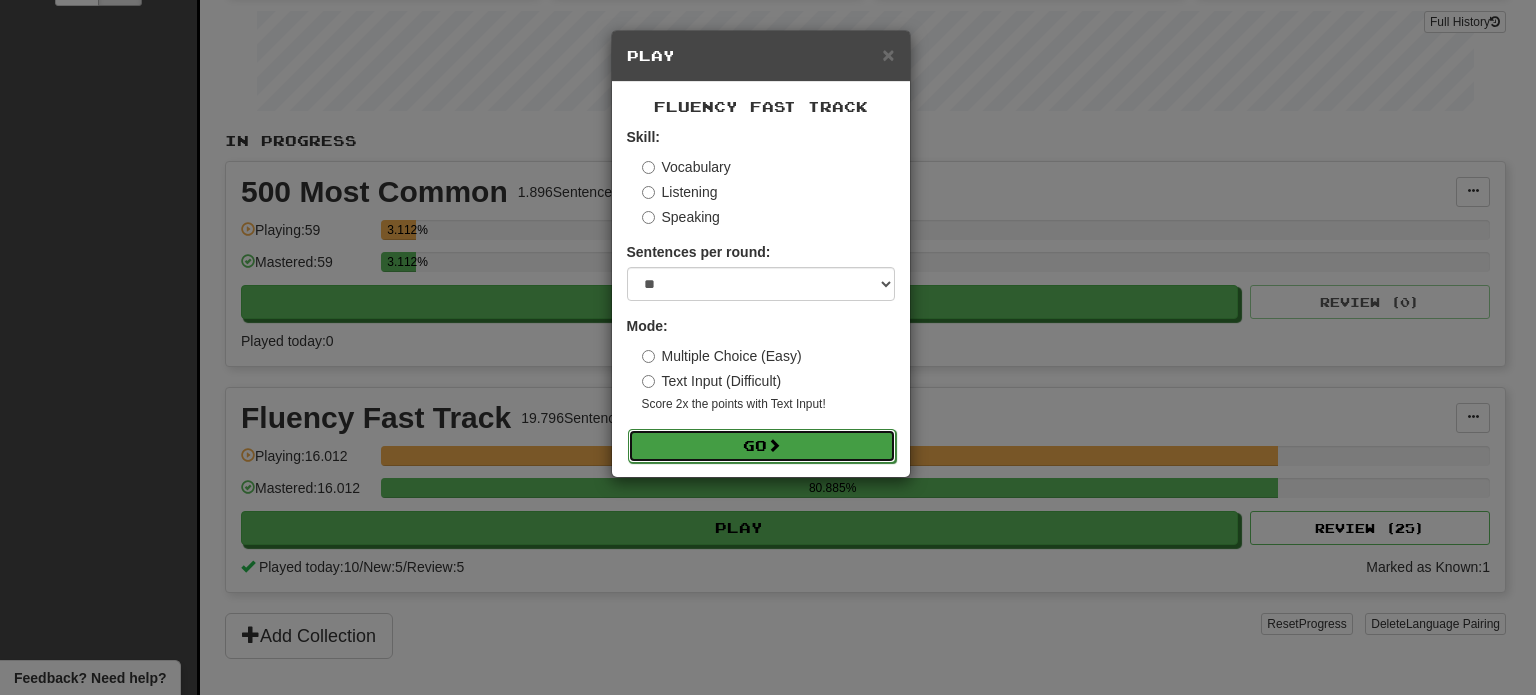 click on "Go" at bounding box center [762, 446] 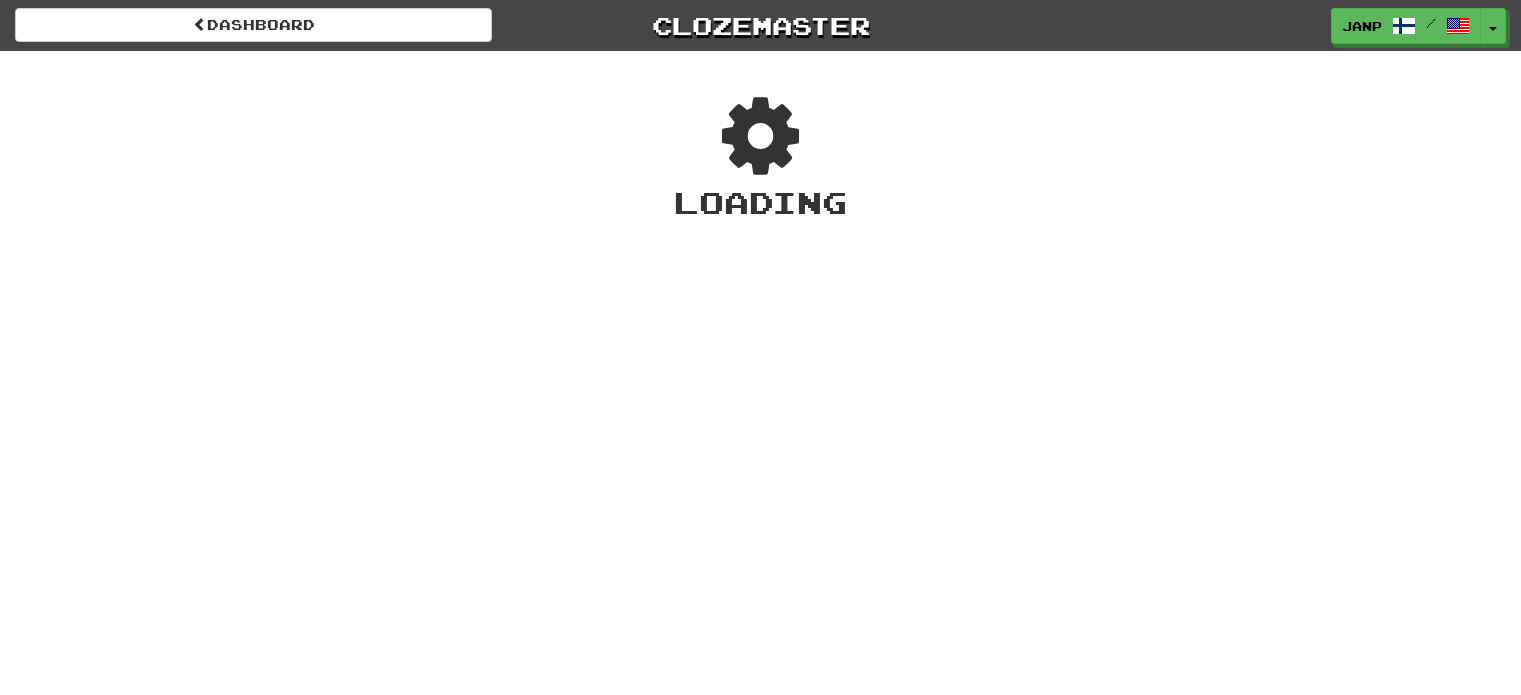 scroll, scrollTop: 0, scrollLeft: 0, axis: both 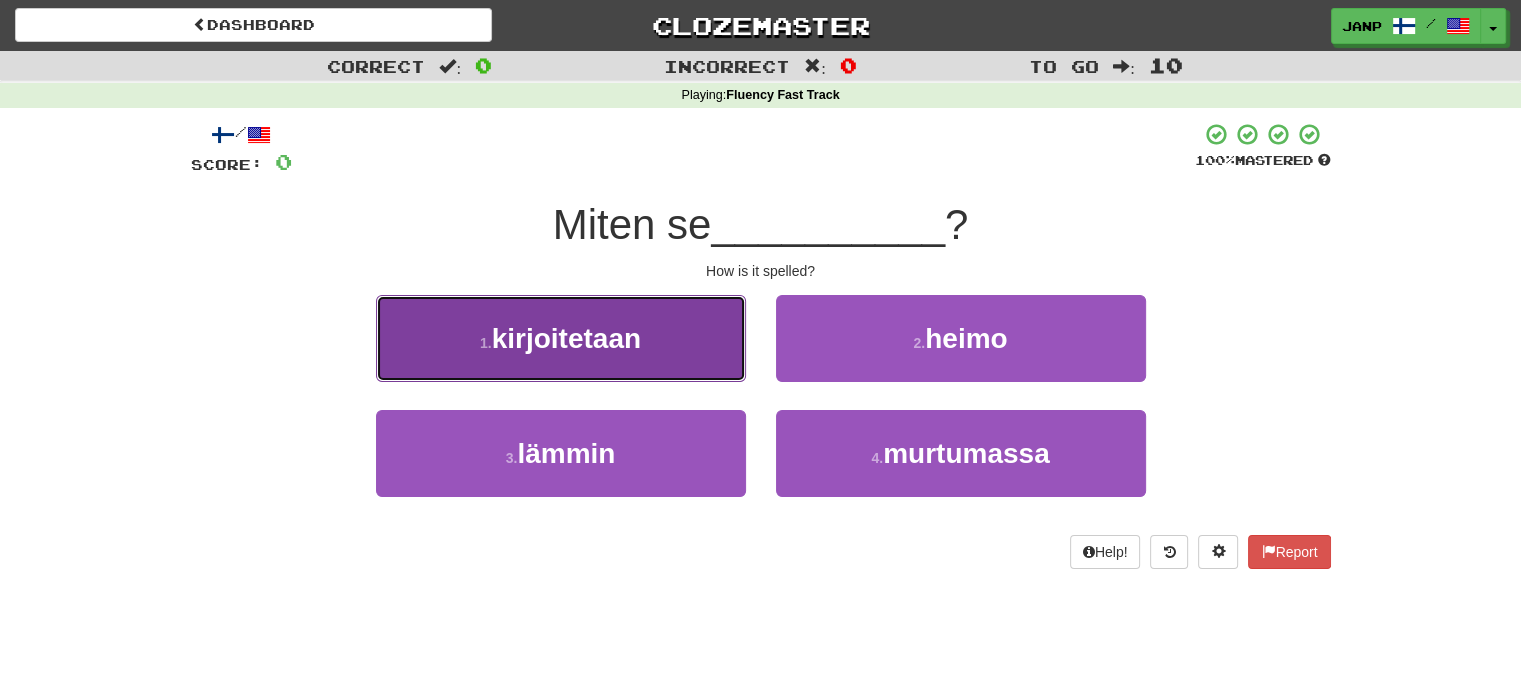 click on "1 .  kirjoitetaan" at bounding box center (561, 338) 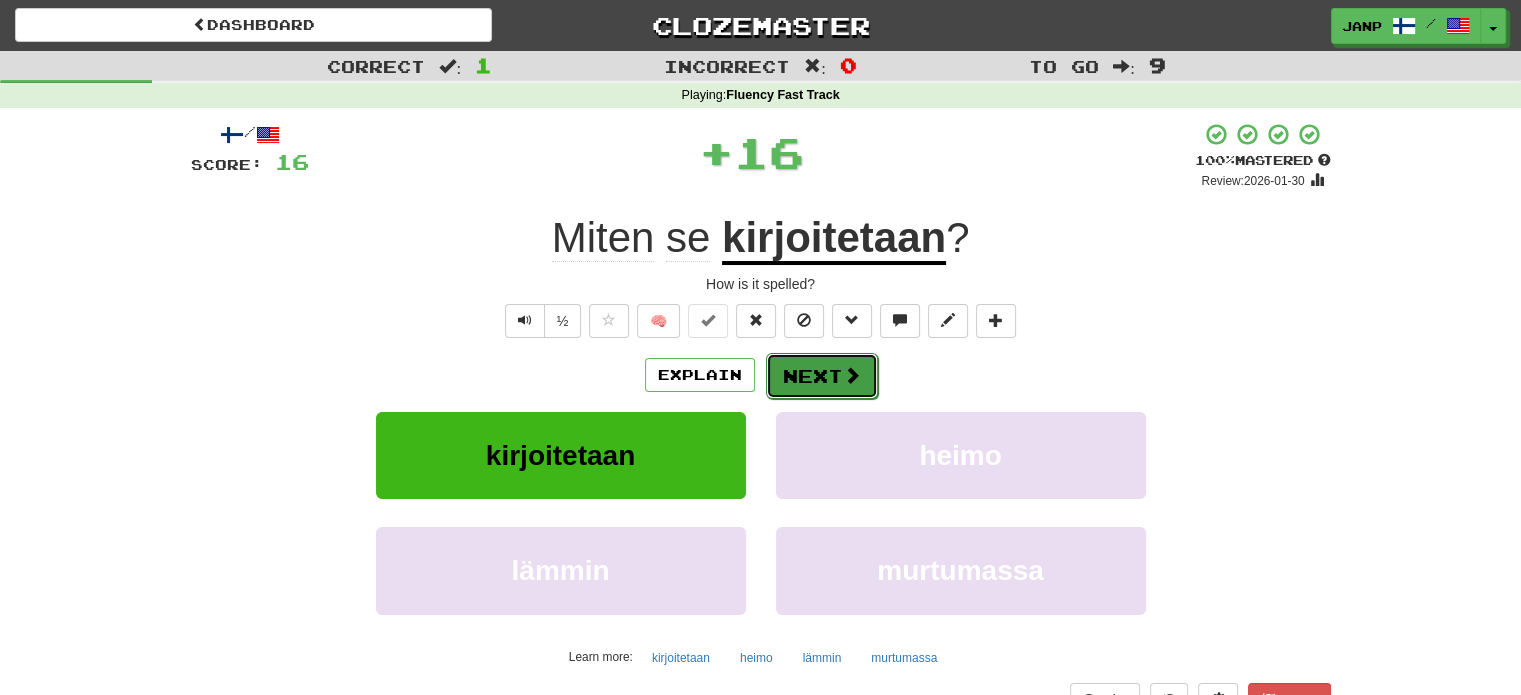 click on "Next" at bounding box center (822, 376) 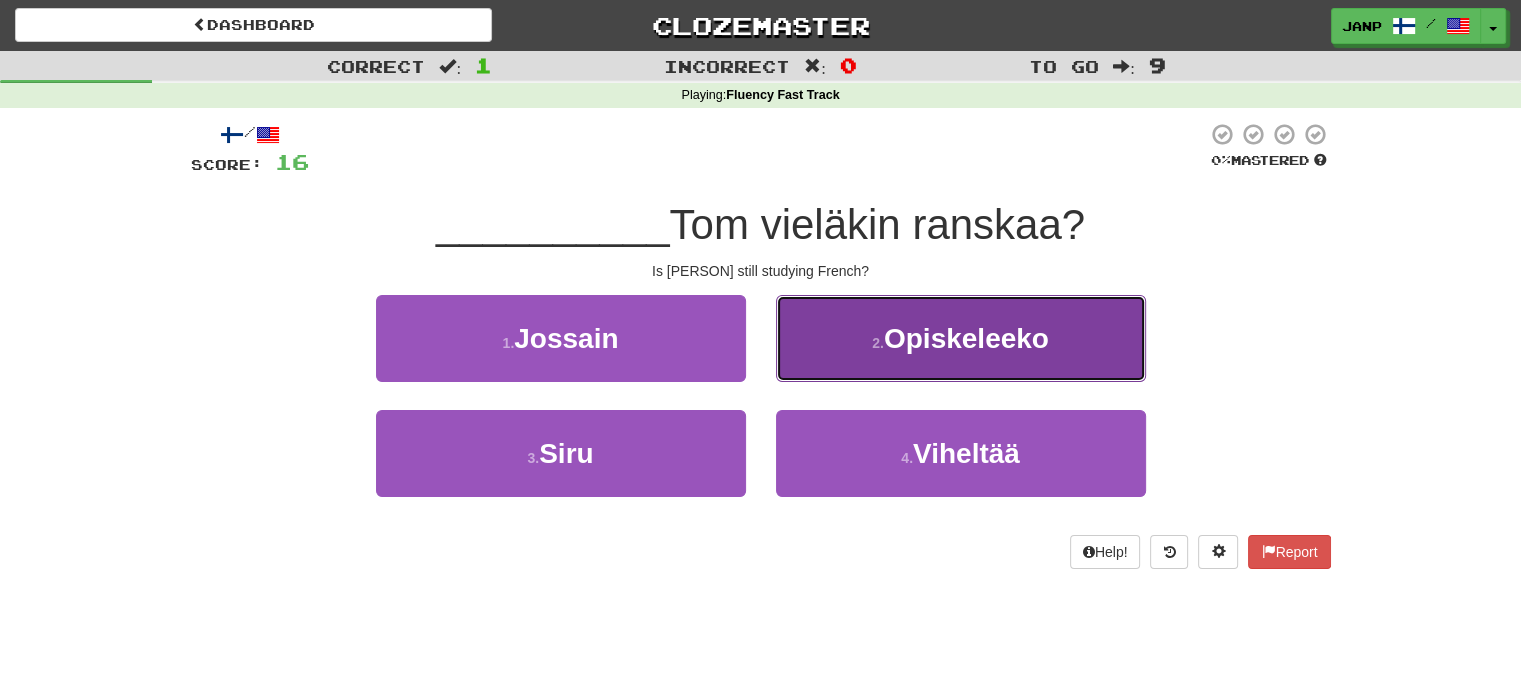 click on "2 .  Opiskeleeko" at bounding box center (961, 338) 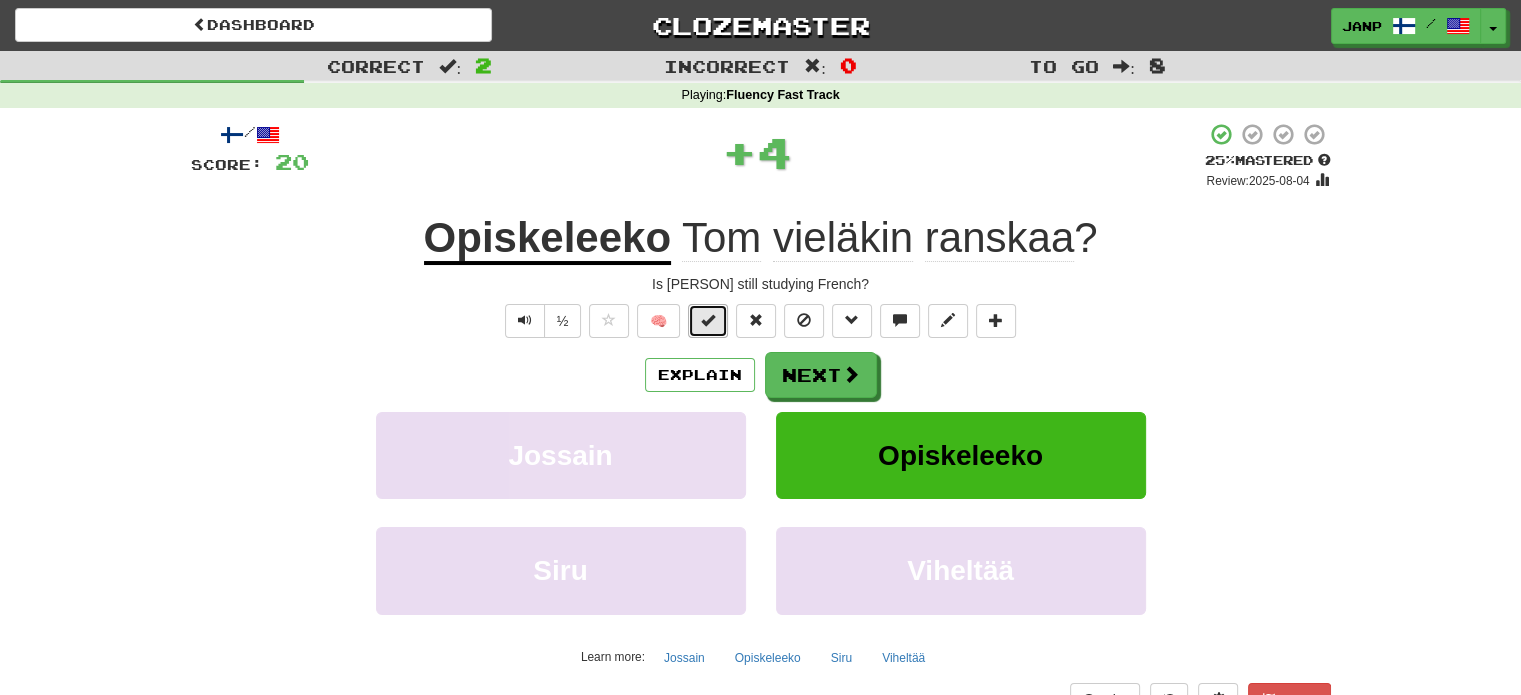 click at bounding box center (708, 320) 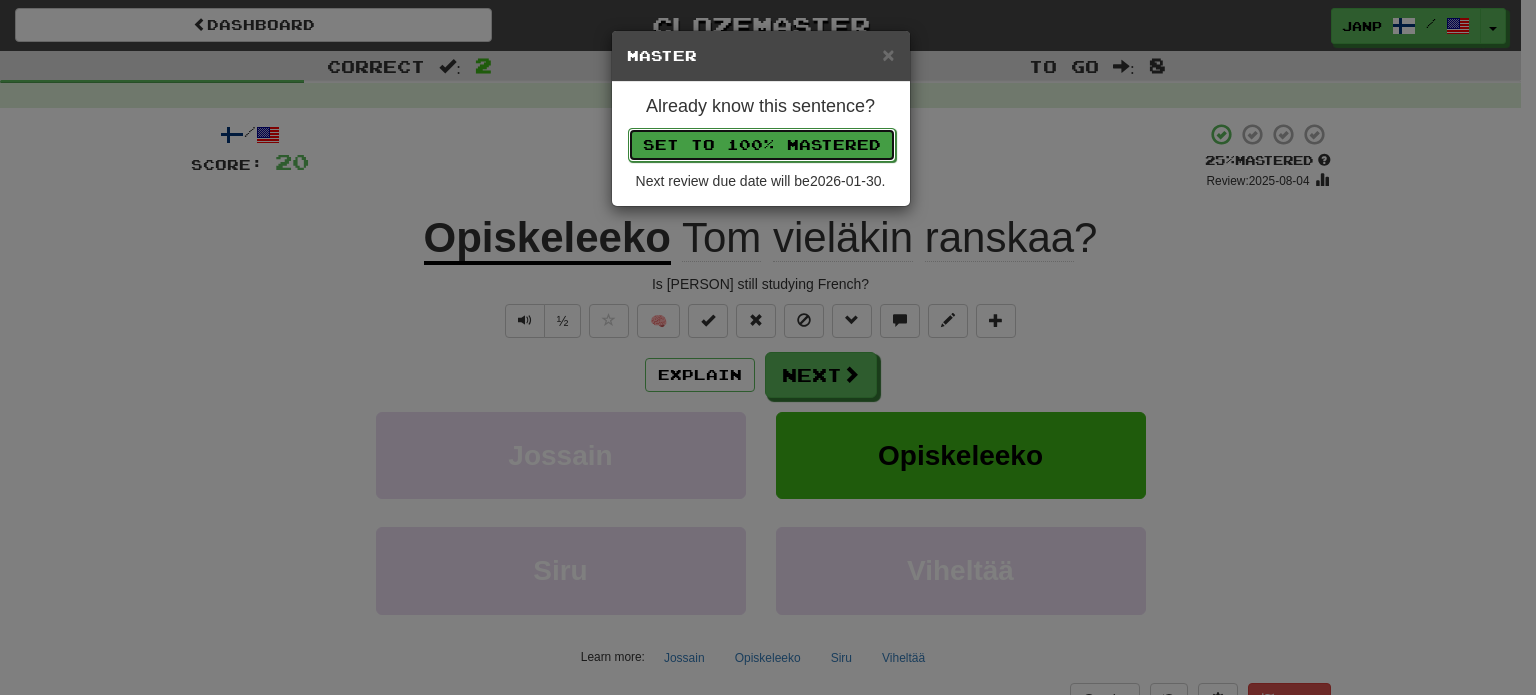 click on "Set to 100% Mastered" at bounding box center [762, 145] 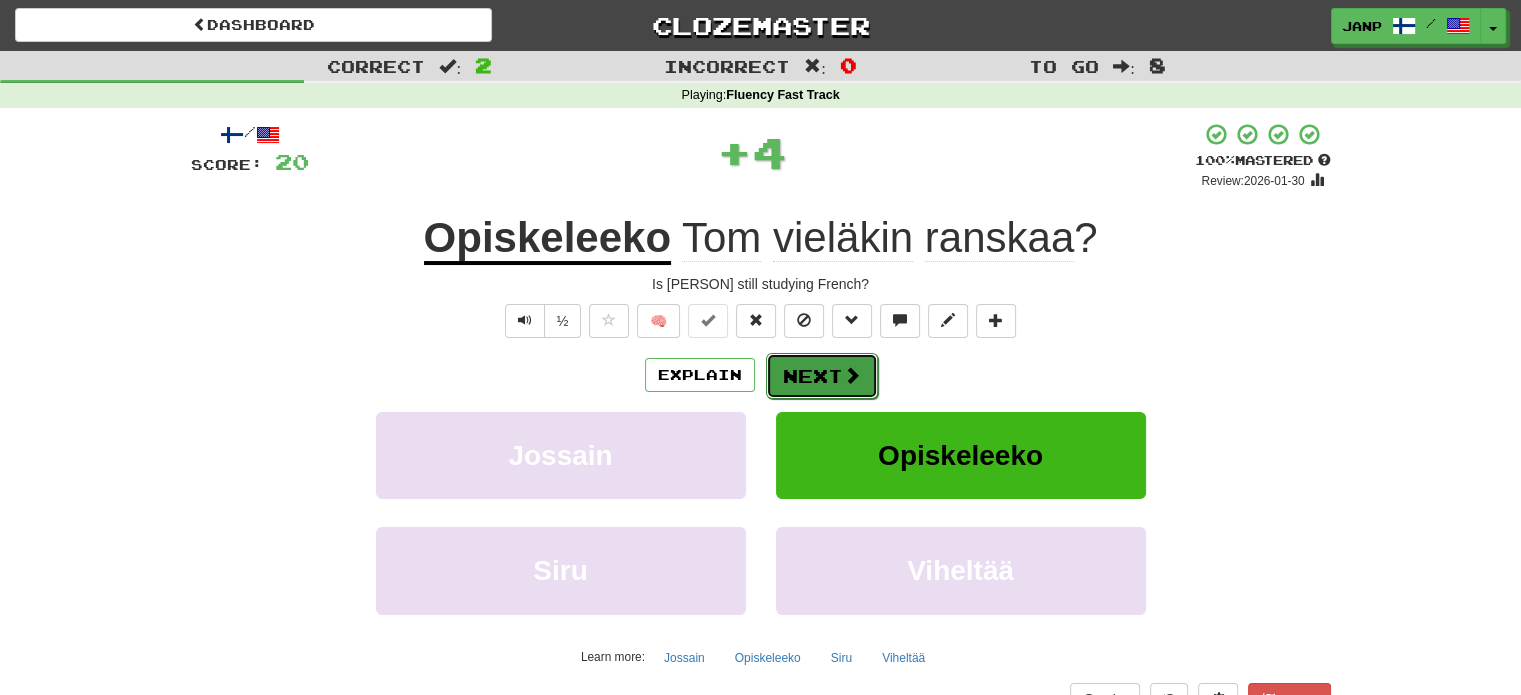 click at bounding box center (852, 375) 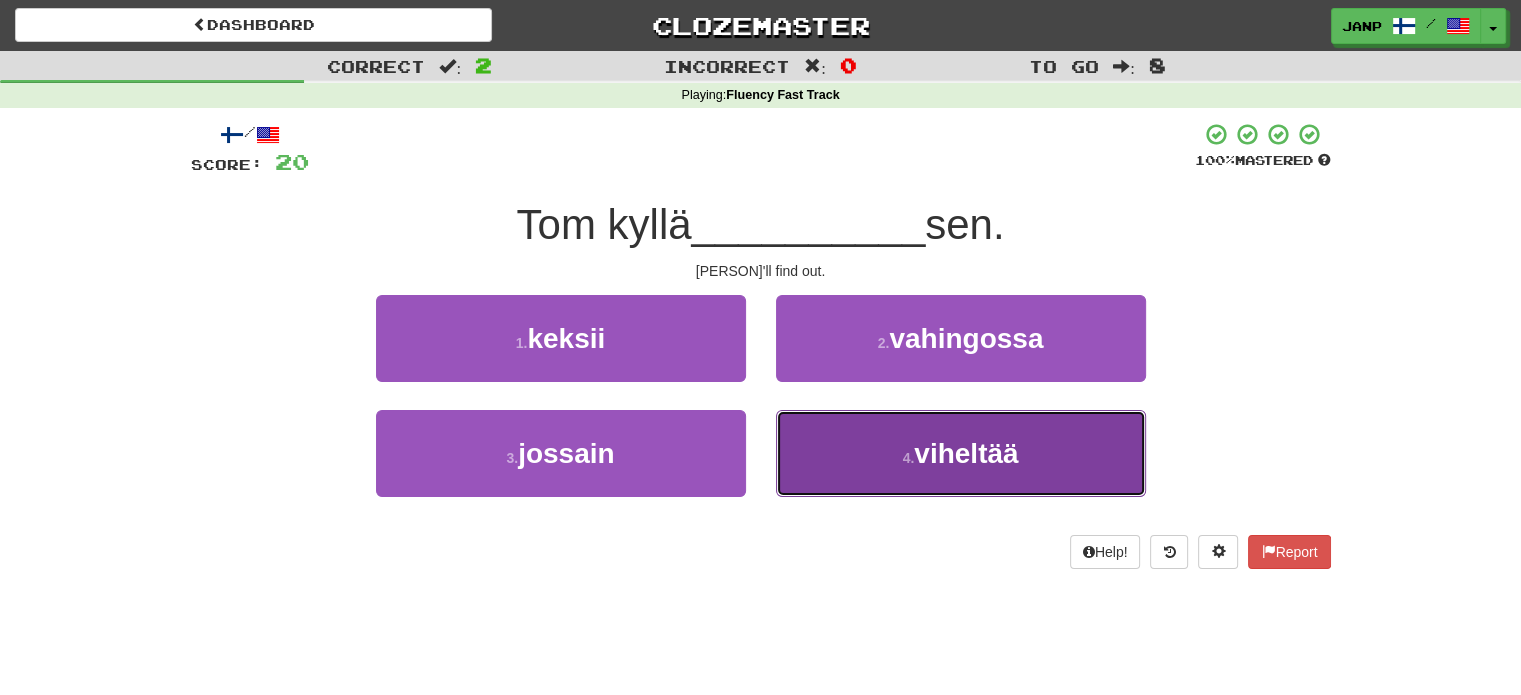 click on "4 .  viheltää" at bounding box center (961, 453) 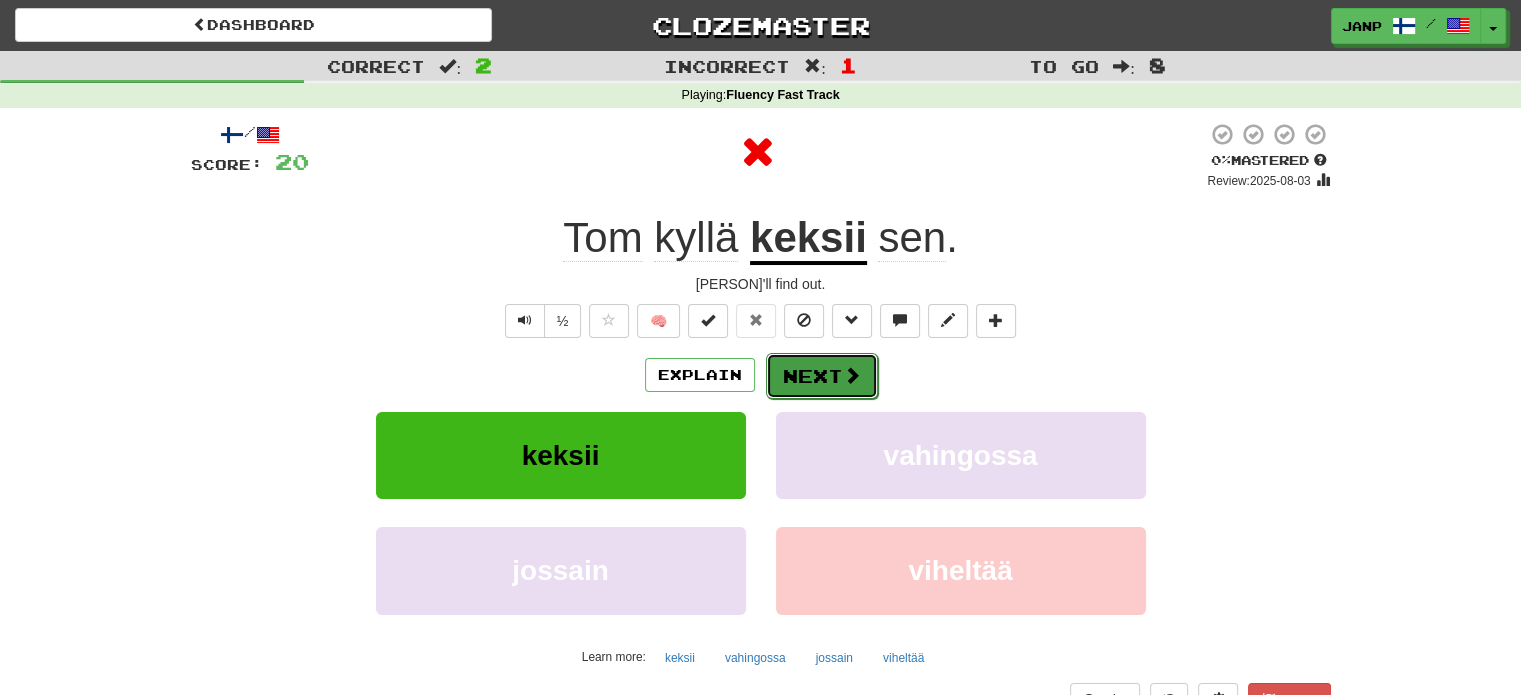 click on "Next" at bounding box center (822, 376) 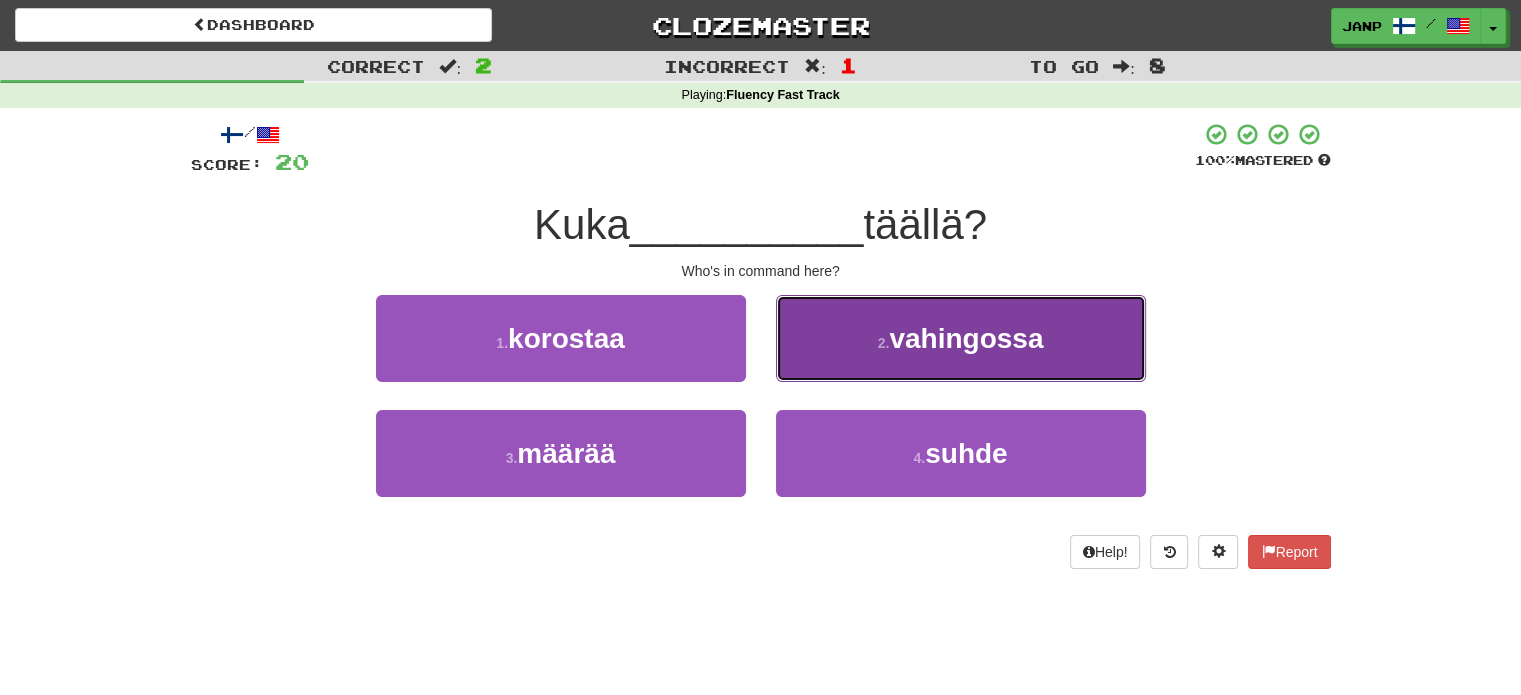 click on "2 .  vahingossa" at bounding box center [961, 338] 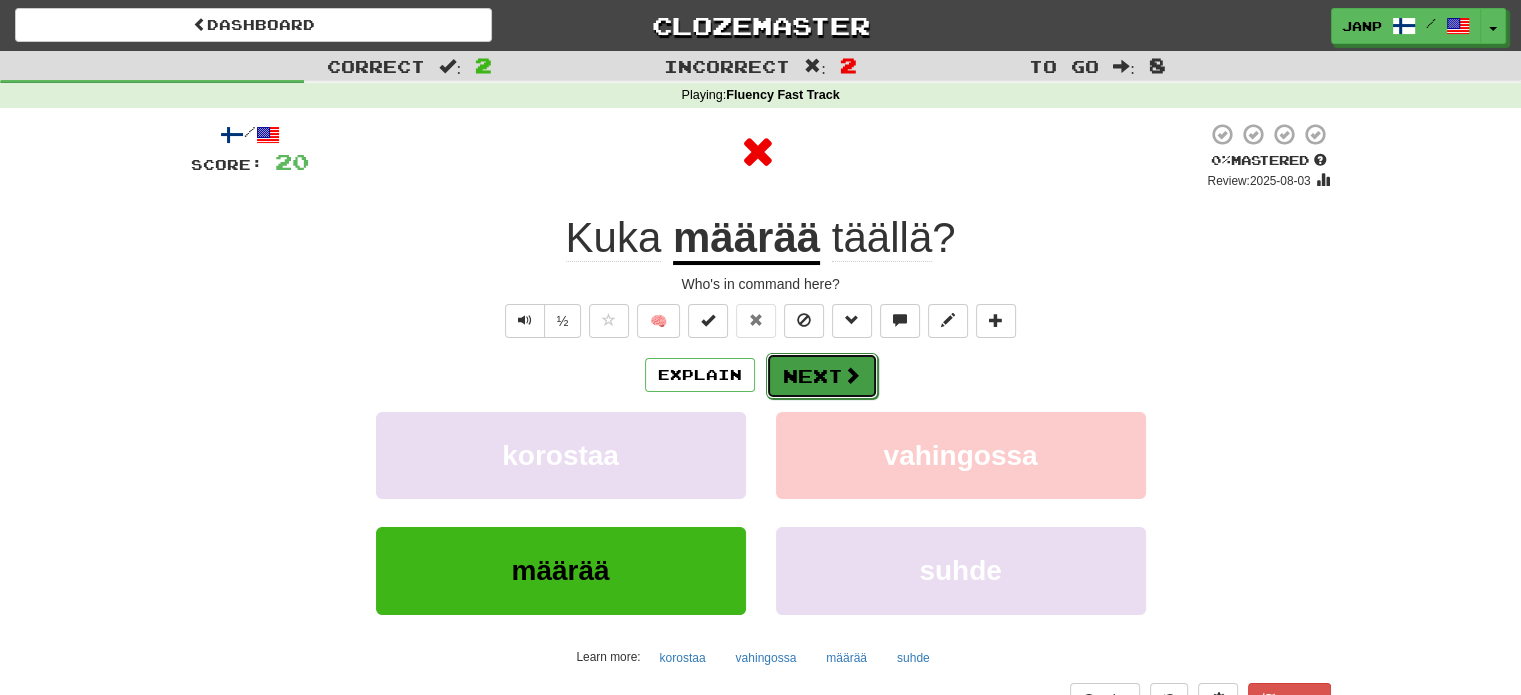 click on "Next" at bounding box center (822, 376) 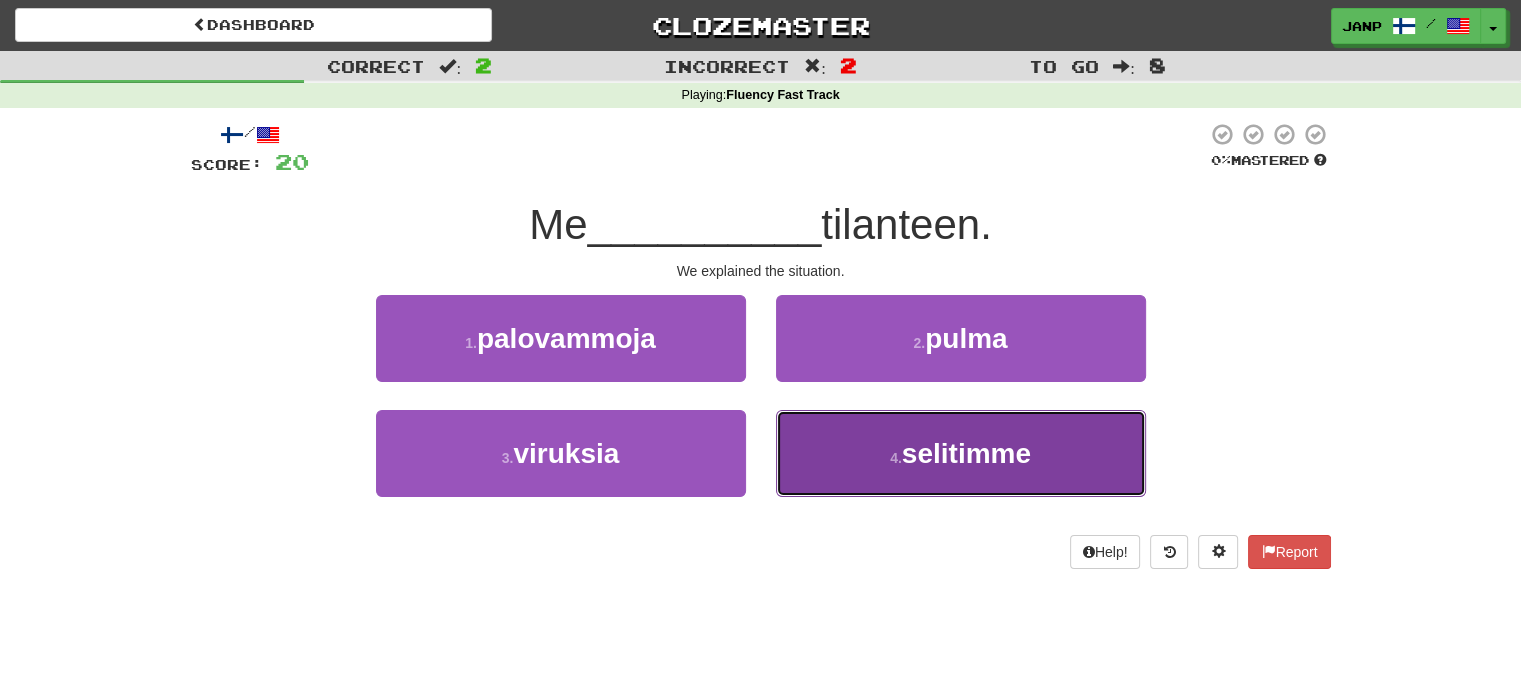 click on "4 .  selitimme" at bounding box center (961, 453) 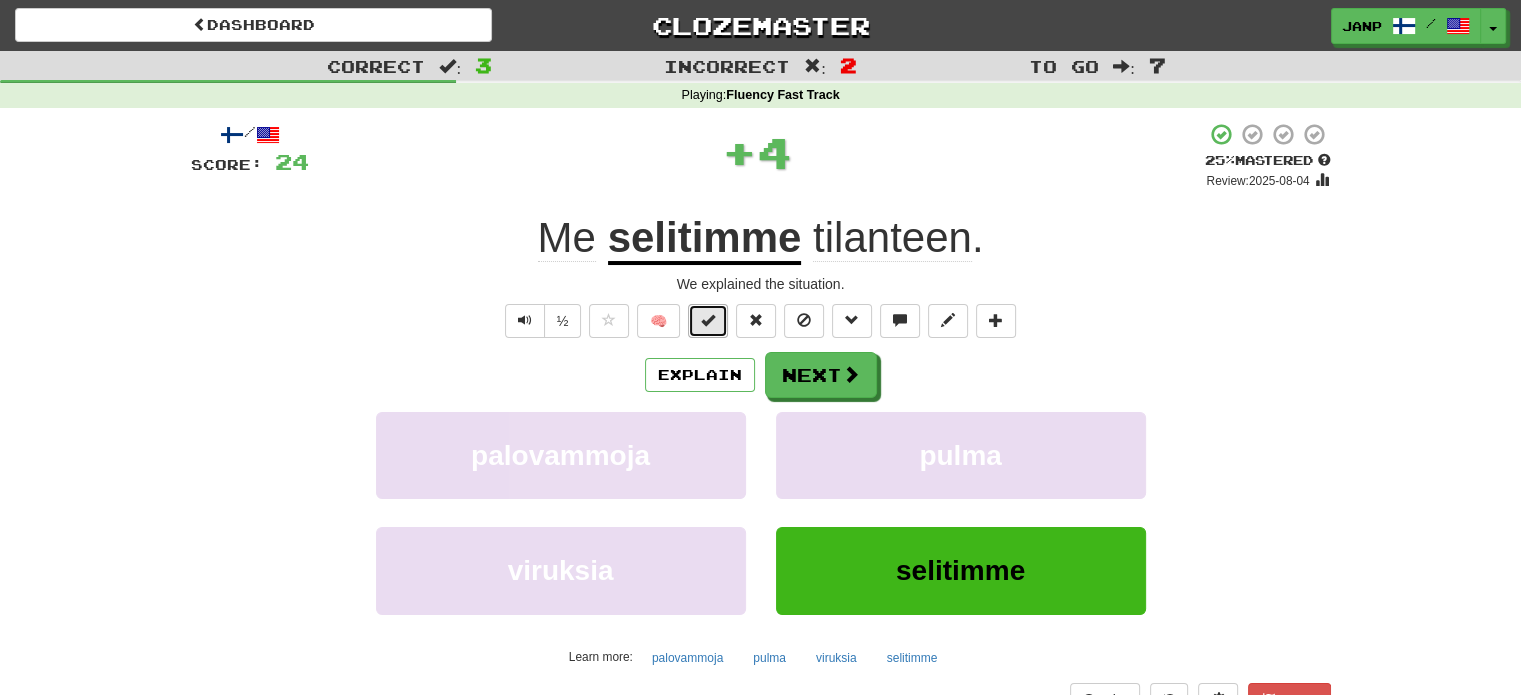 click at bounding box center [708, 321] 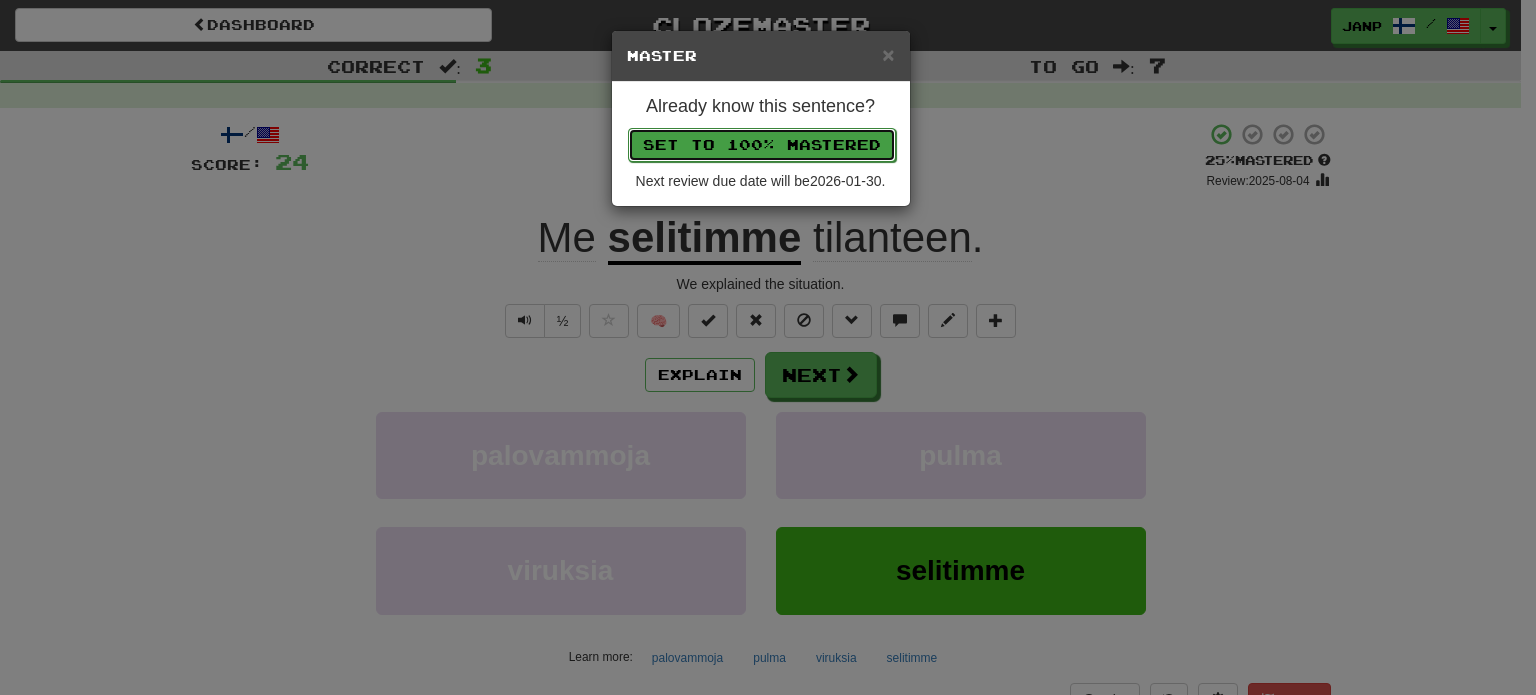 click on "Set to 100% Mastered" at bounding box center [762, 145] 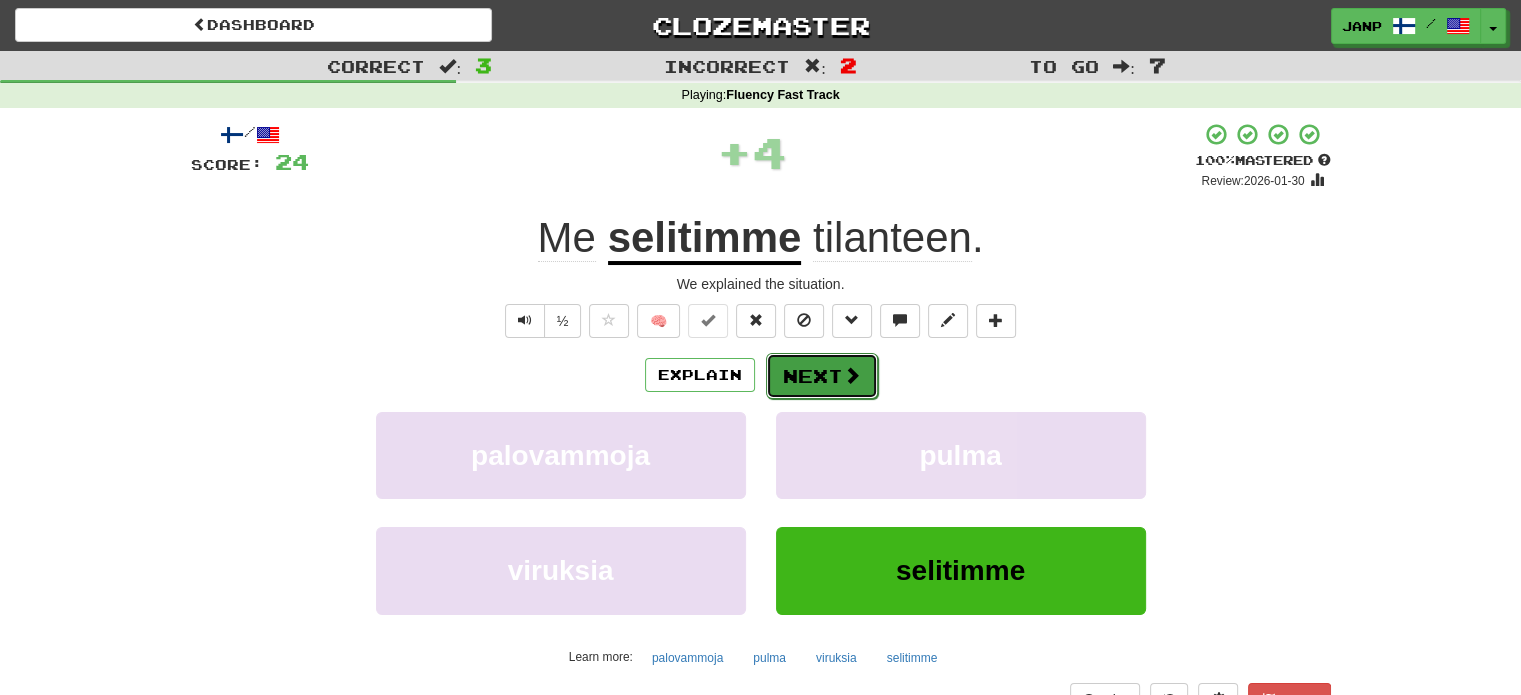 click at bounding box center [852, 375] 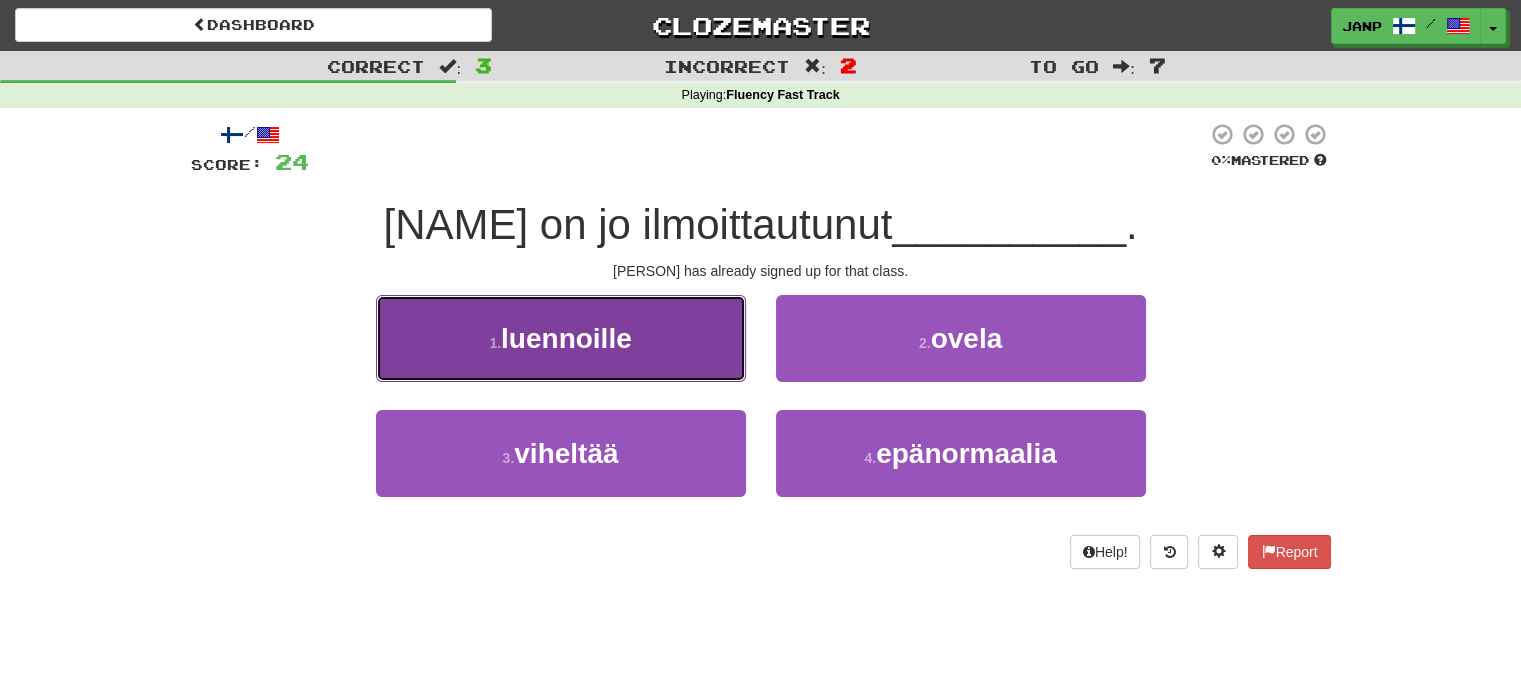 click on "1 .  luennoille" at bounding box center [561, 338] 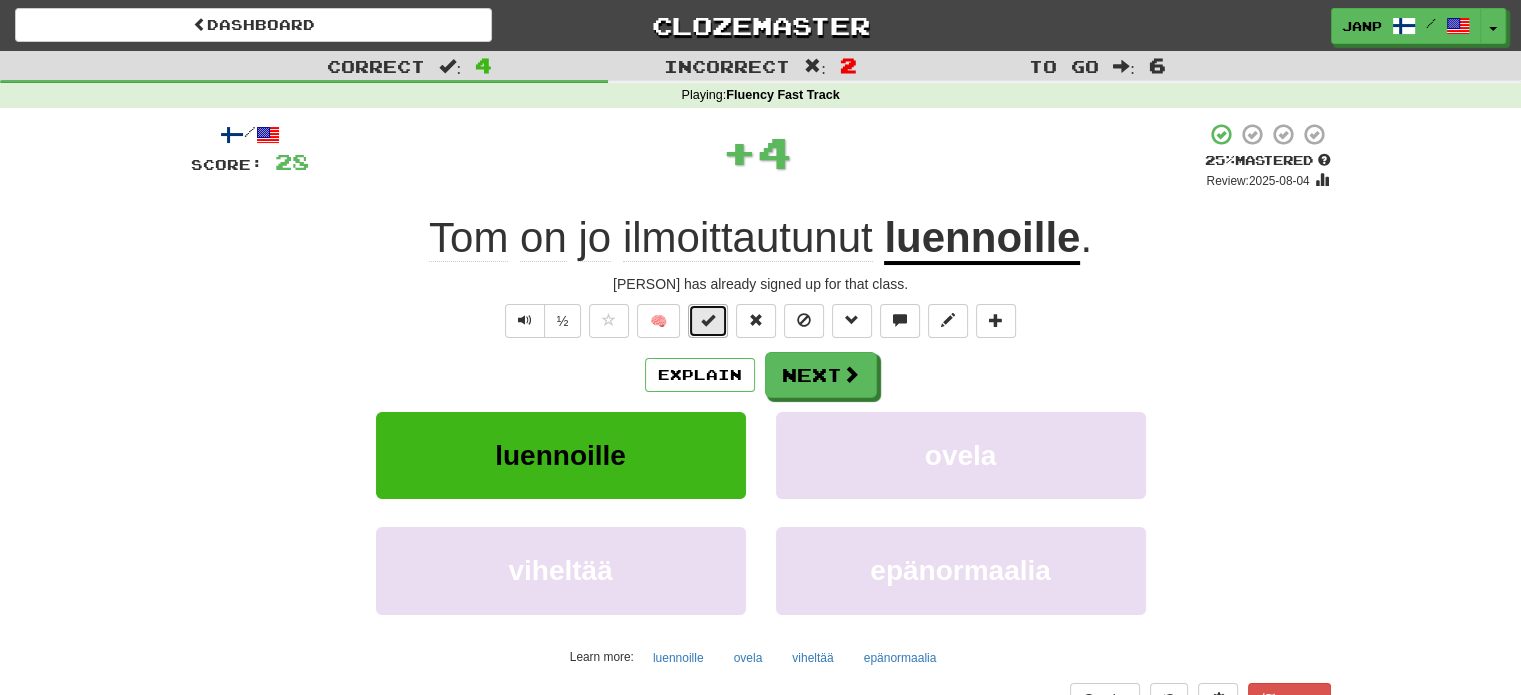 click at bounding box center [708, 321] 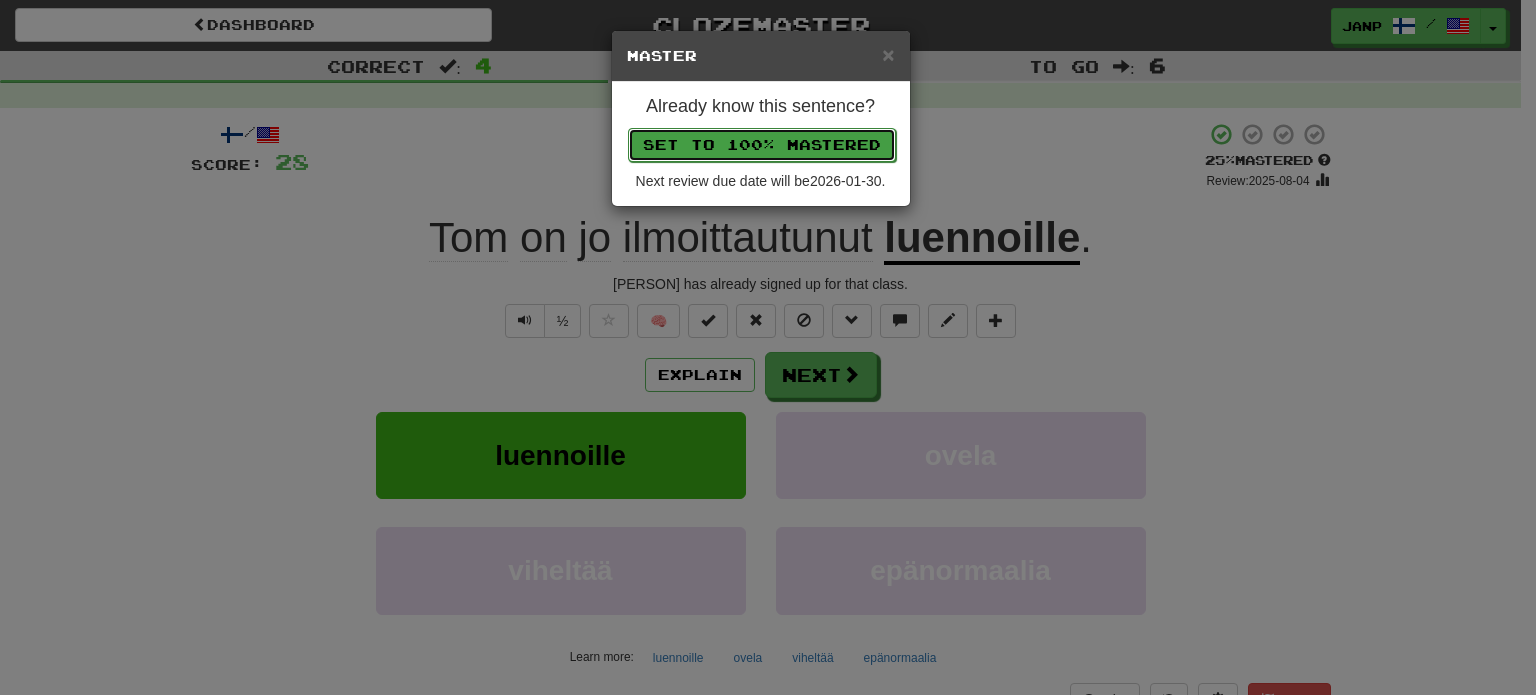 click on "Set to 100% Mastered" at bounding box center [762, 145] 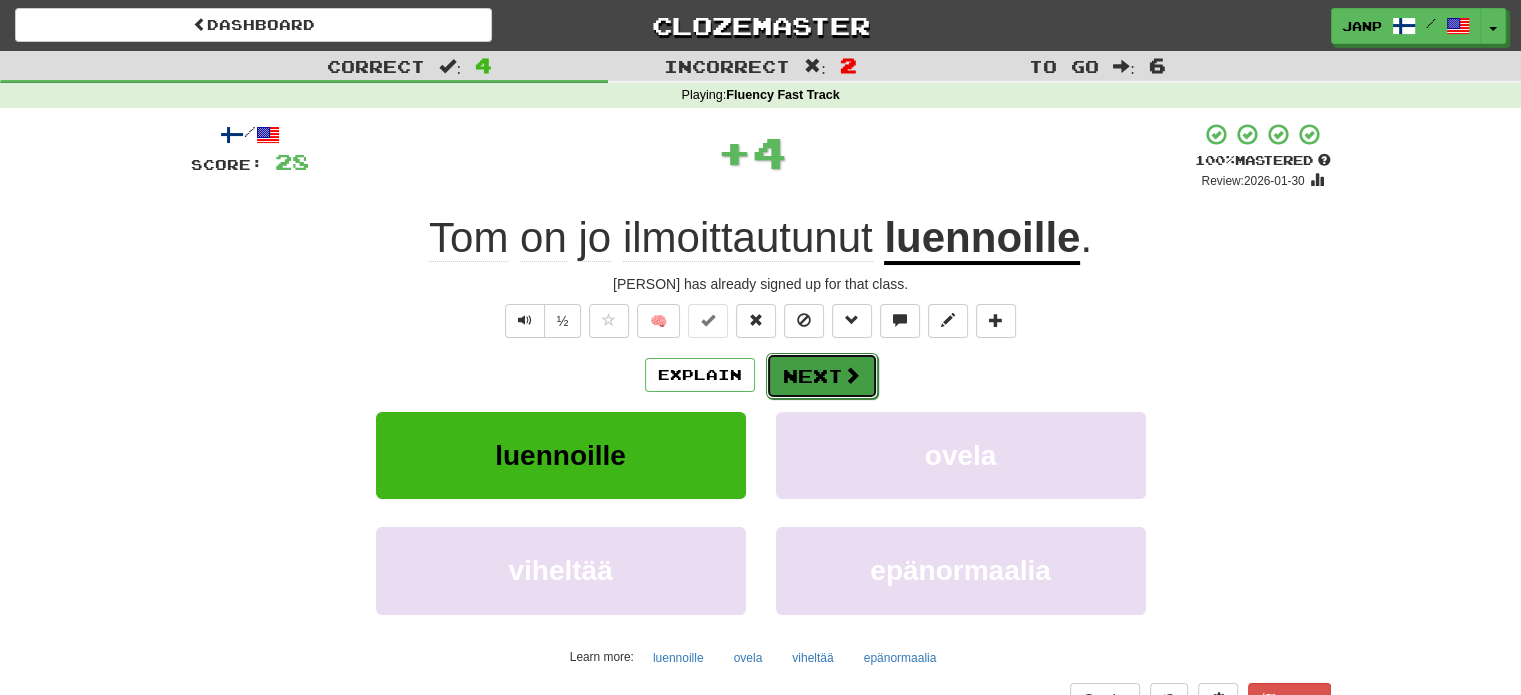 click at bounding box center (852, 375) 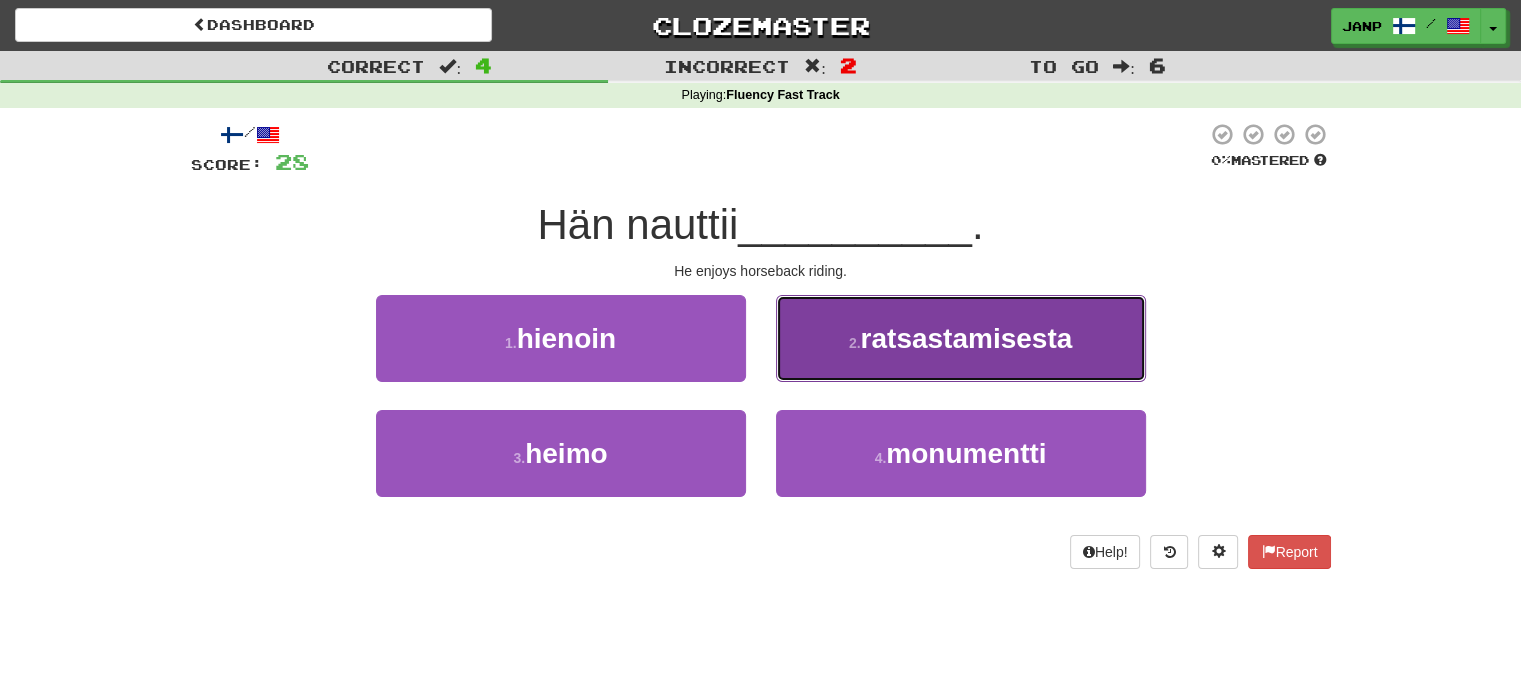 click on "2 .  ratsastamisesta" at bounding box center [961, 338] 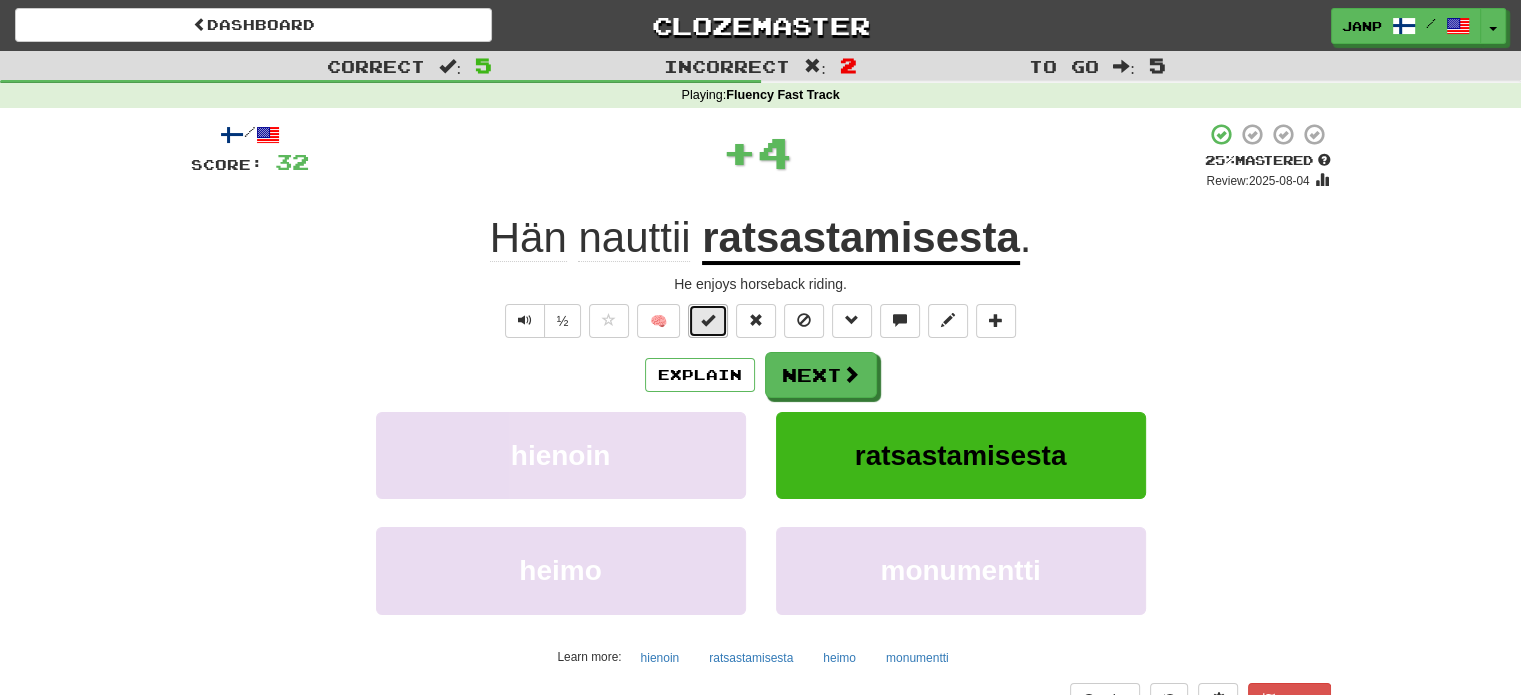 click at bounding box center (708, 321) 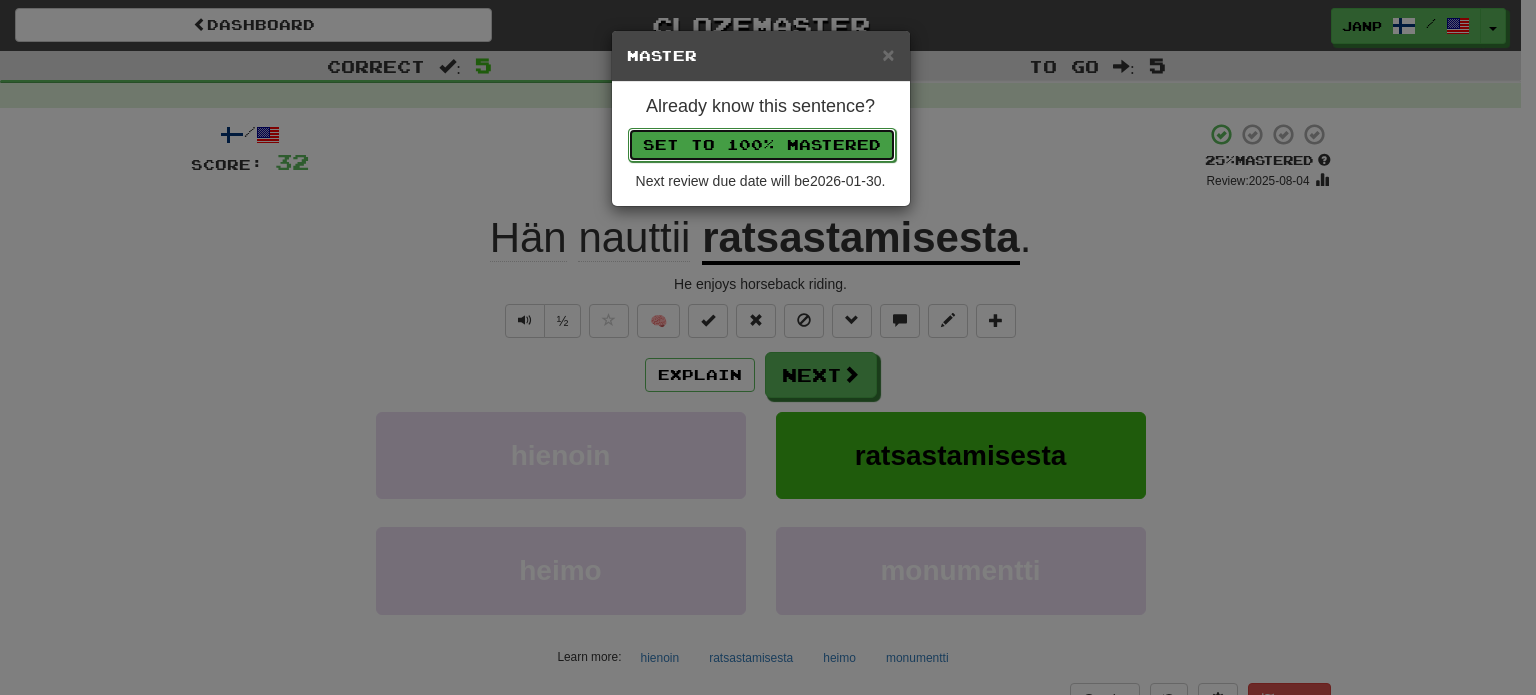 click on "Set to 100% Mastered" at bounding box center (762, 145) 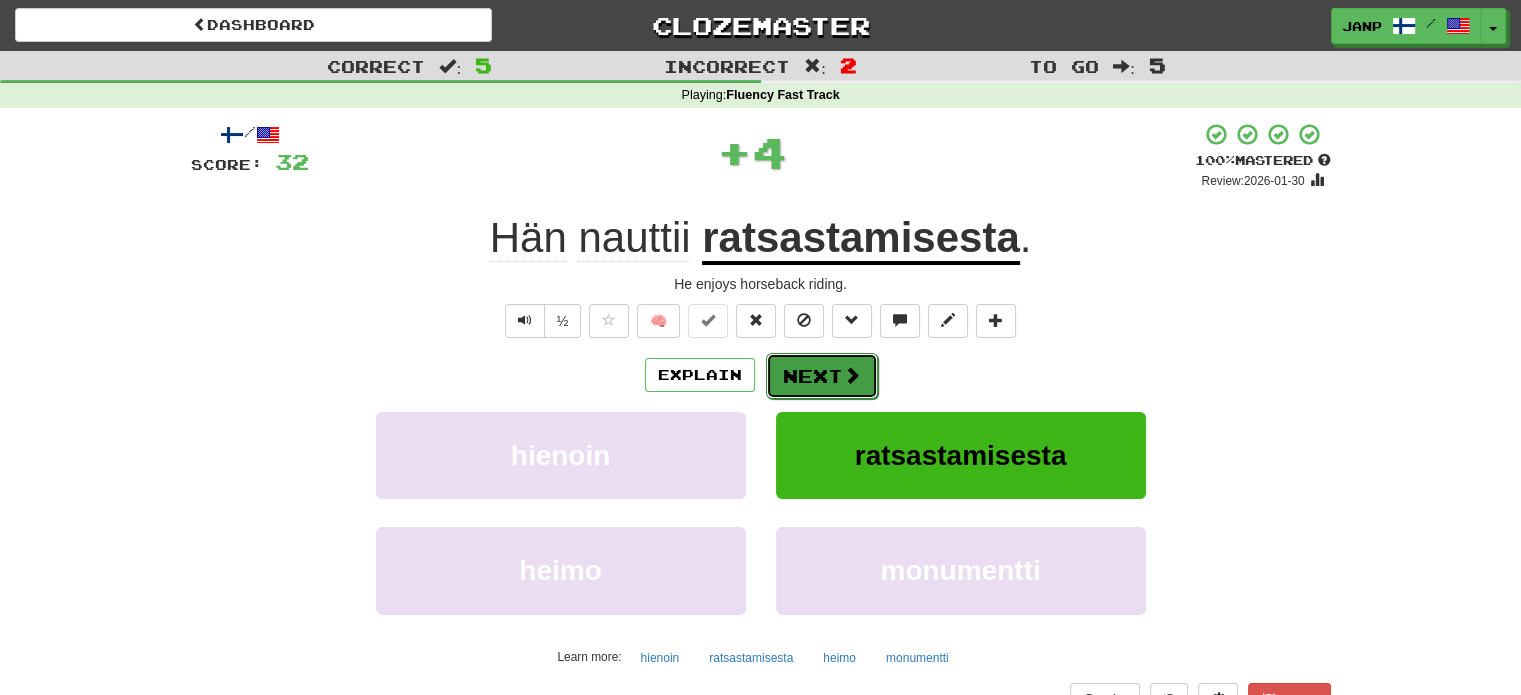 click on "Next" at bounding box center [822, 376] 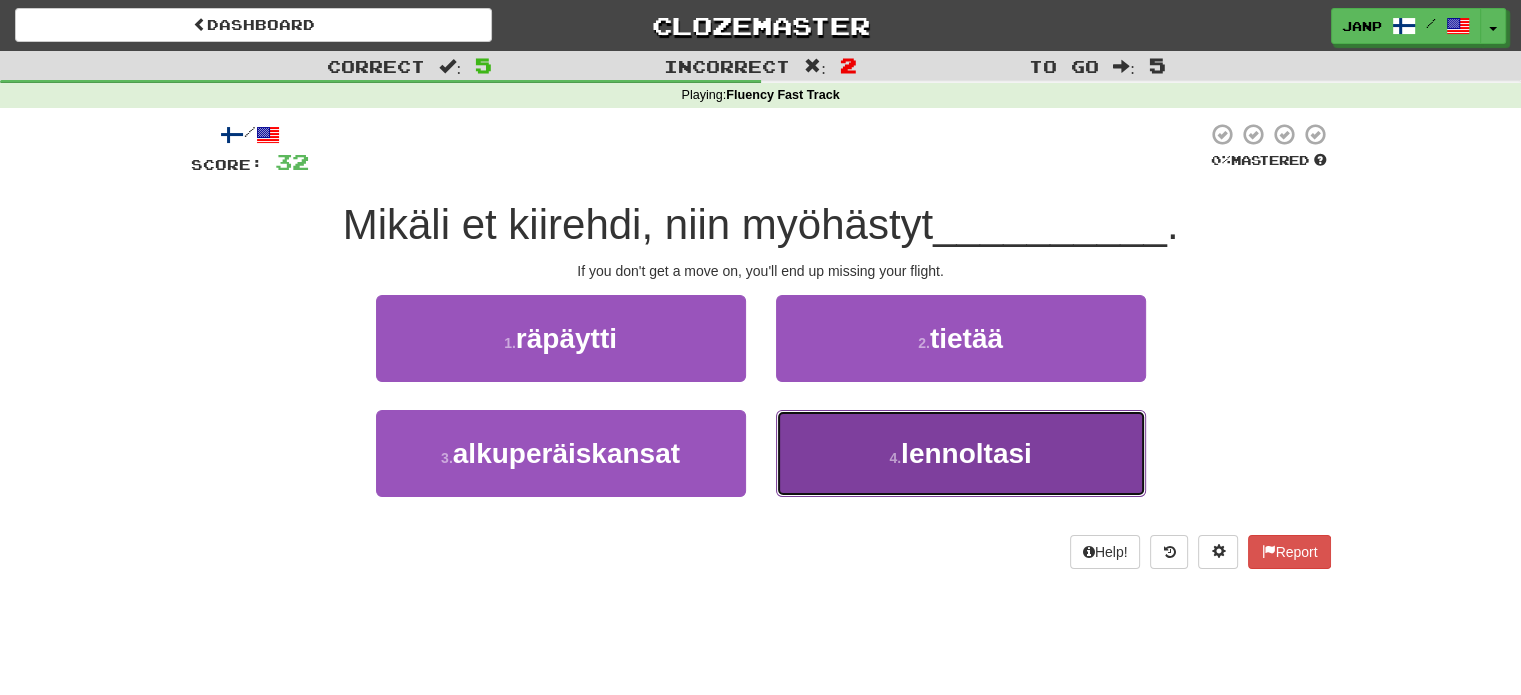 click on "4 .  lennoltasi" at bounding box center (961, 453) 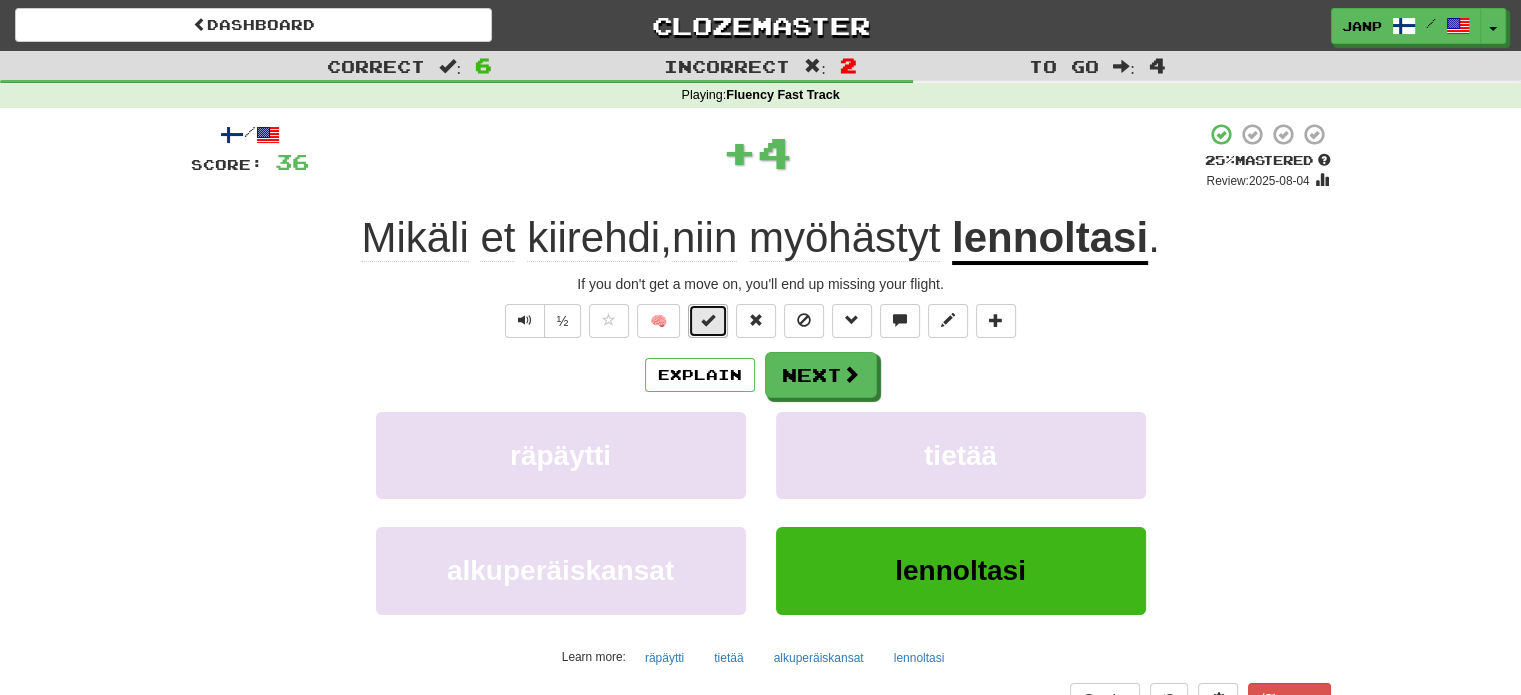 click at bounding box center (708, 320) 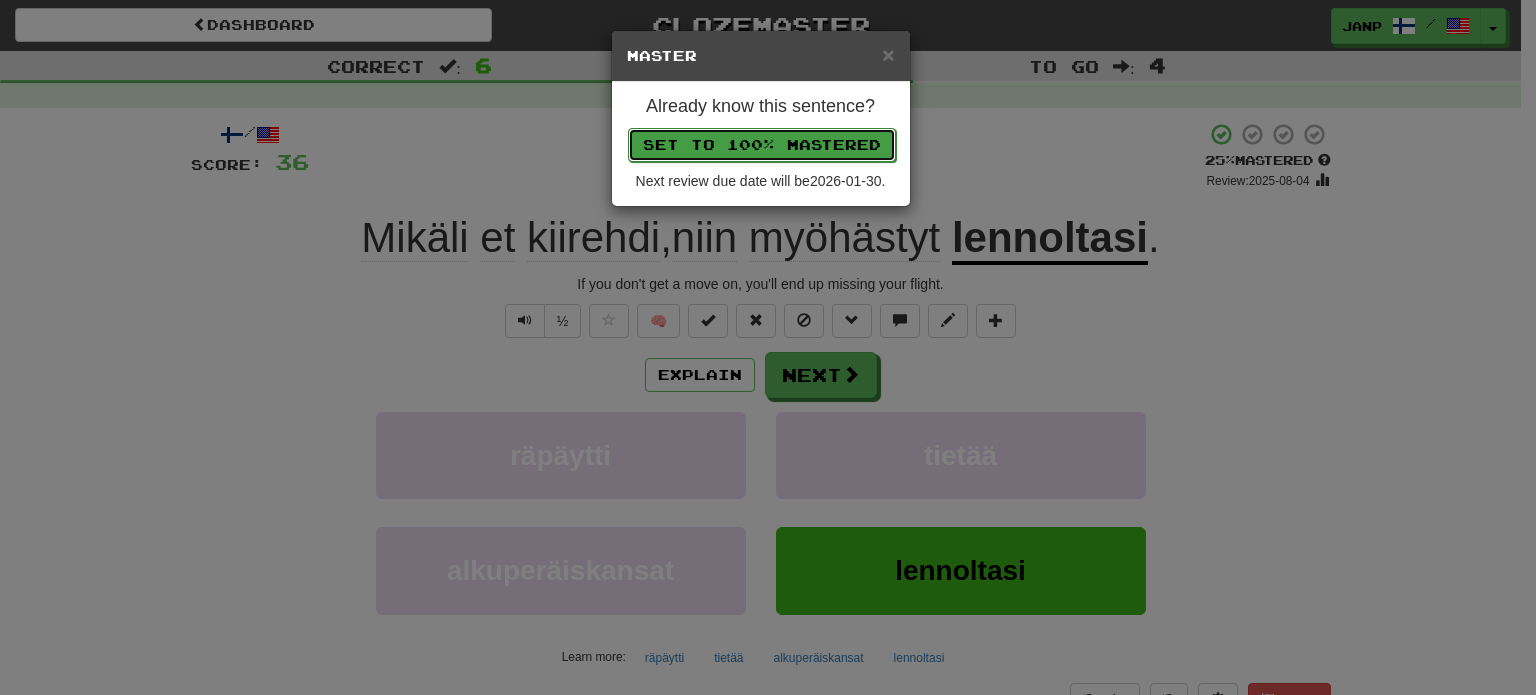 click on "Set to 100% Mastered" at bounding box center (762, 145) 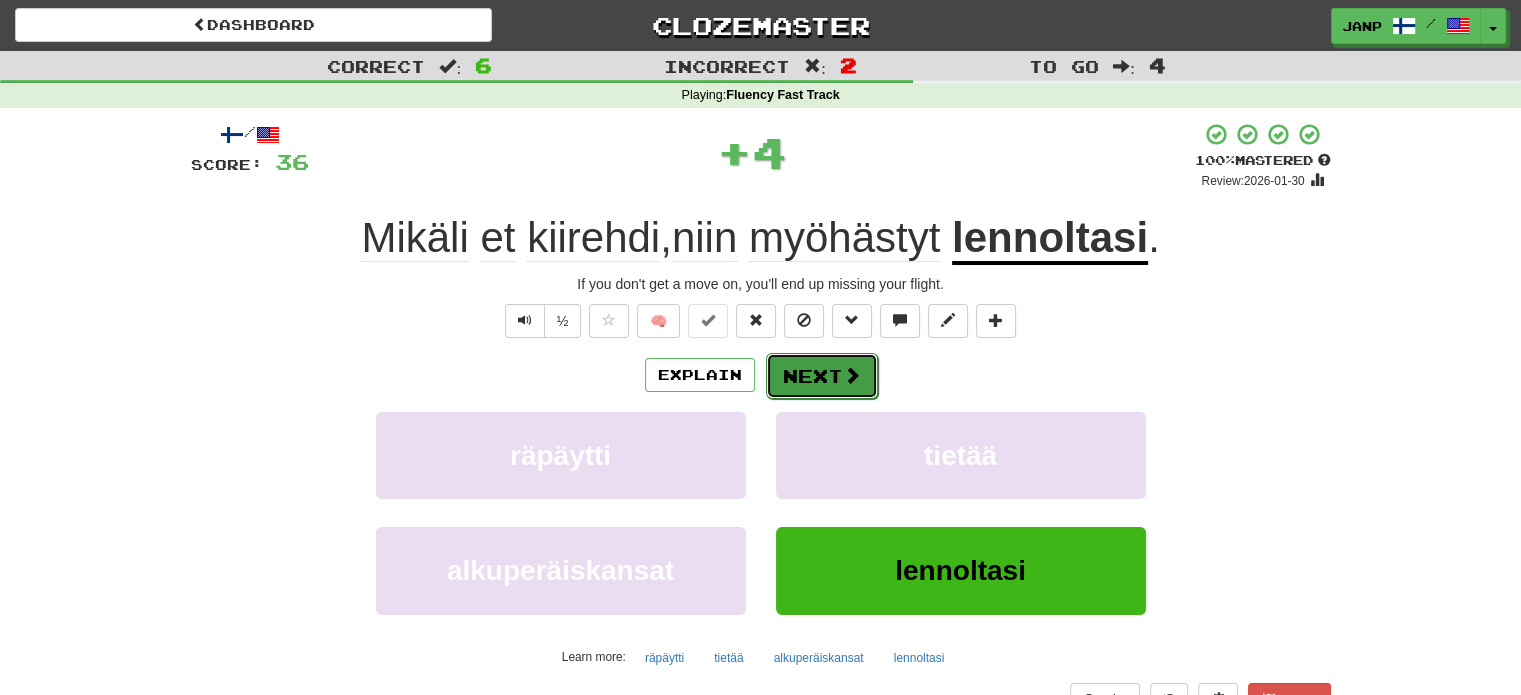 click at bounding box center (852, 375) 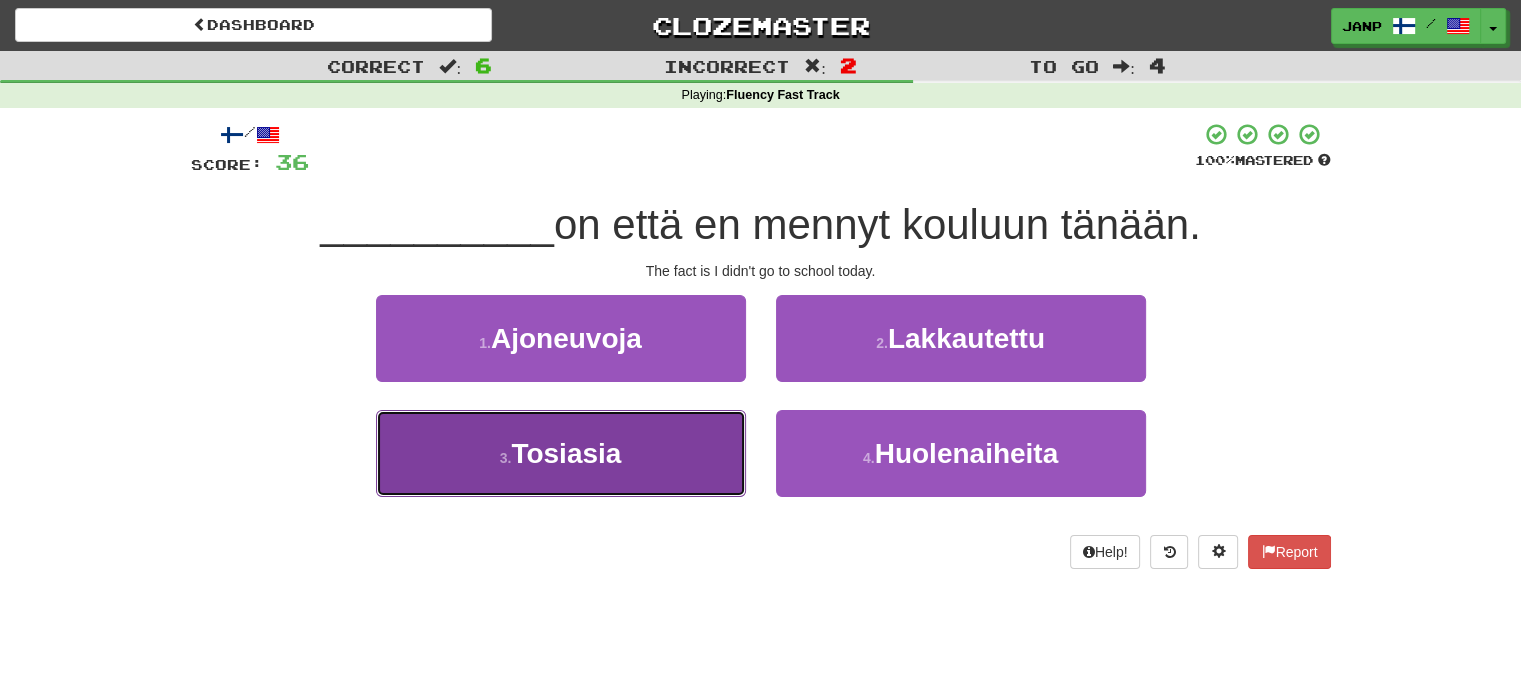 click on "3 .  Tosiasia" at bounding box center (561, 453) 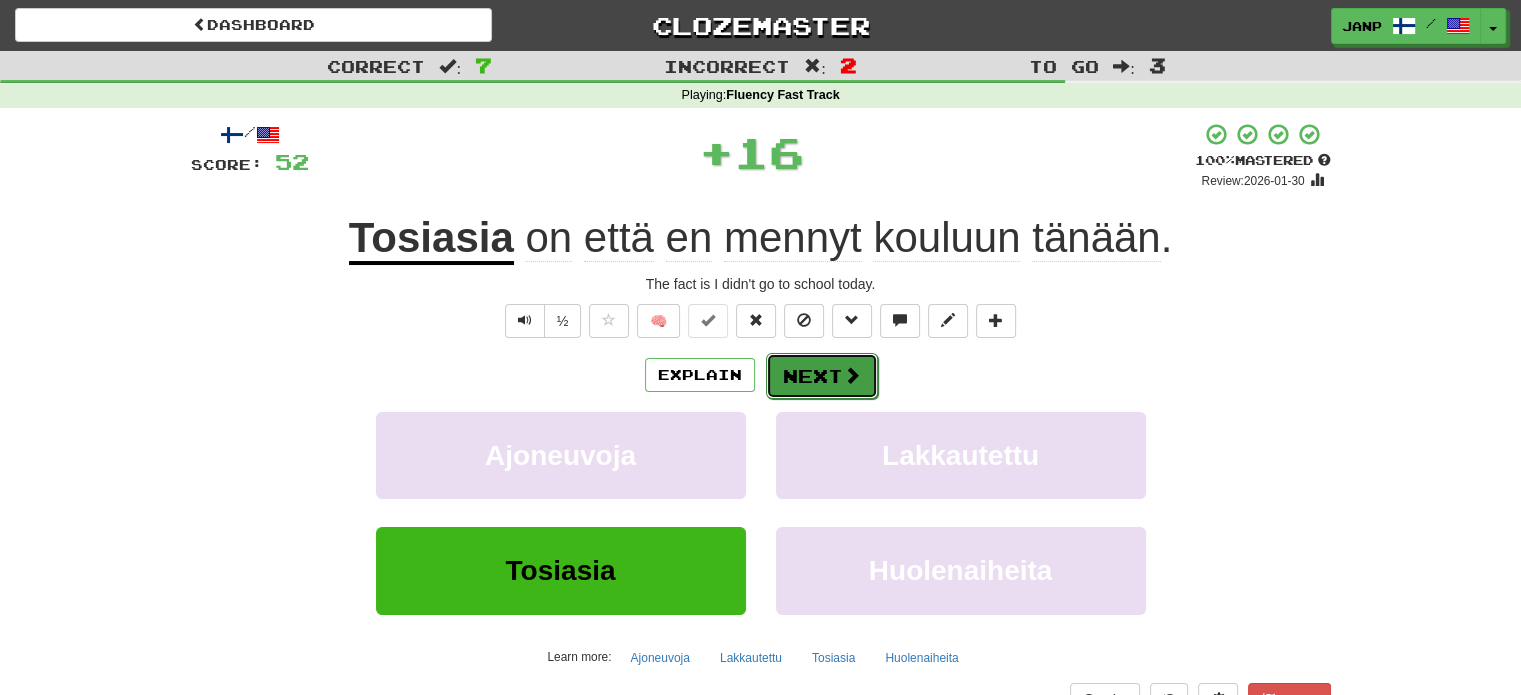 click on "Next" at bounding box center [822, 376] 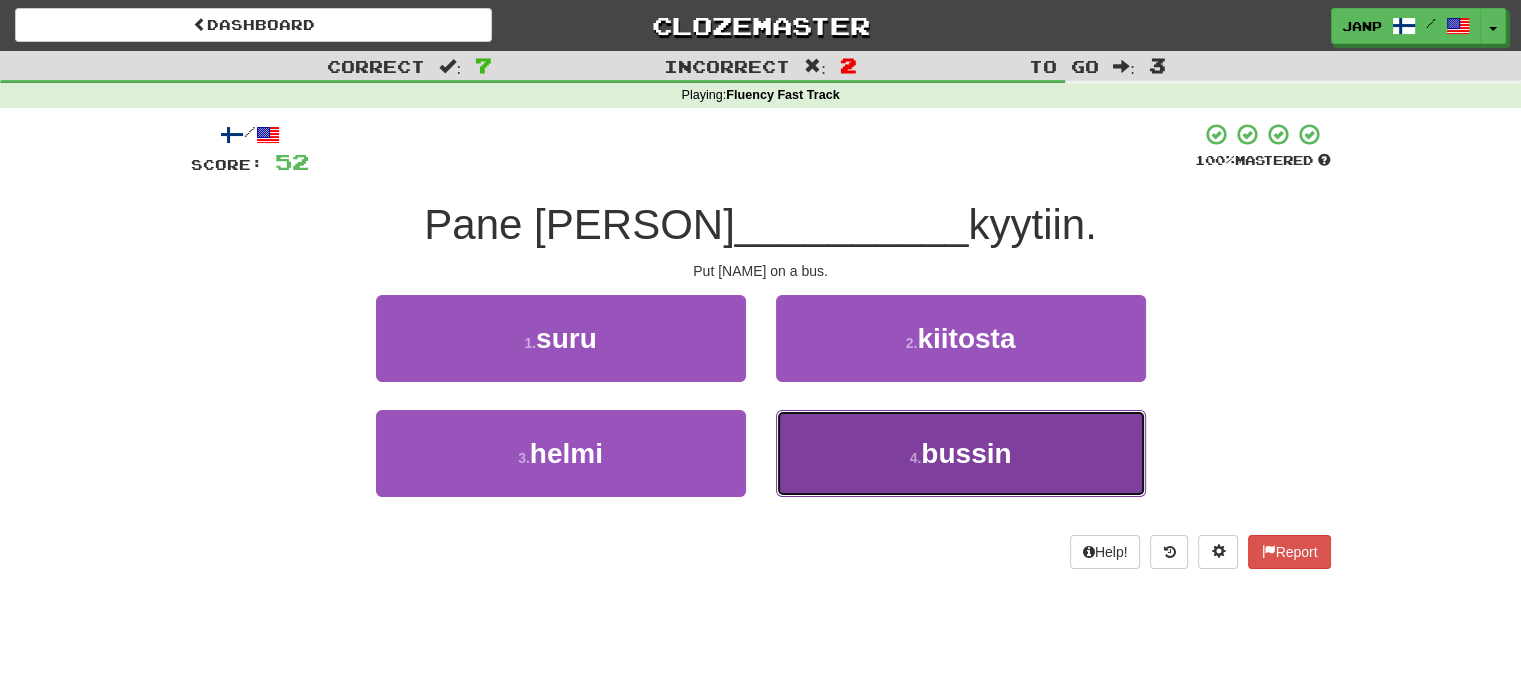 click on "4 .  bussin" at bounding box center (961, 453) 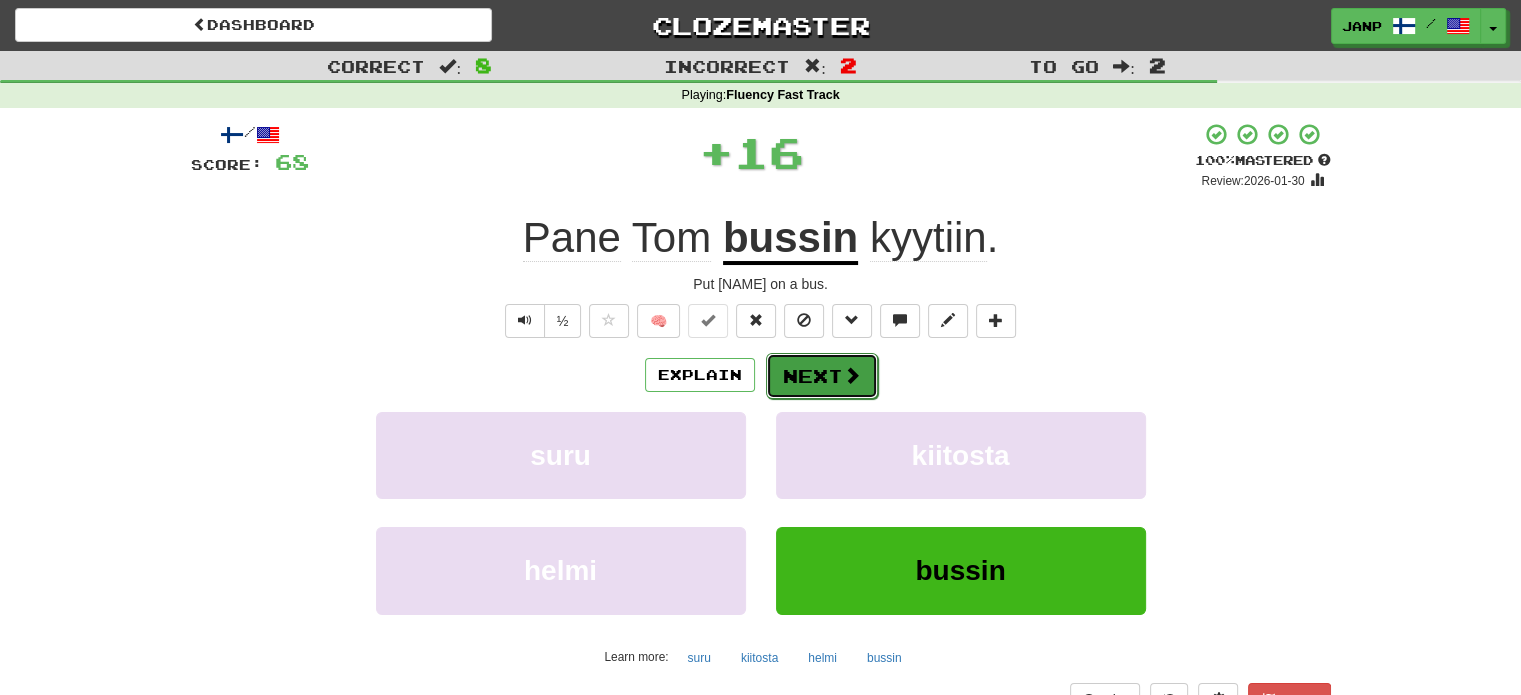 click on "Next" at bounding box center [822, 376] 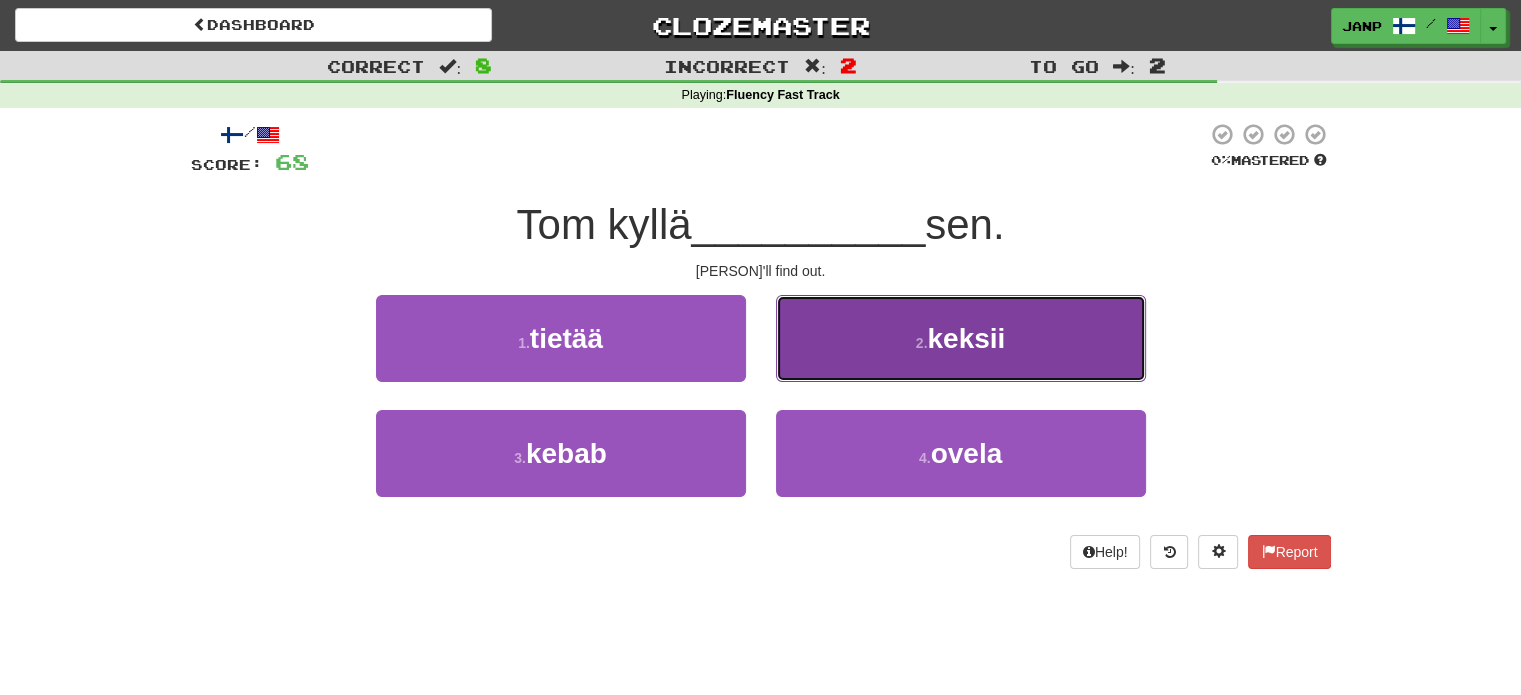 click on "2 .  keksii" at bounding box center [961, 338] 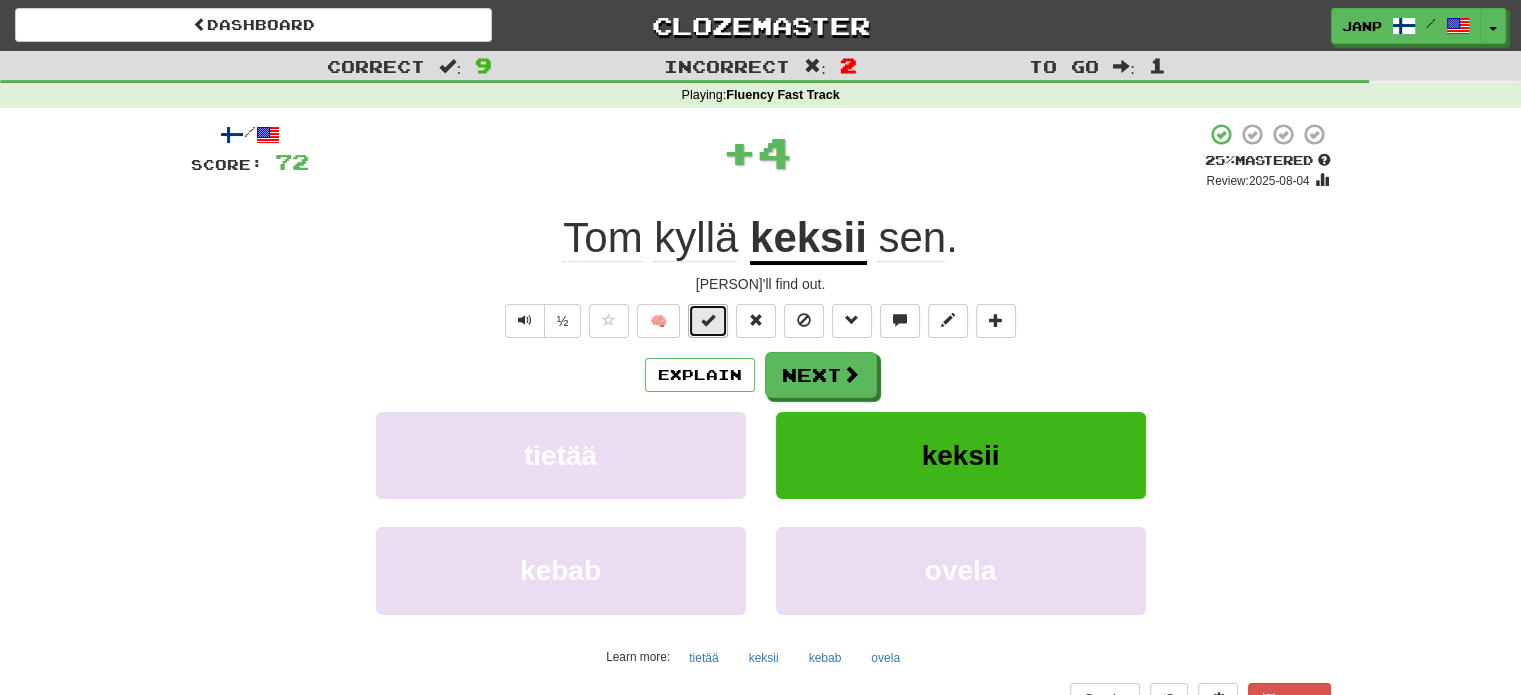 click at bounding box center [708, 321] 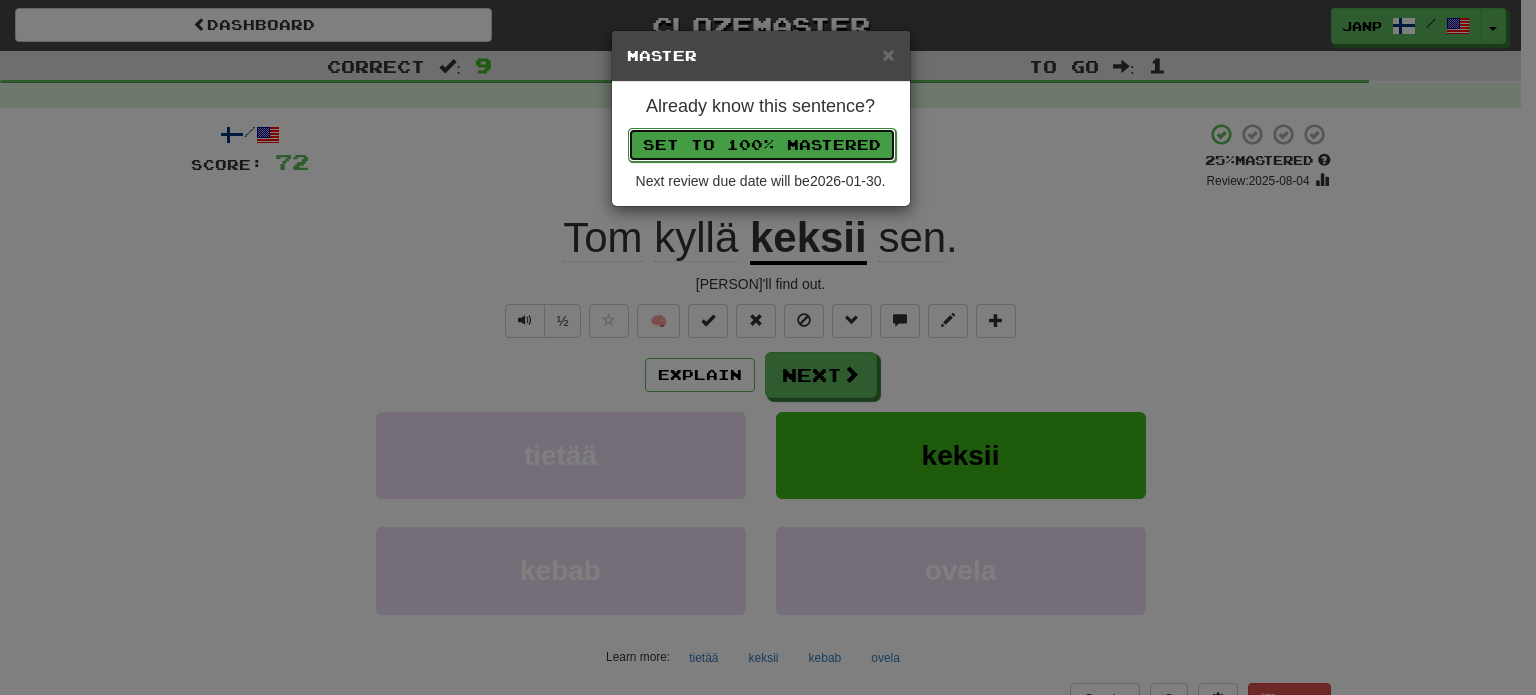 click on "Set to 100% Mastered" at bounding box center [762, 145] 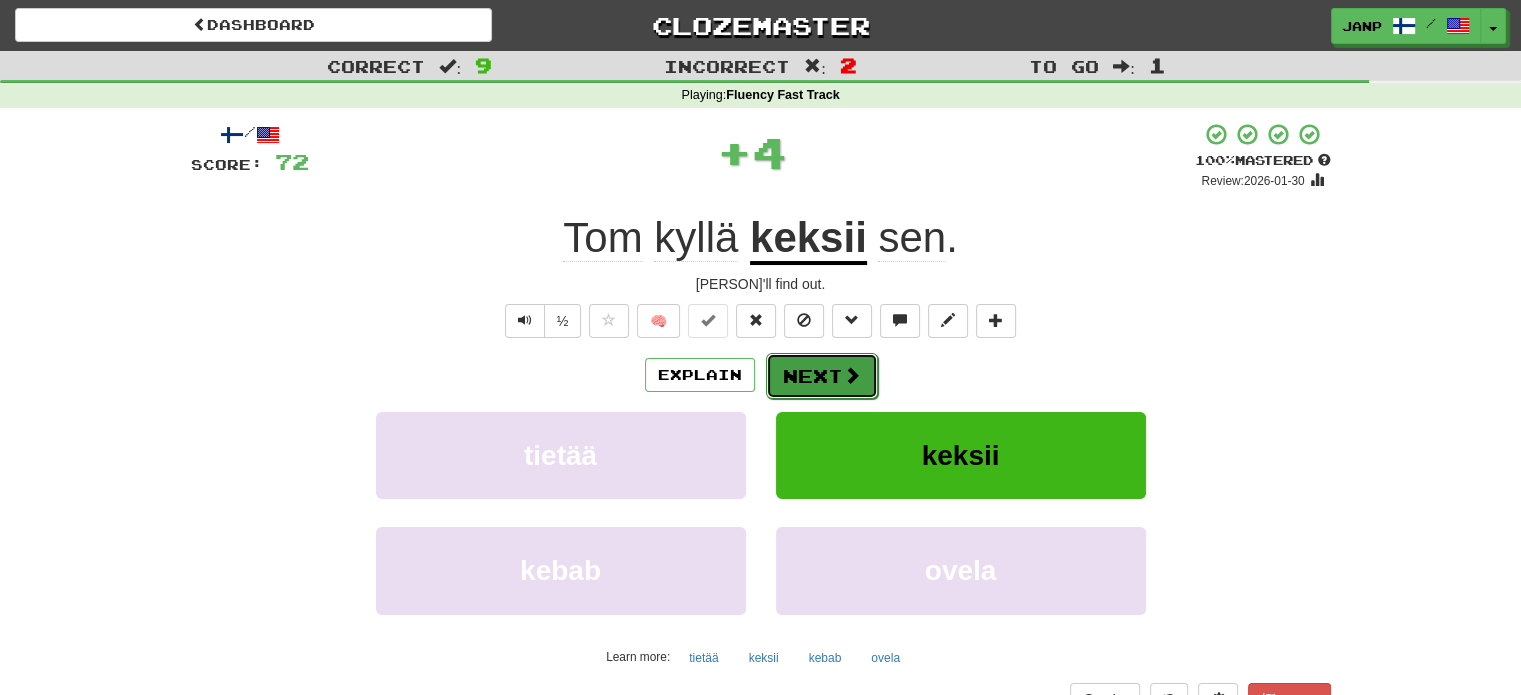 click at bounding box center [852, 375] 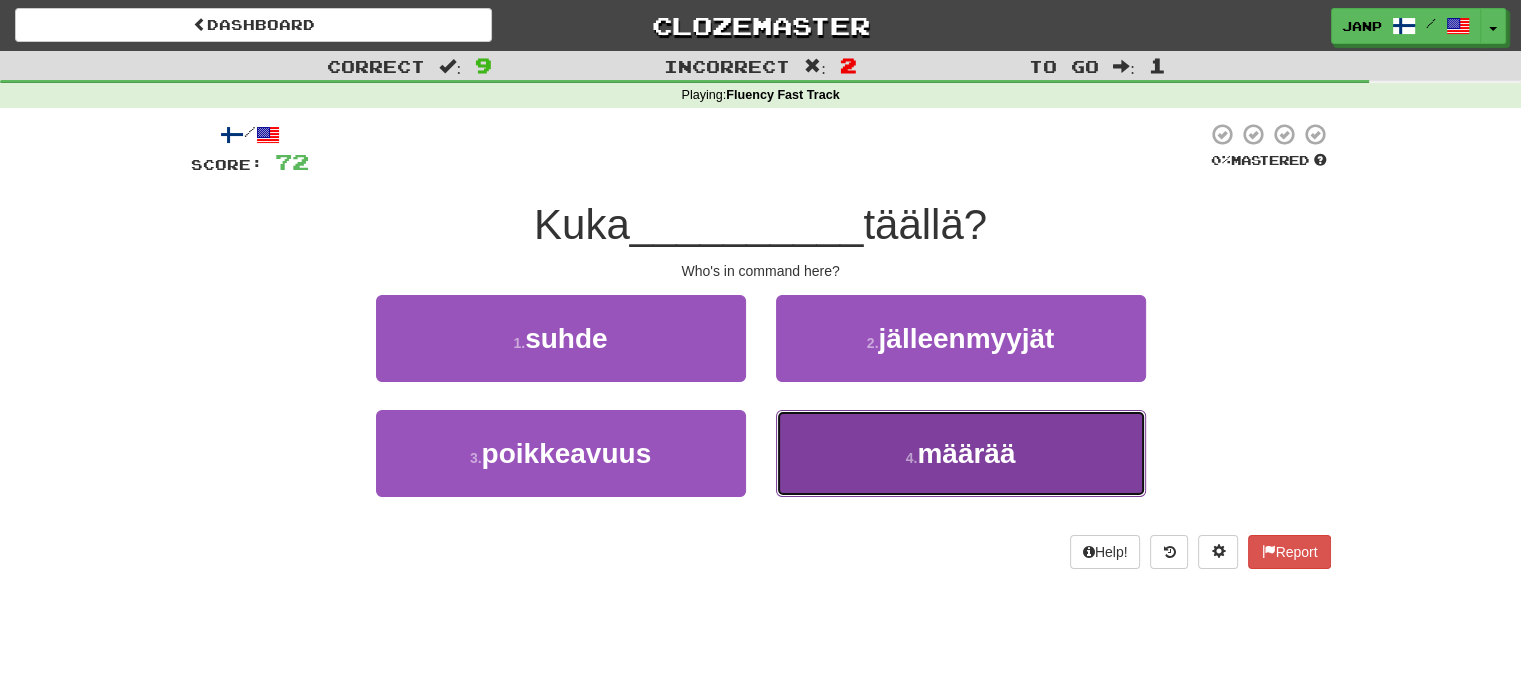 click on "4 .  määrää" at bounding box center (961, 453) 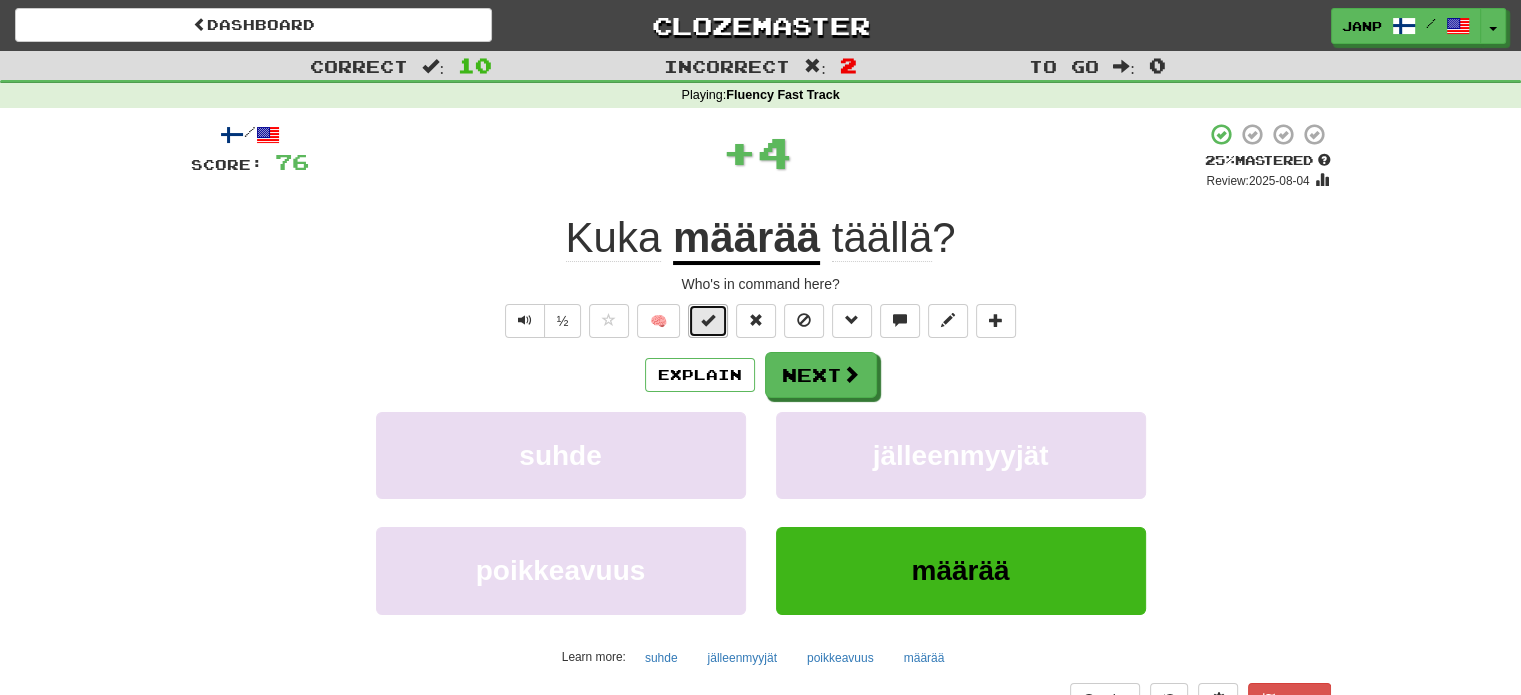 click at bounding box center (708, 321) 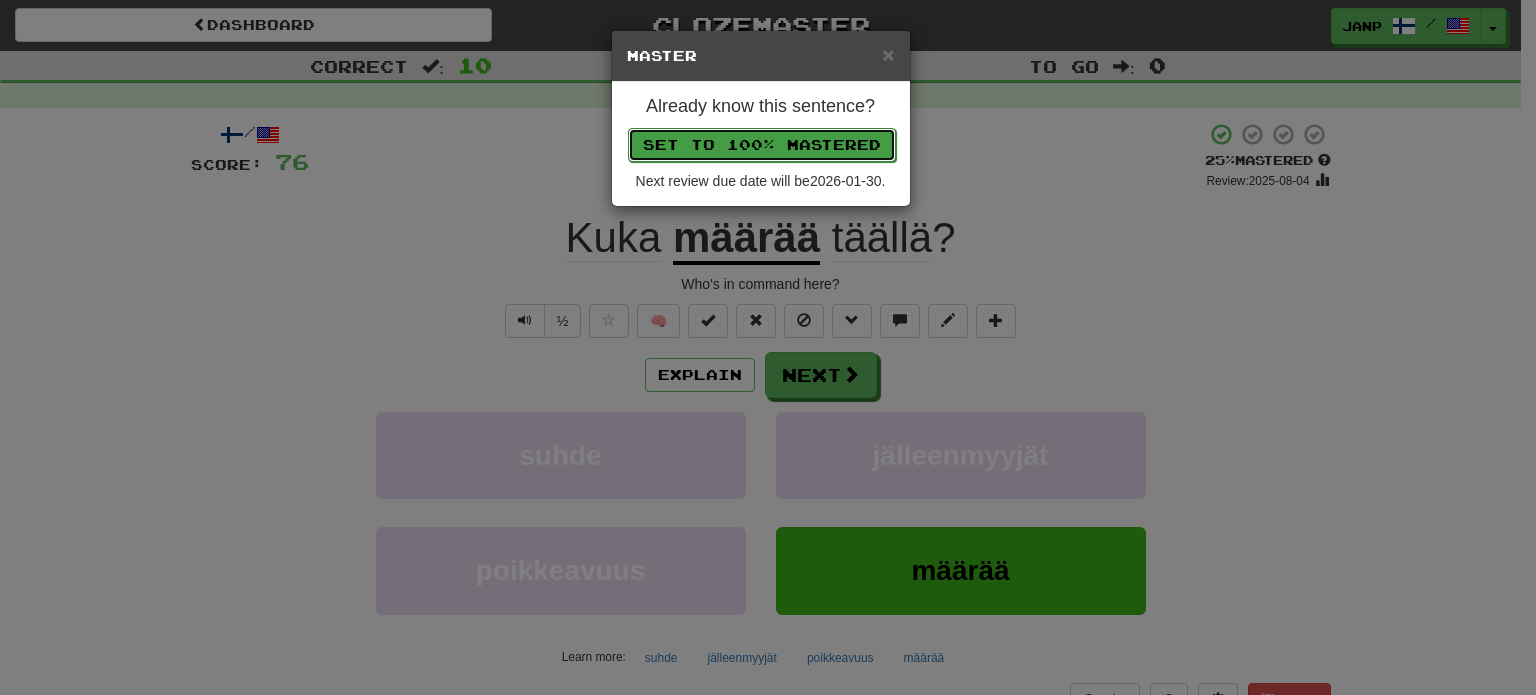 click on "Set to 100% Mastered" at bounding box center [762, 145] 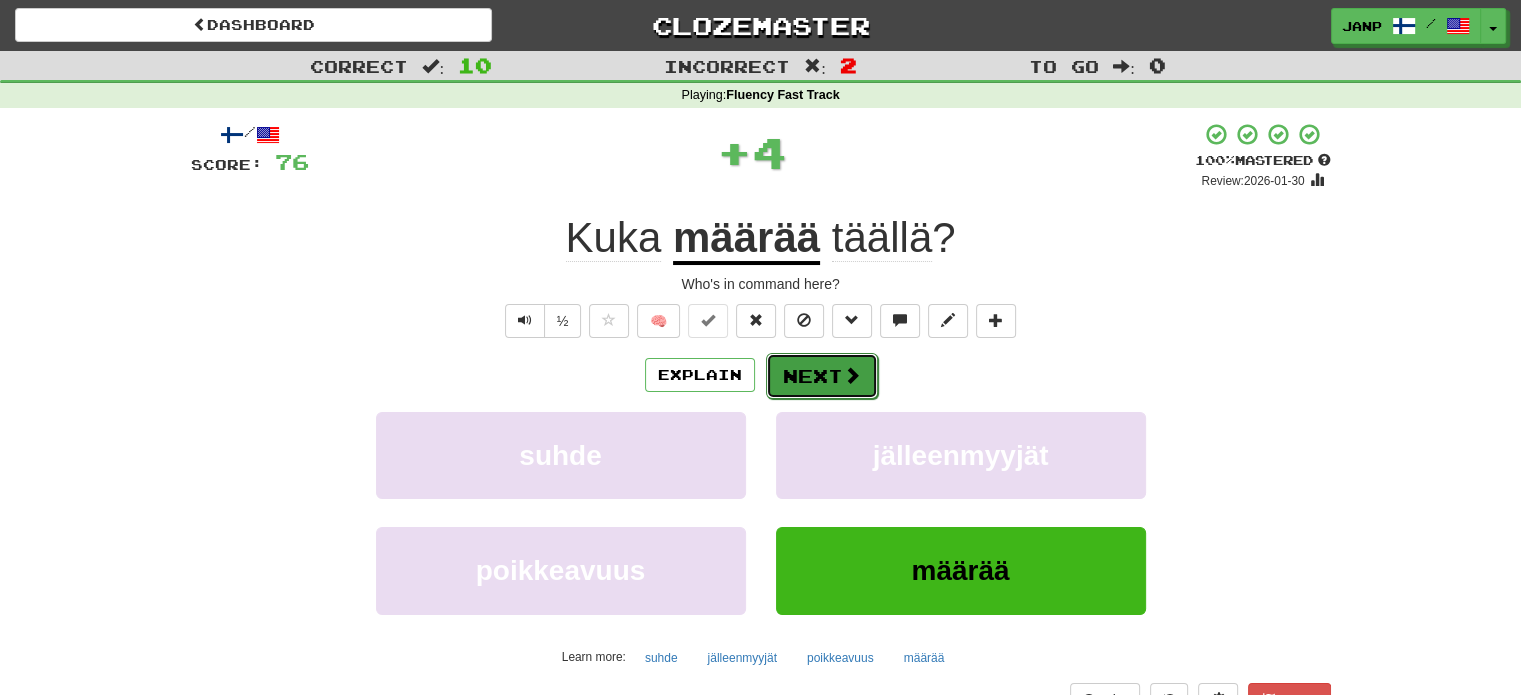click at bounding box center (852, 375) 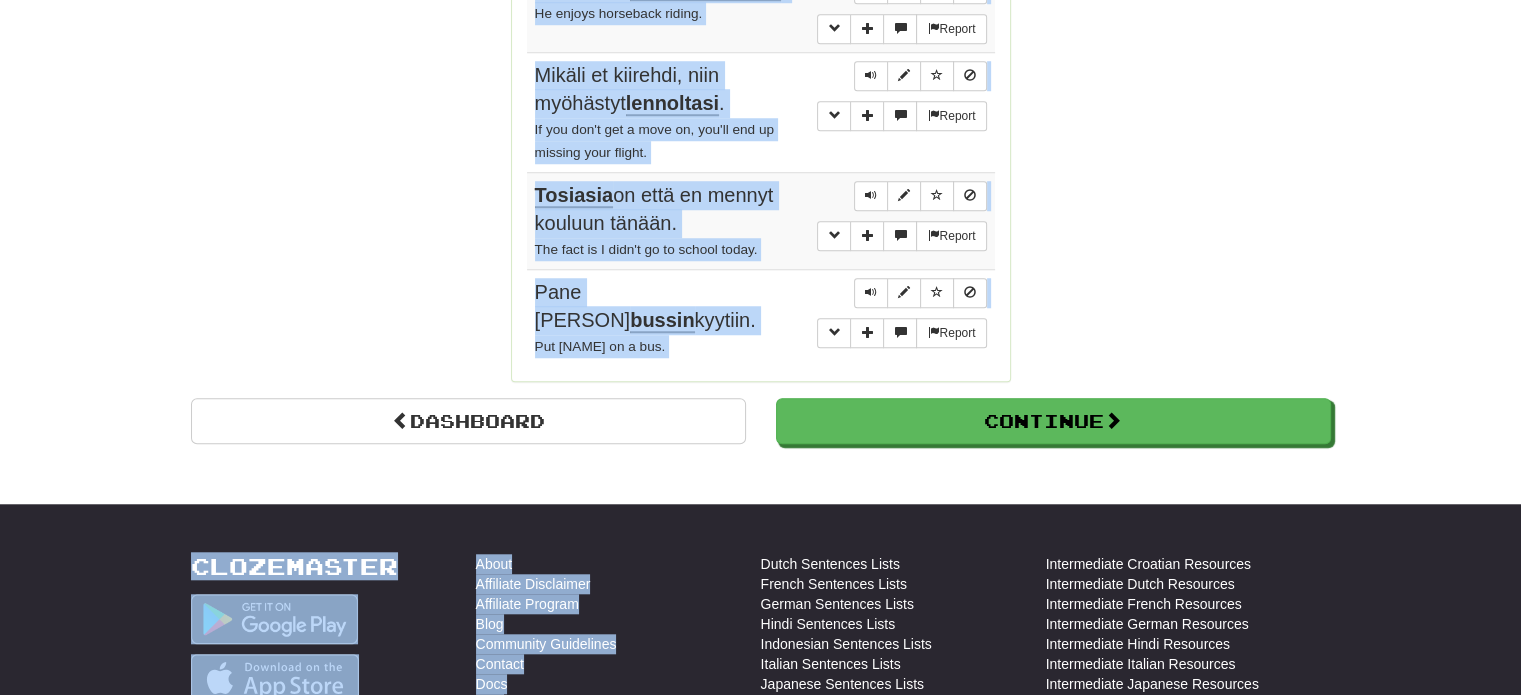 scroll, scrollTop: 1700, scrollLeft: 0, axis: vertical 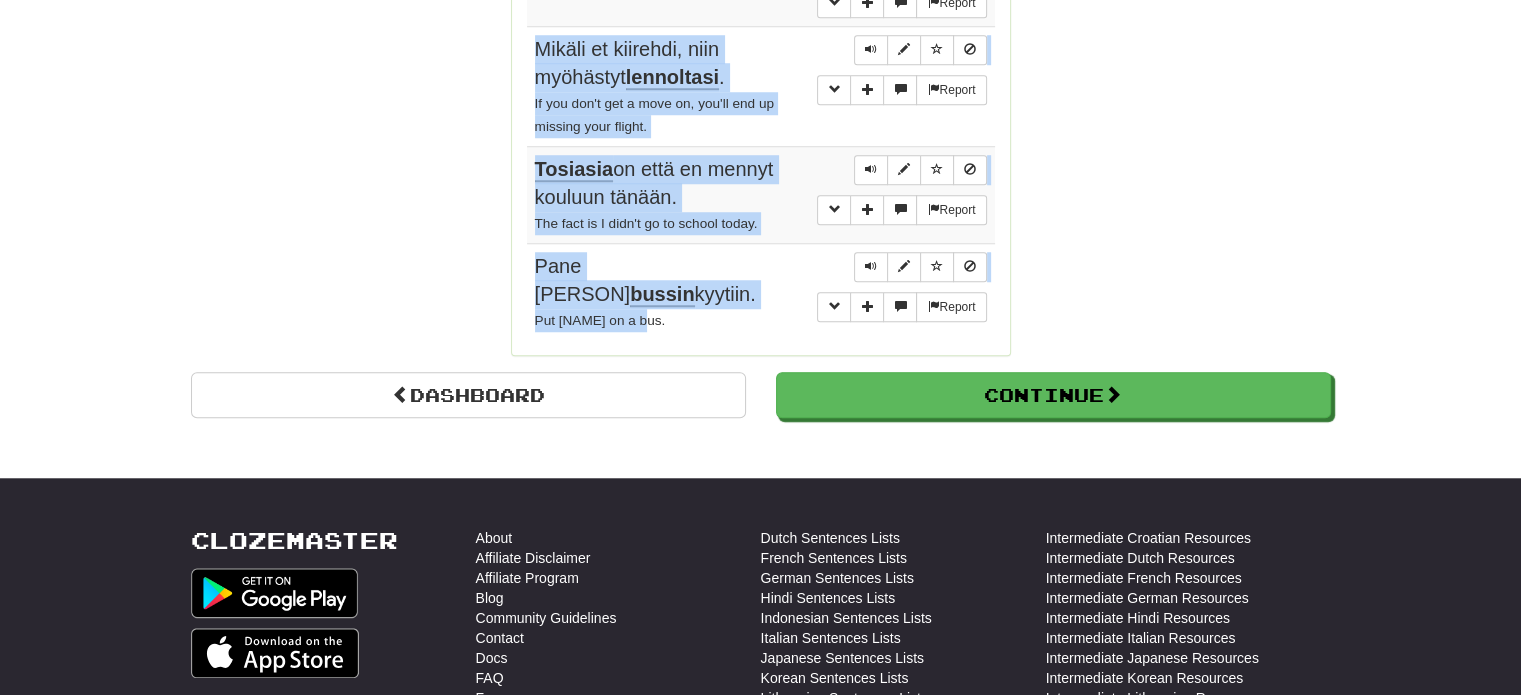 drag, startPoint x: 526, startPoint y: 95, endPoint x: 757, endPoint y: 281, distance: 296.57544 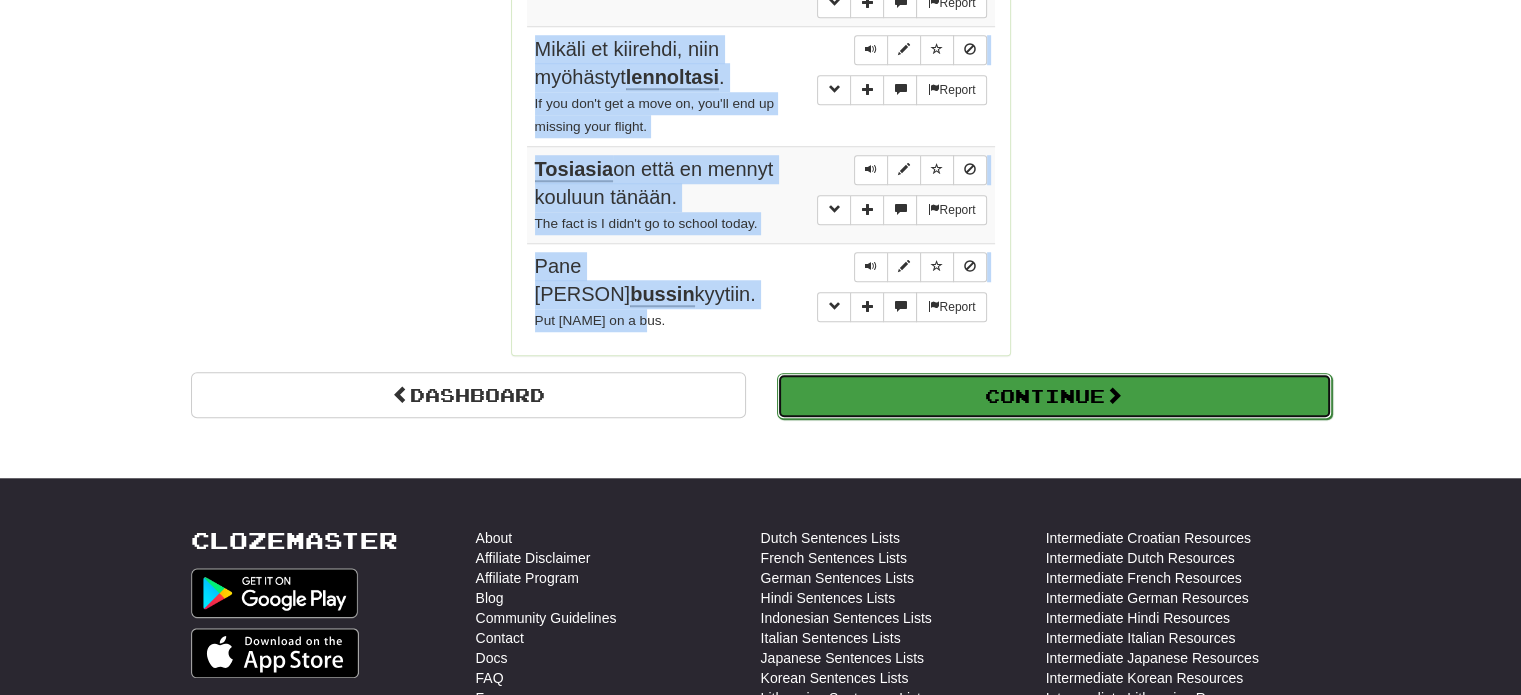 click on "Continue" at bounding box center [1054, 396] 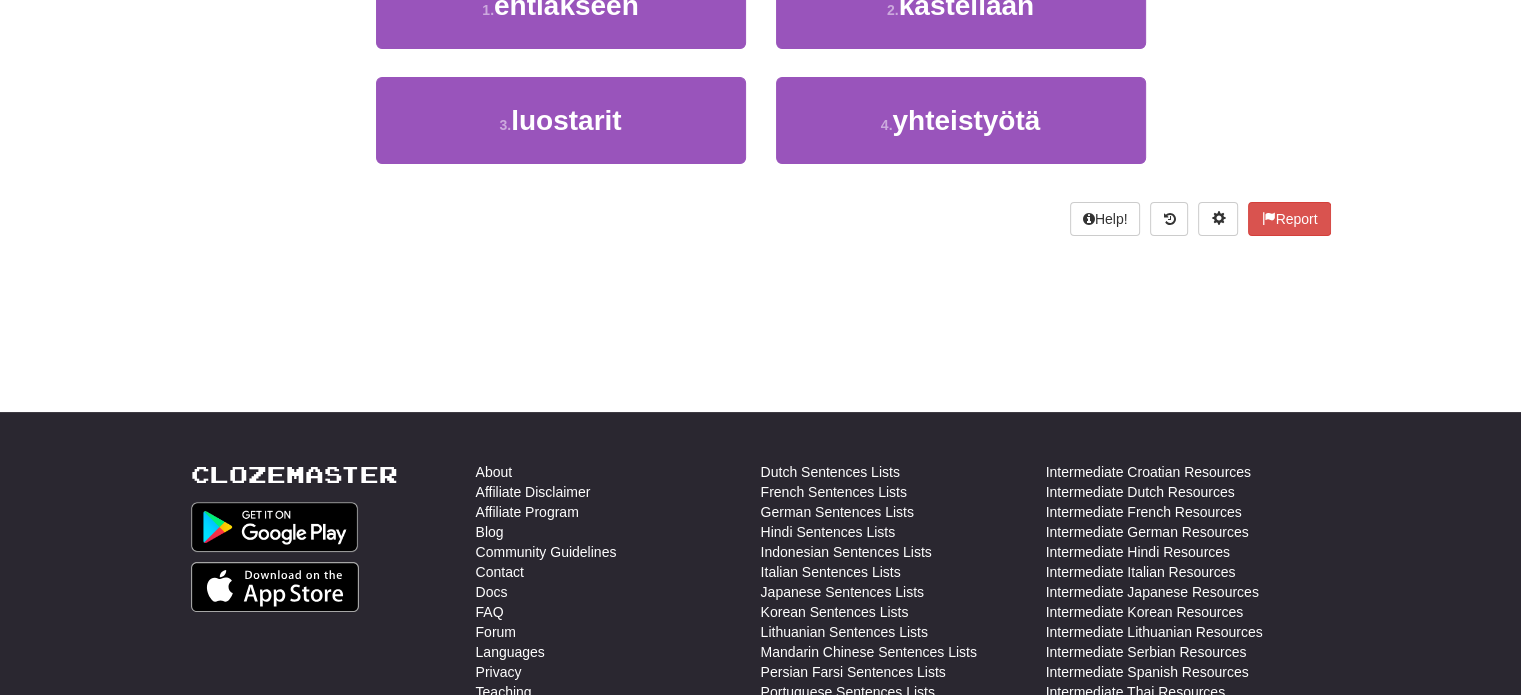 scroll, scrollTop: 0, scrollLeft: 0, axis: both 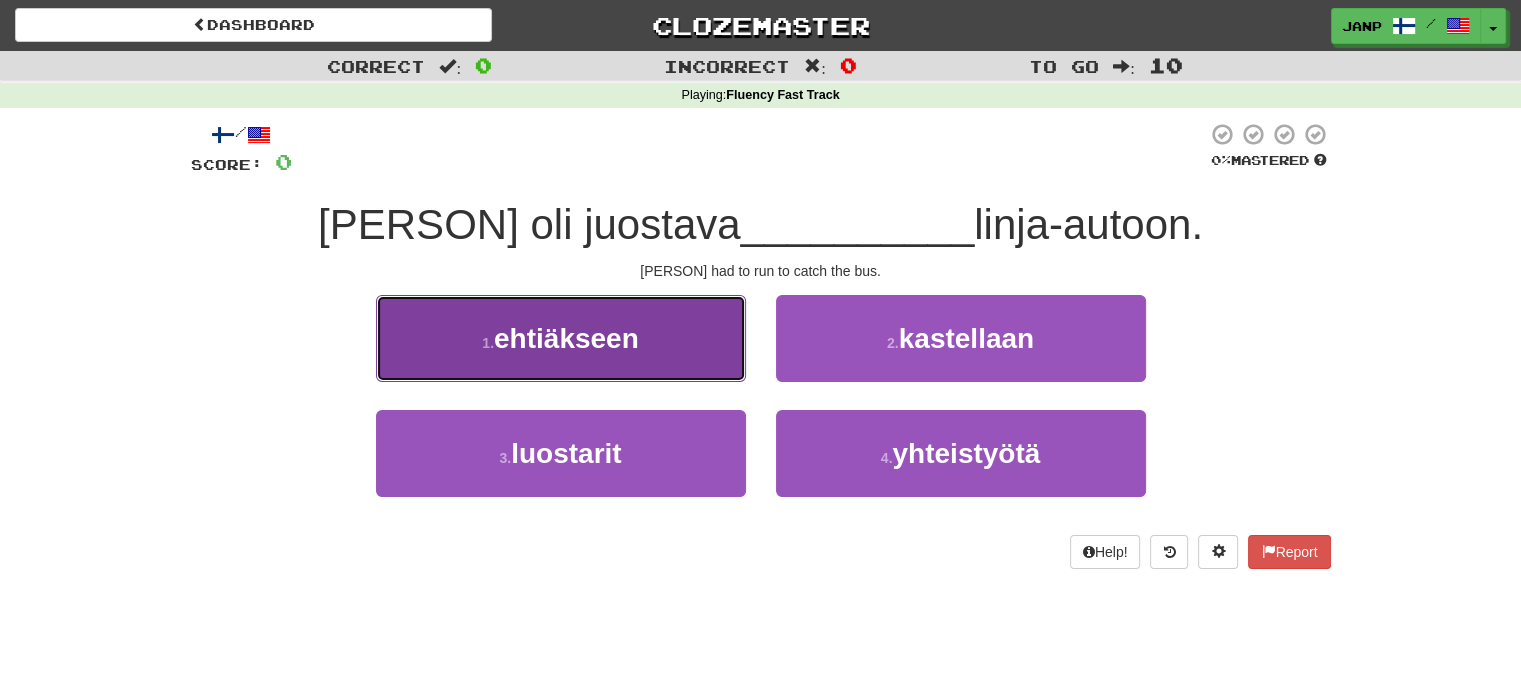click on "1 .  ehtiäkseen" at bounding box center [561, 338] 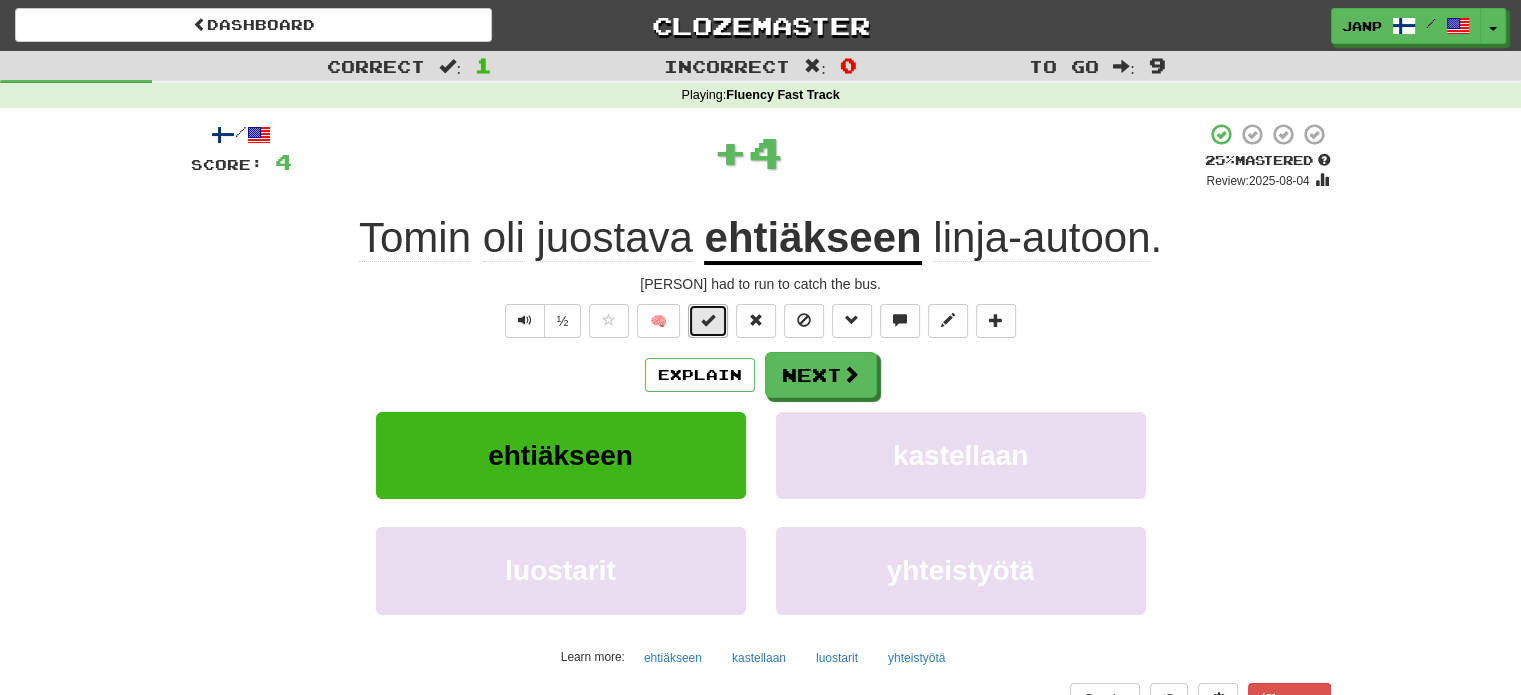 click at bounding box center [708, 320] 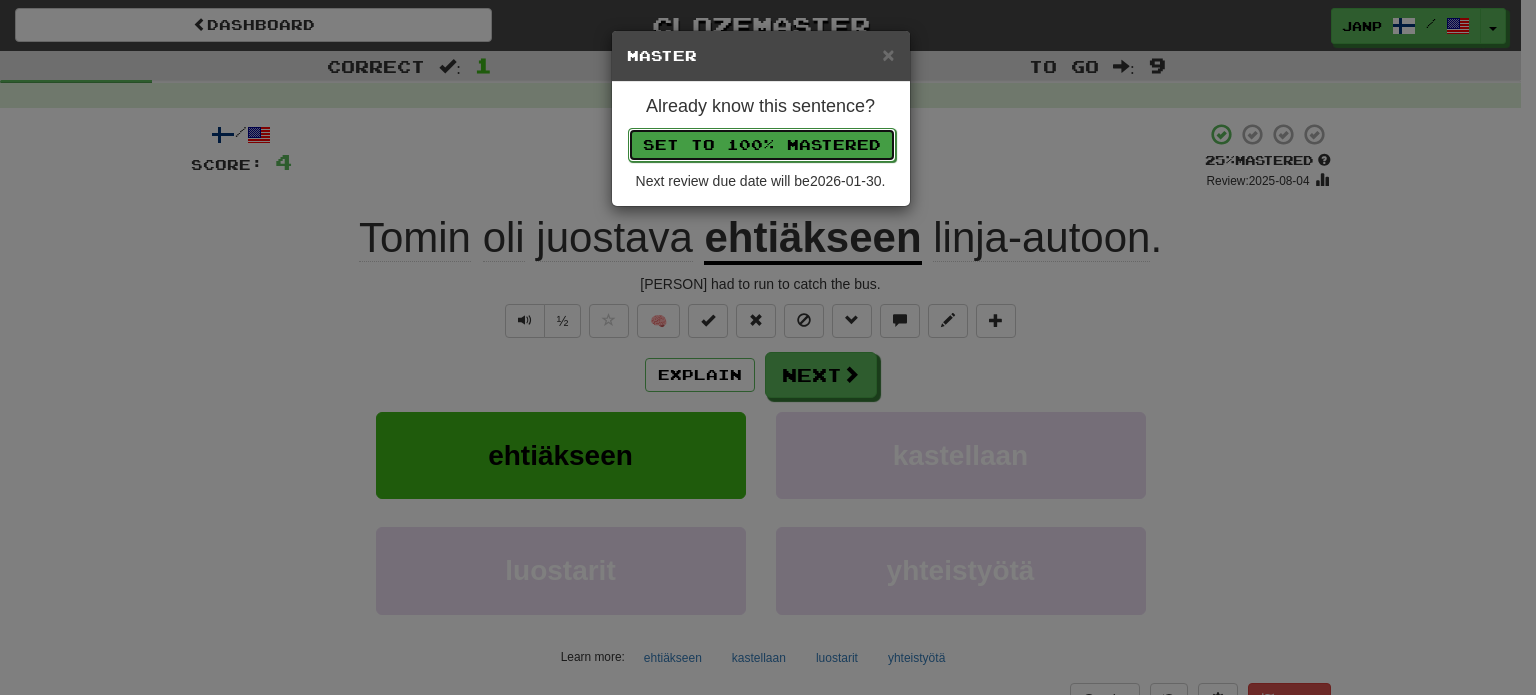 click on "Set to 100% Mastered" at bounding box center (762, 145) 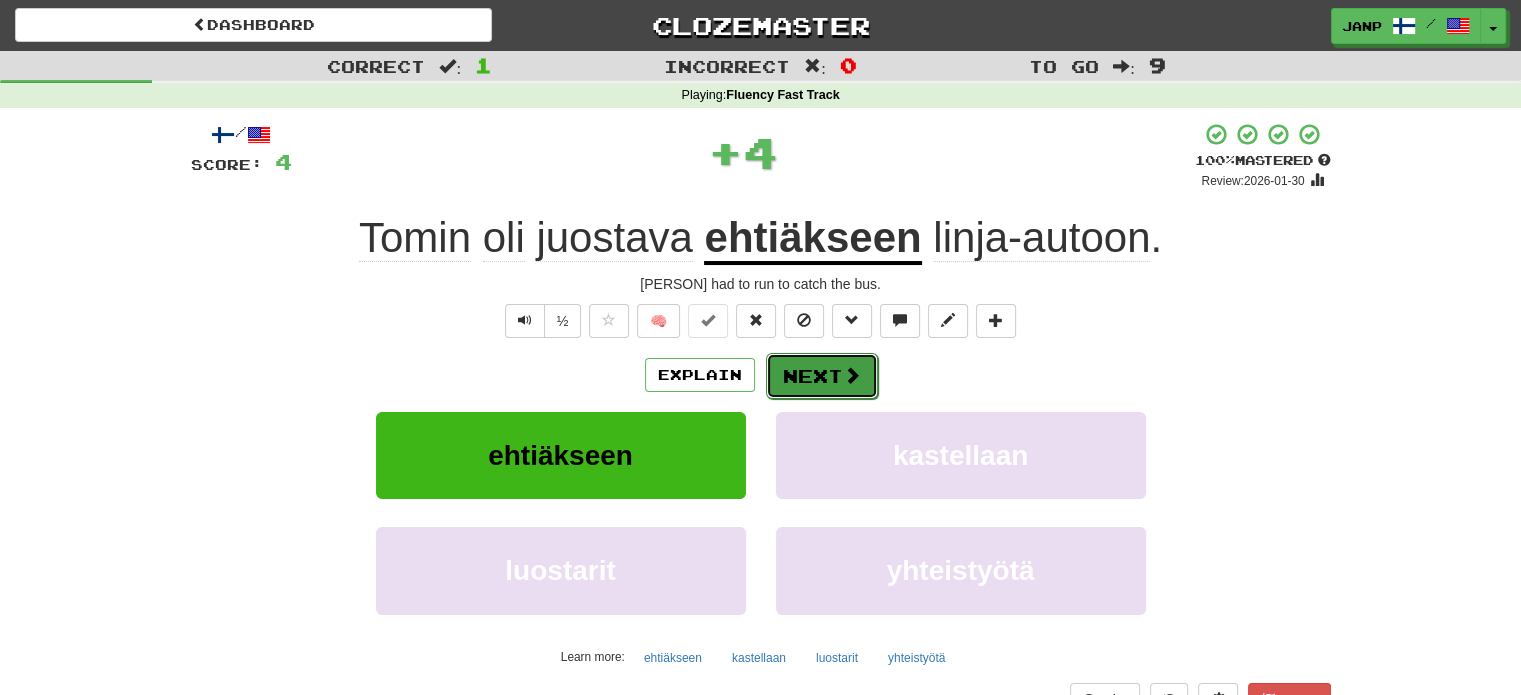 click on "Next" at bounding box center (822, 376) 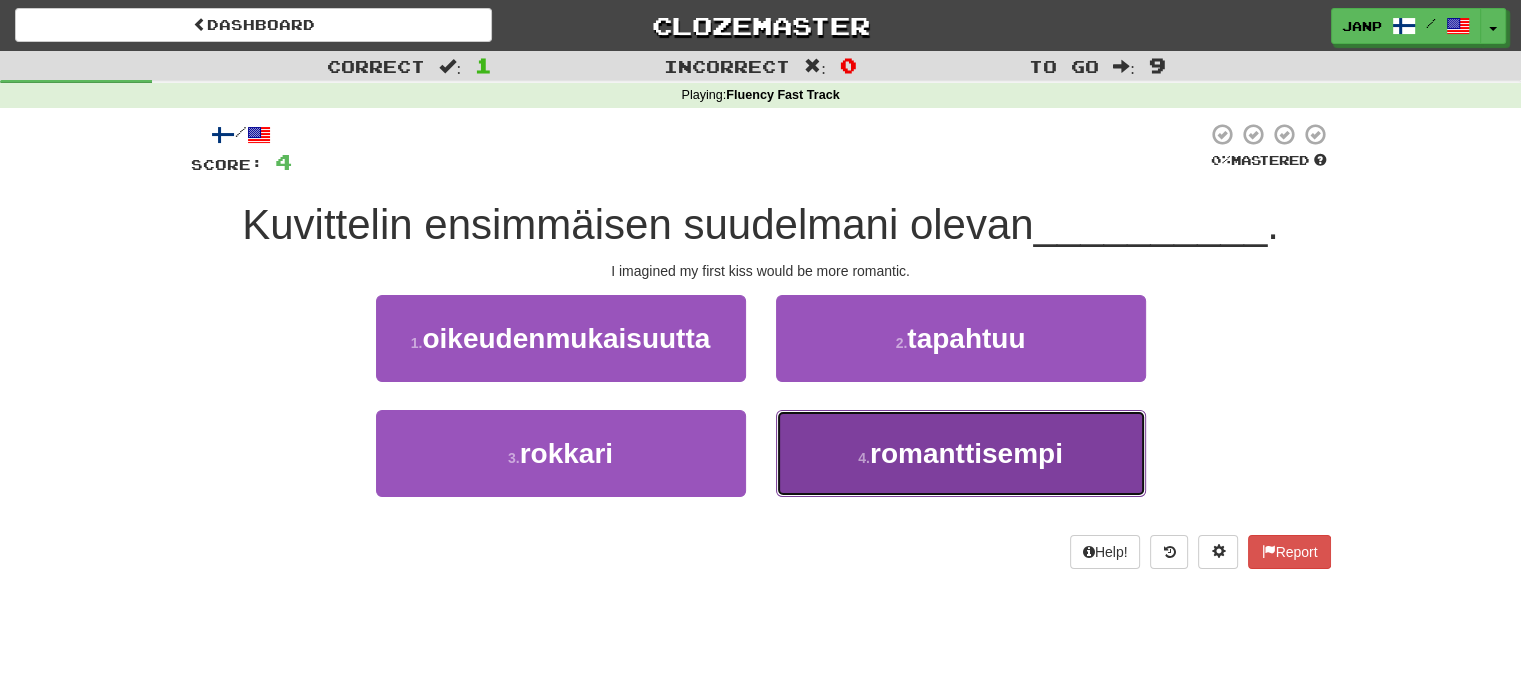 click on "4 .  romanttisempi" at bounding box center [961, 453] 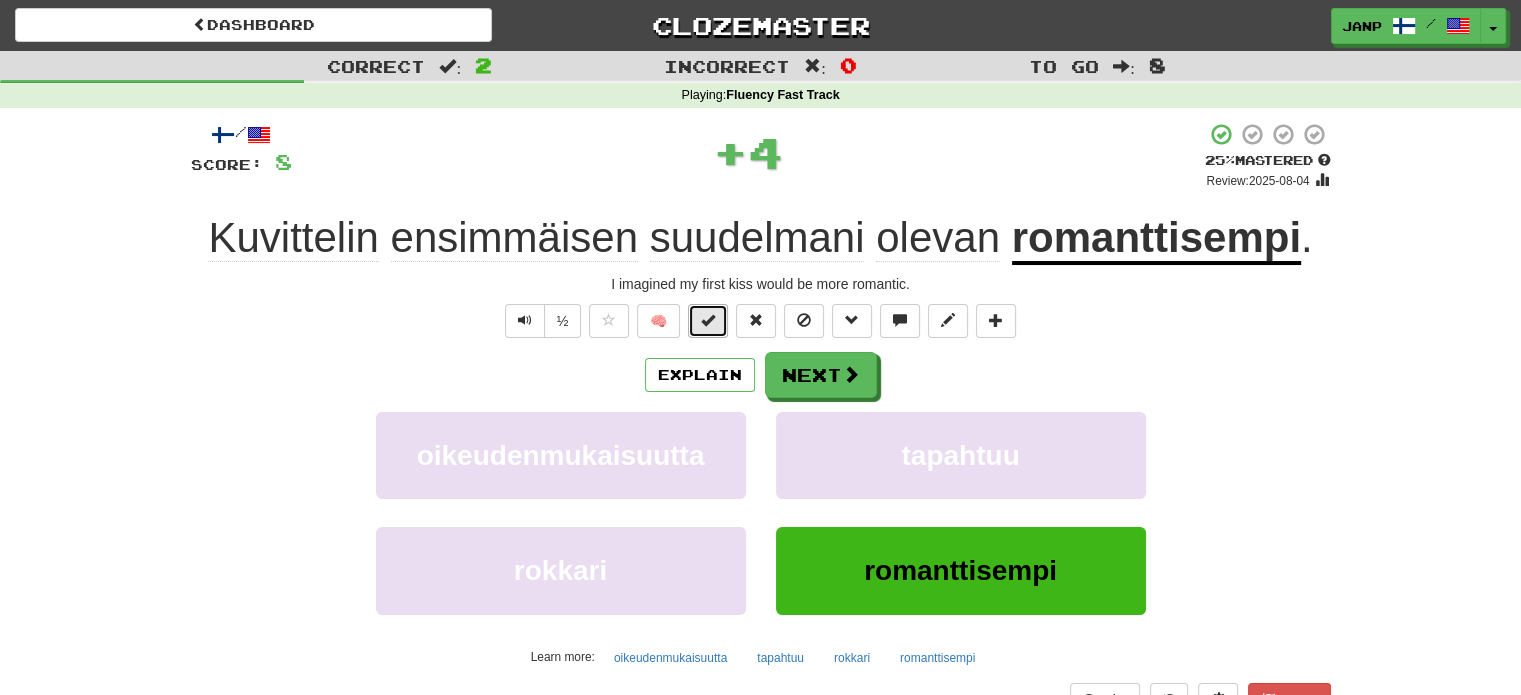 click at bounding box center [708, 320] 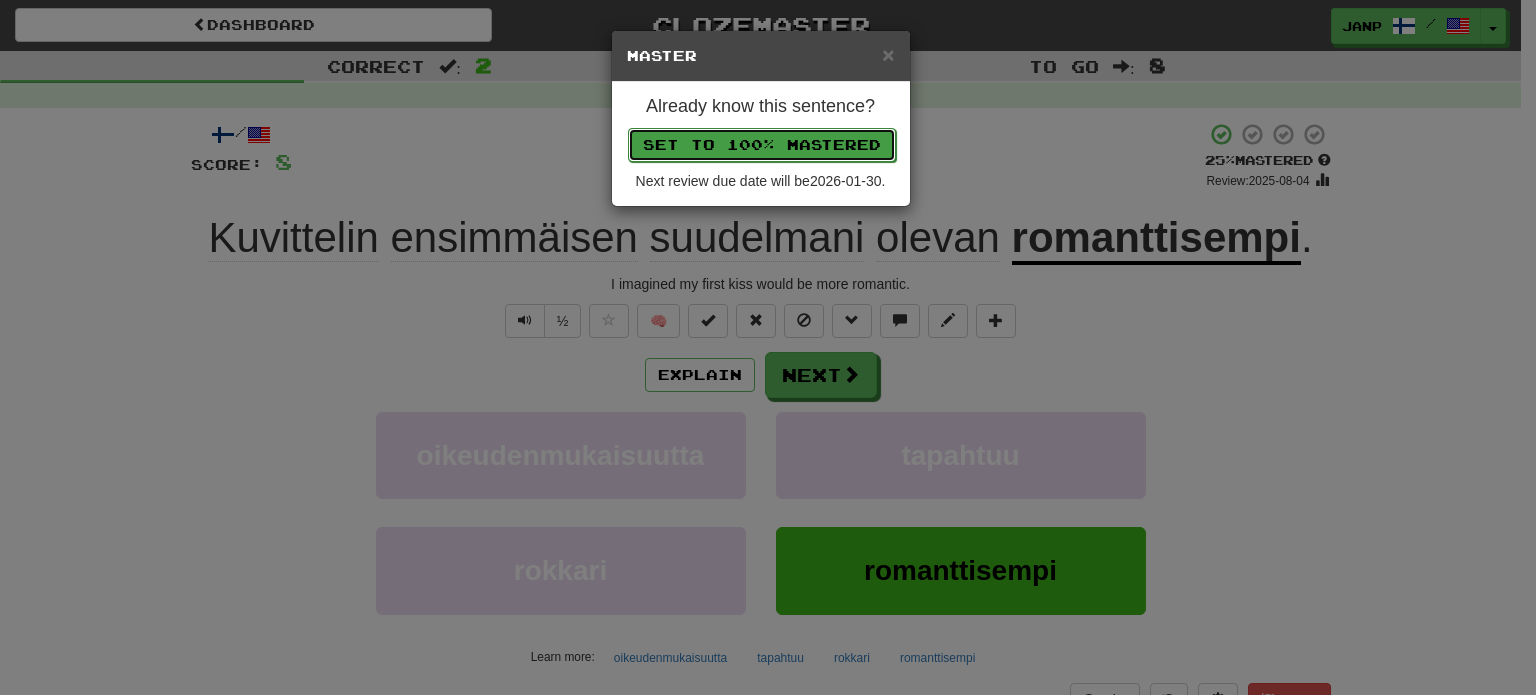 click on "Set to 100% Mastered" at bounding box center [762, 145] 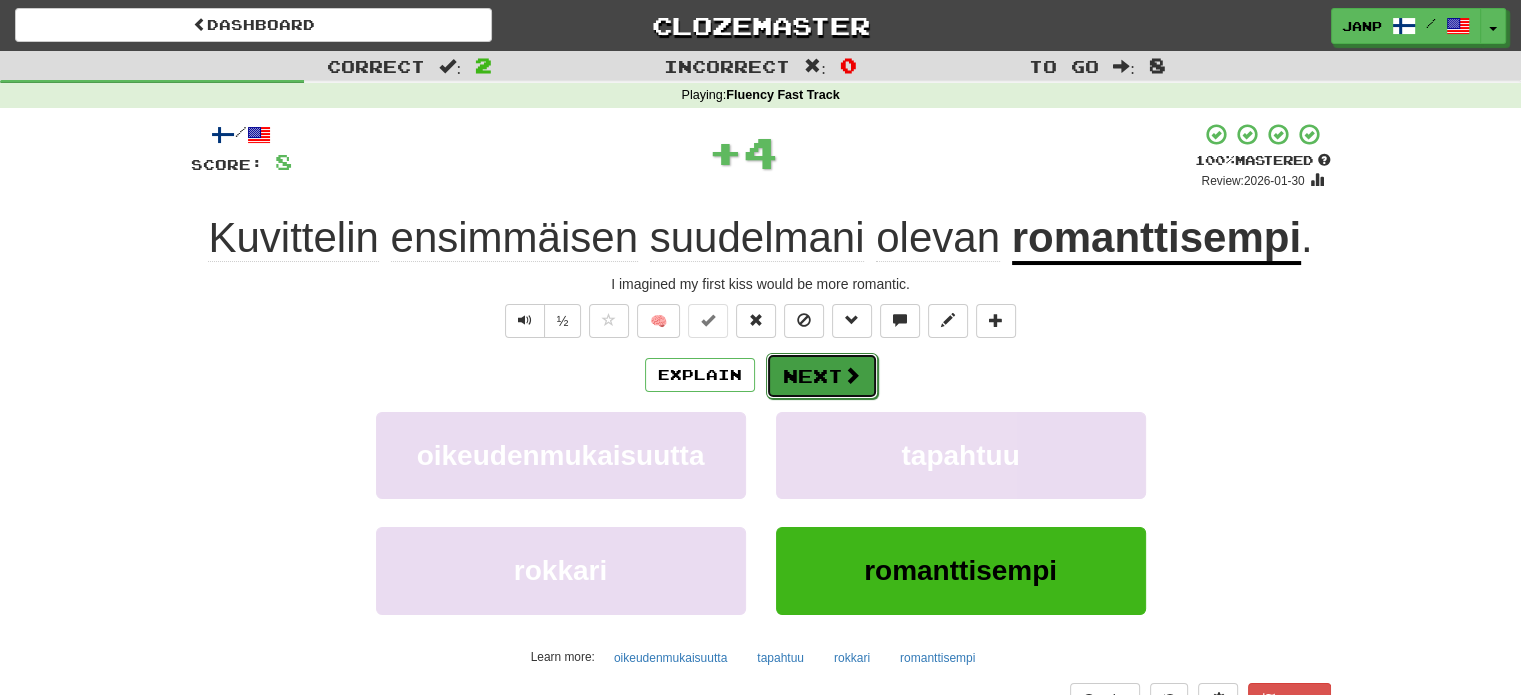 click on "Next" at bounding box center [822, 376] 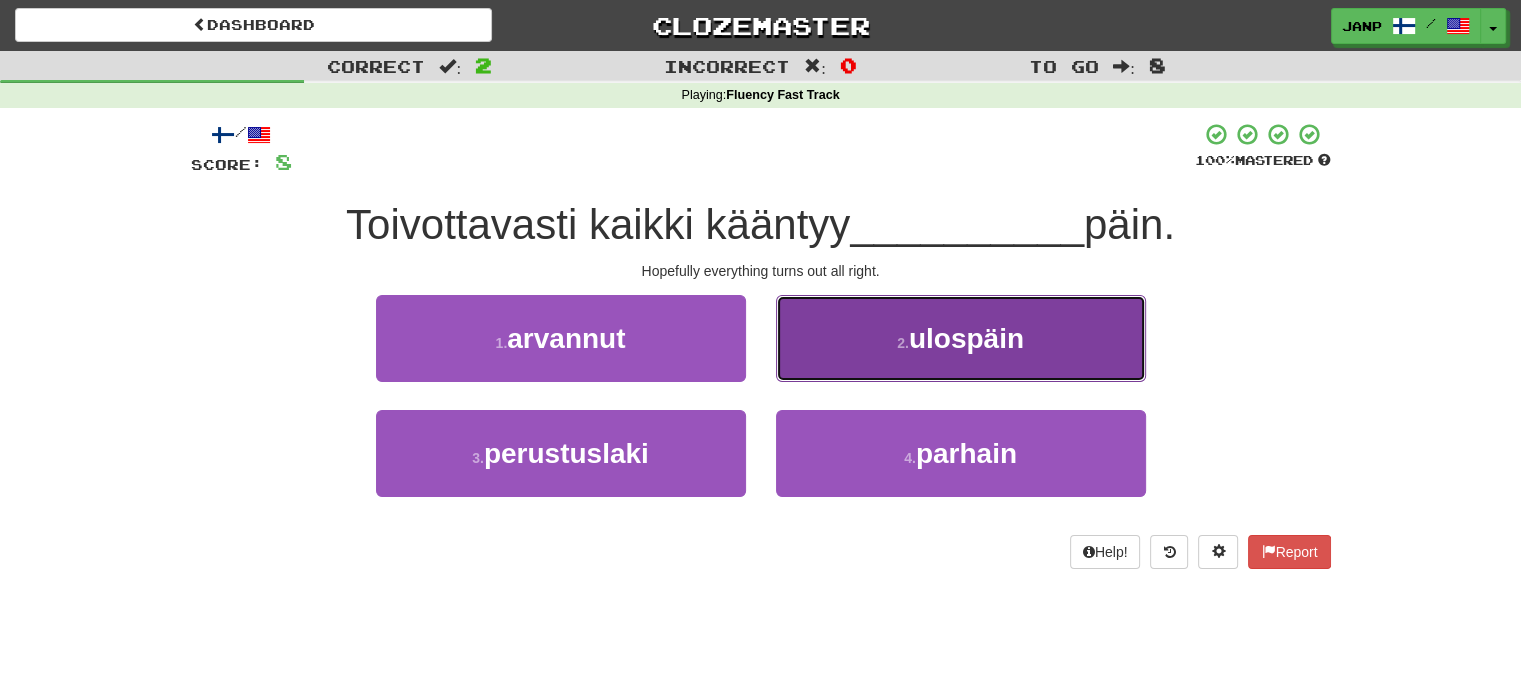 click on "2 .  ulospäin" at bounding box center (961, 338) 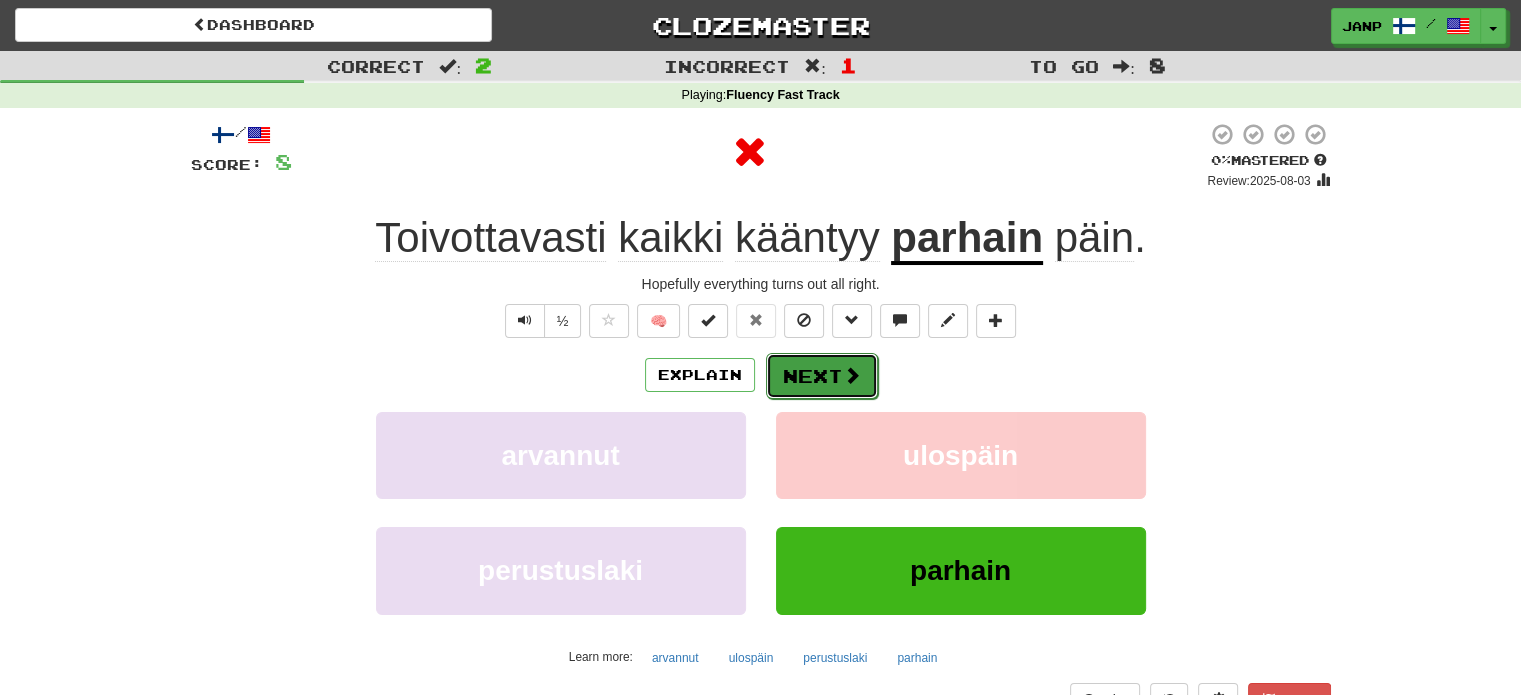 click on "Next" at bounding box center [822, 376] 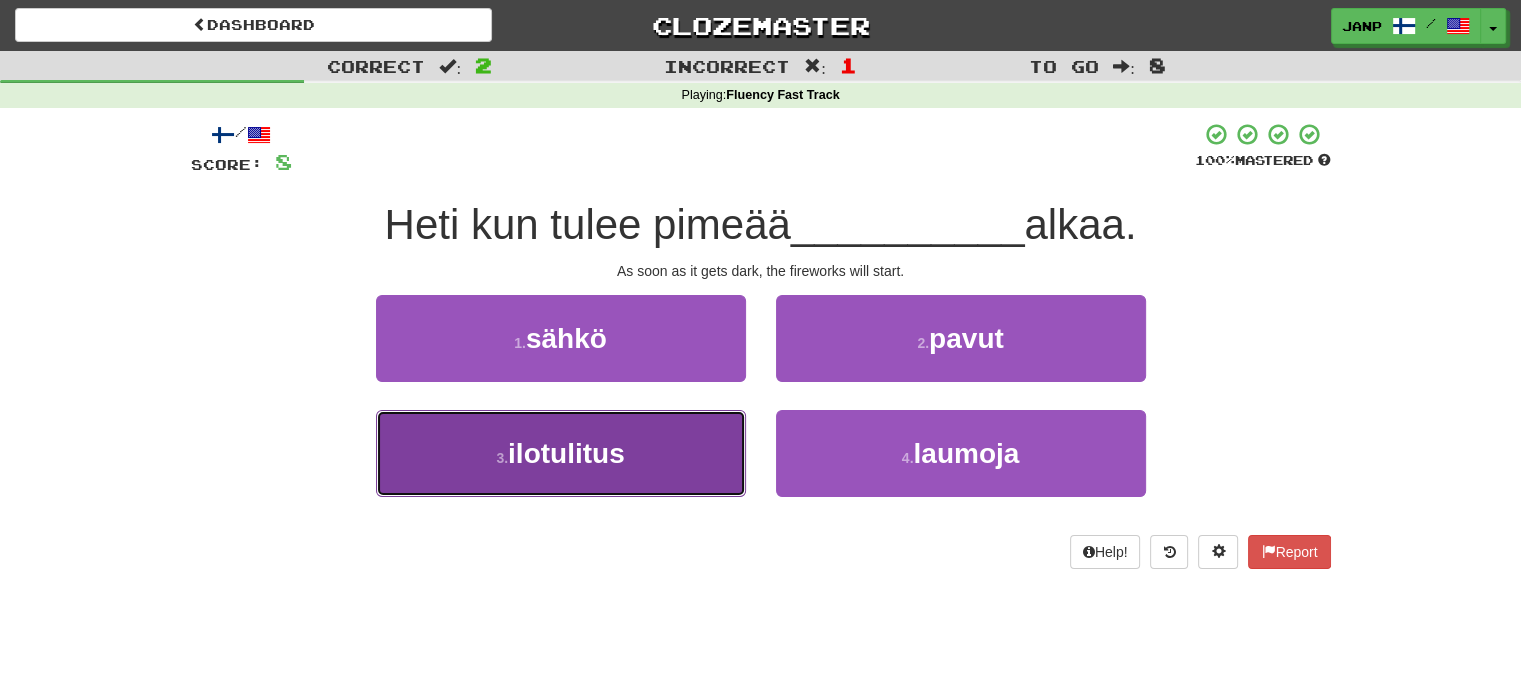 click on "3 .  ilotulitus" at bounding box center (561, 453) 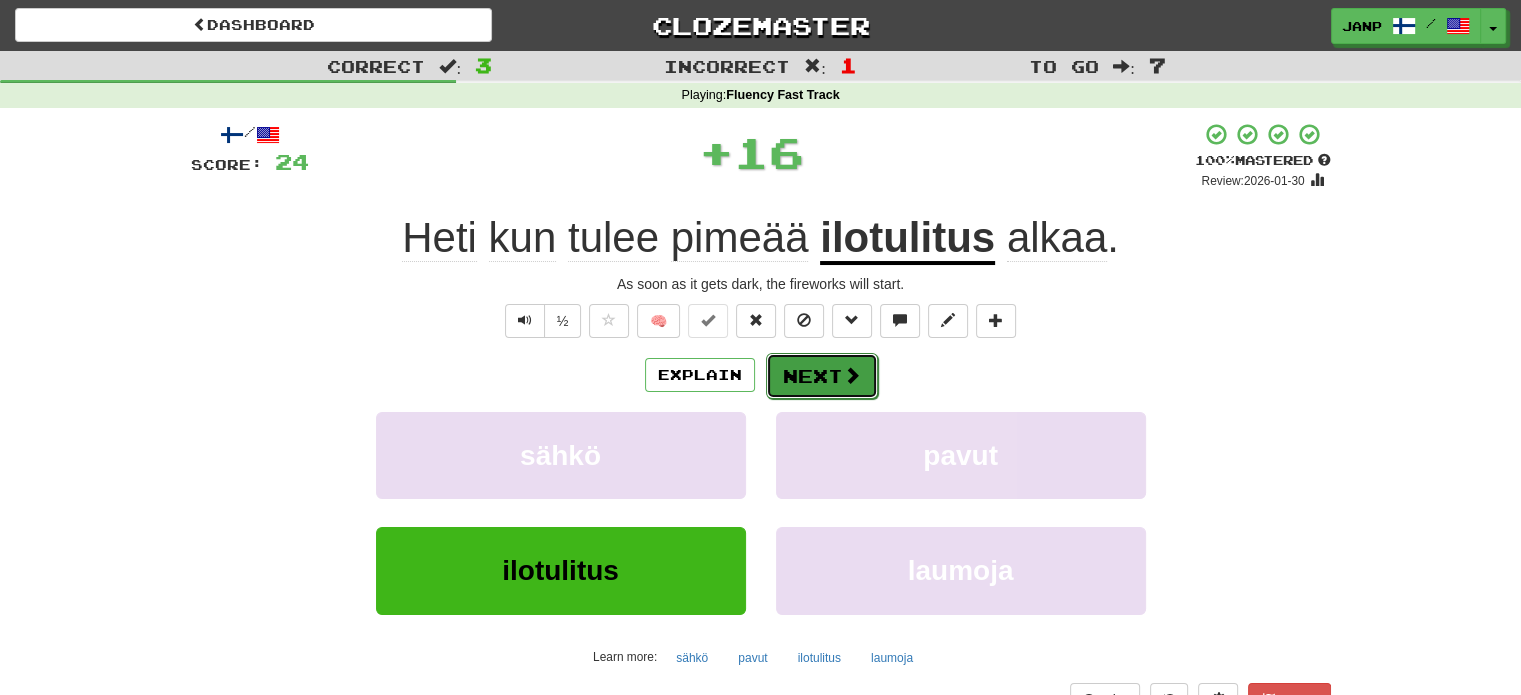 click on "Next" at bounding box center (822, 376) 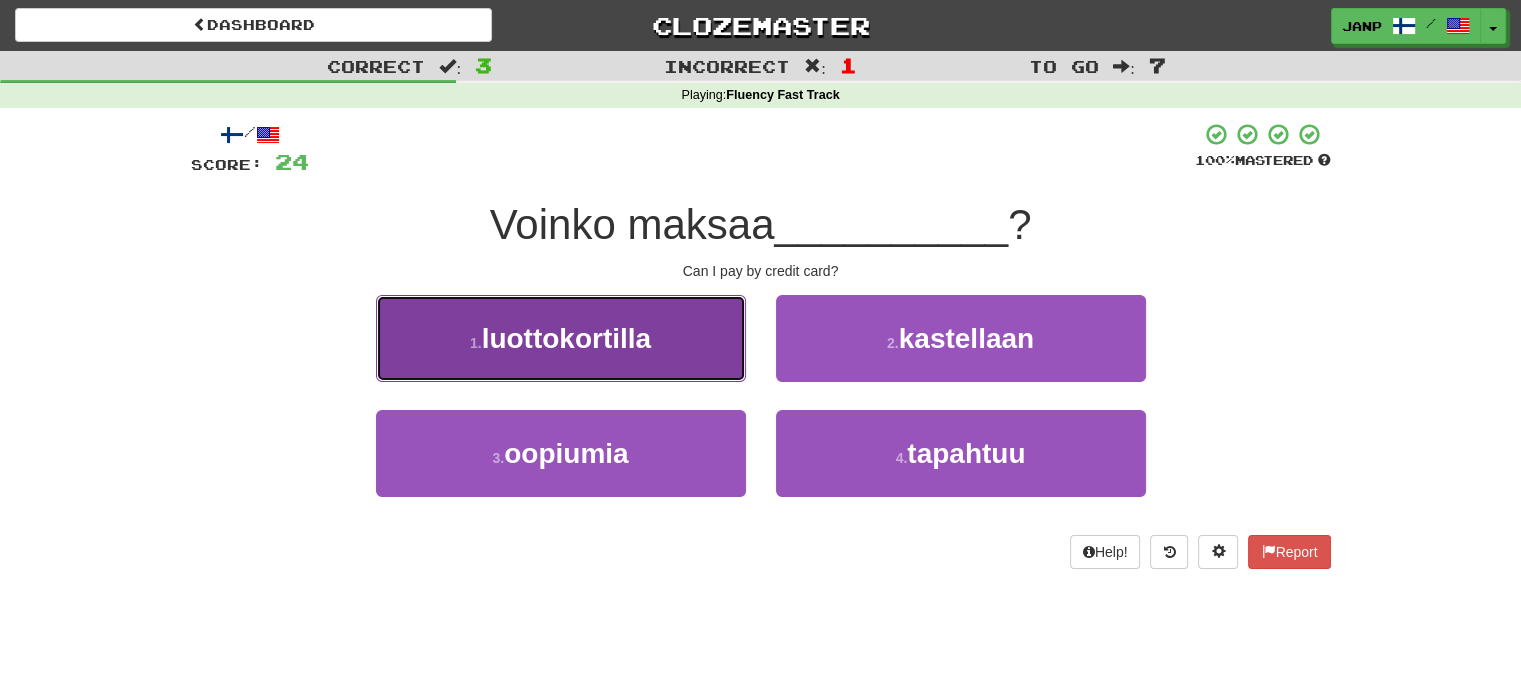 click on "1 .  luottokortilla" at bounding box center [561, 338] 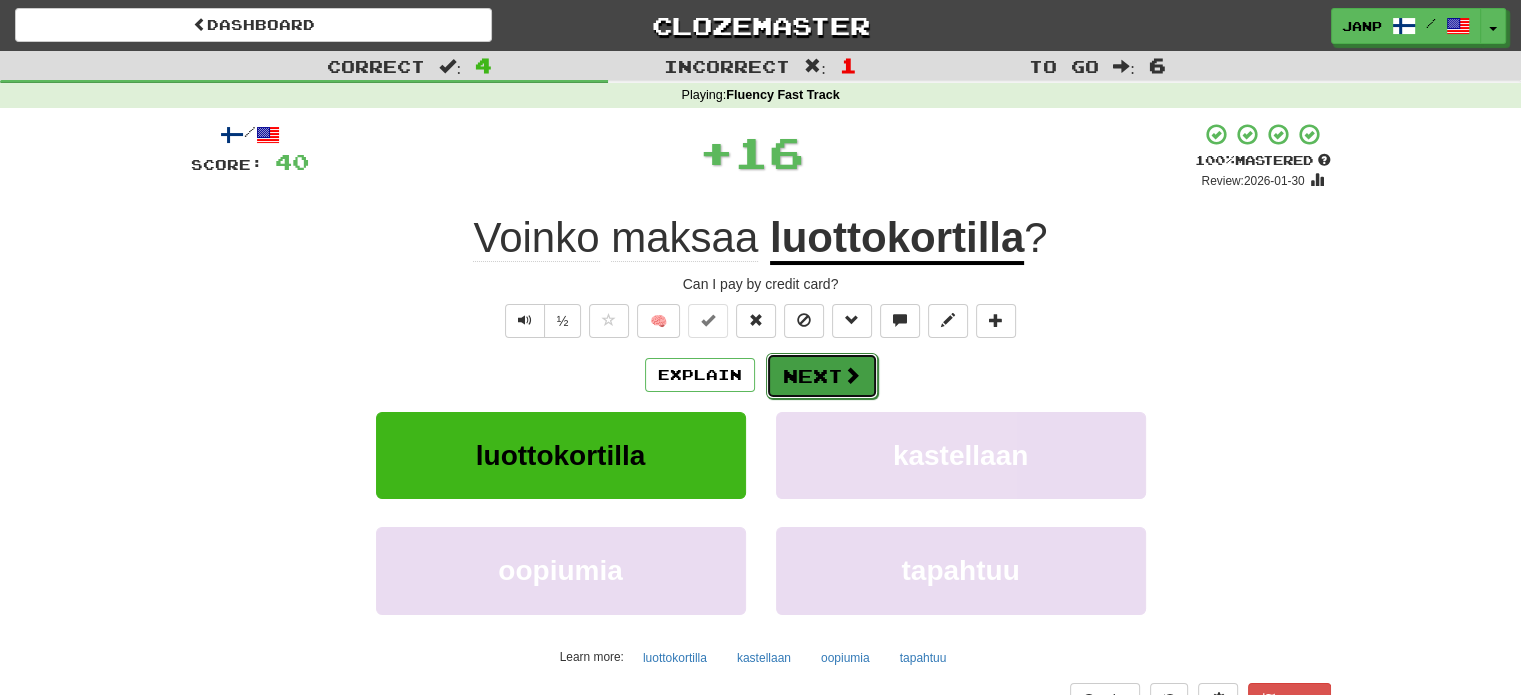 click on "Next" at bounding box center (822, 376) 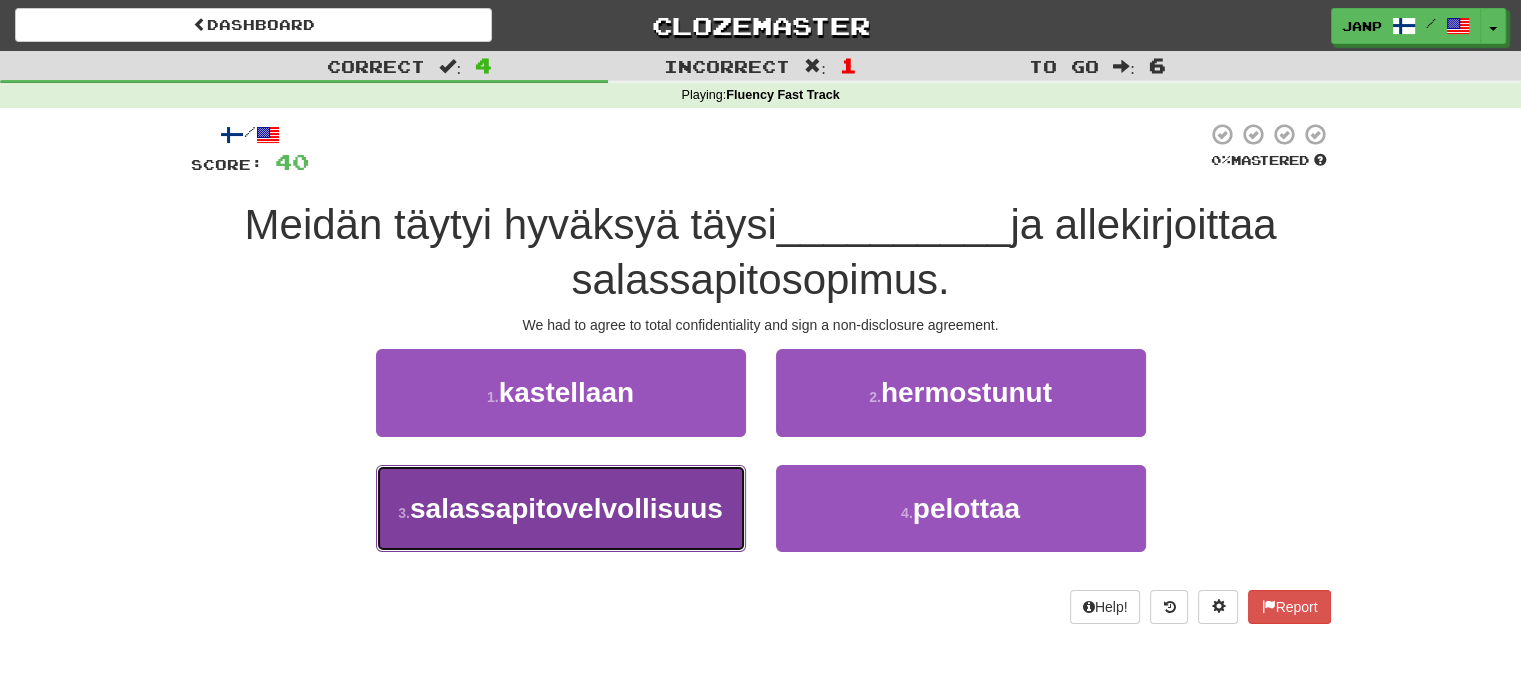 click on "3 .  salassapitovelvollisuus" at bounding box center [561, 508] 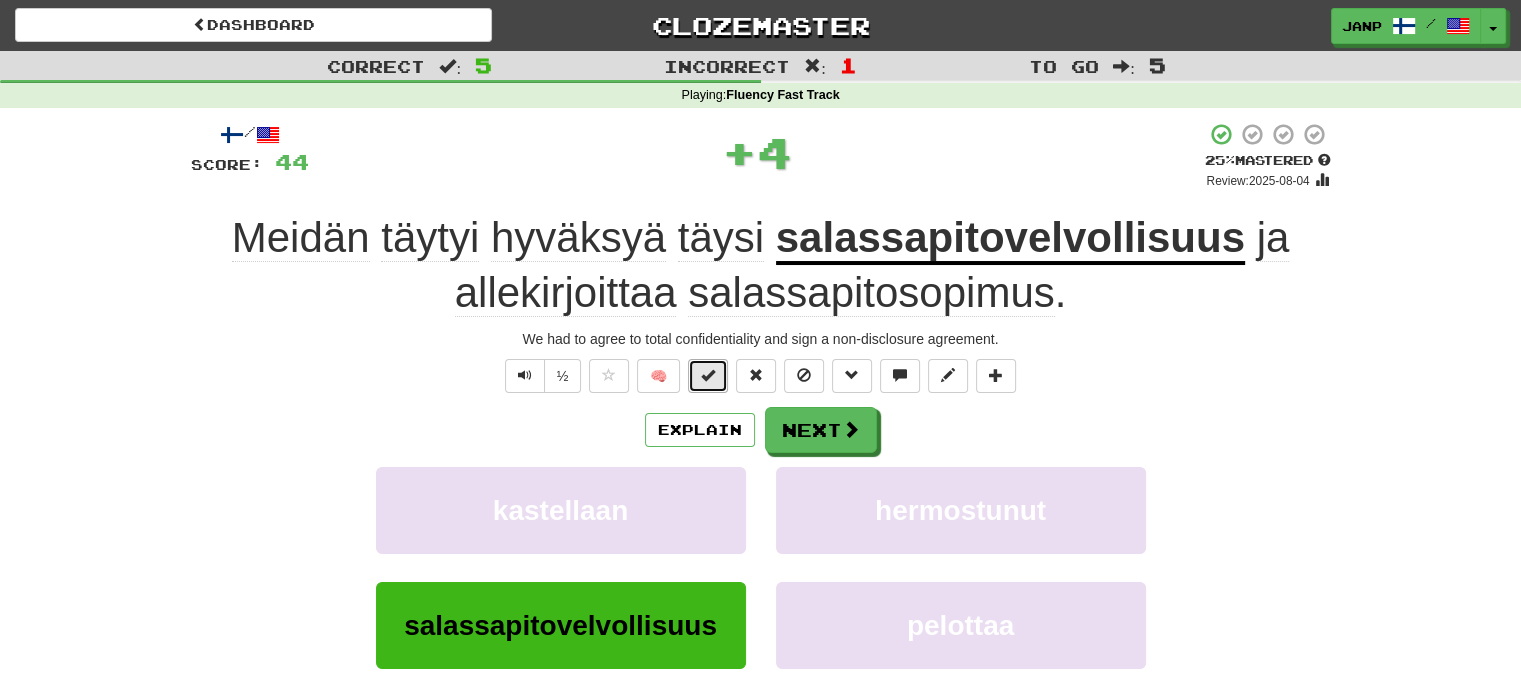 click at bounding box center (708, 376) 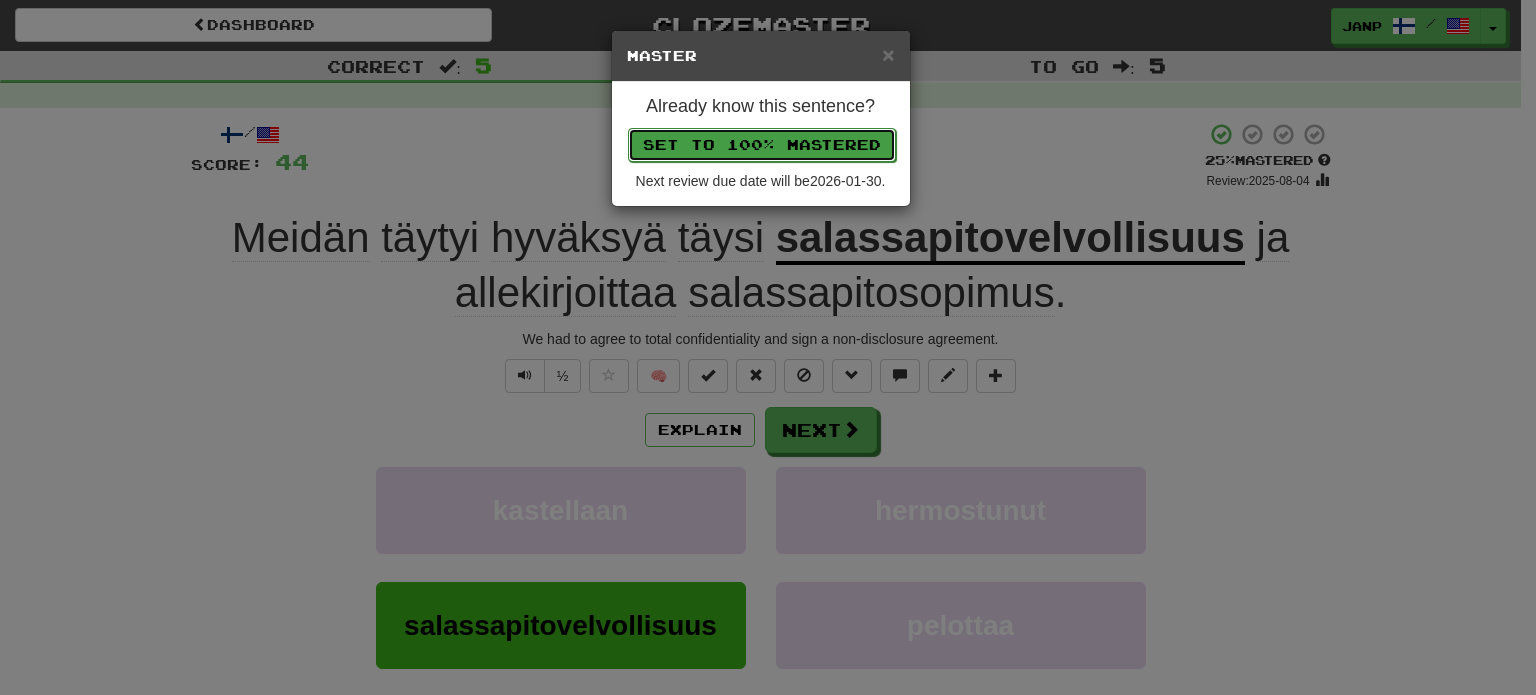 click on "Set to 100% Mastered" at bounding box center [762, 145] 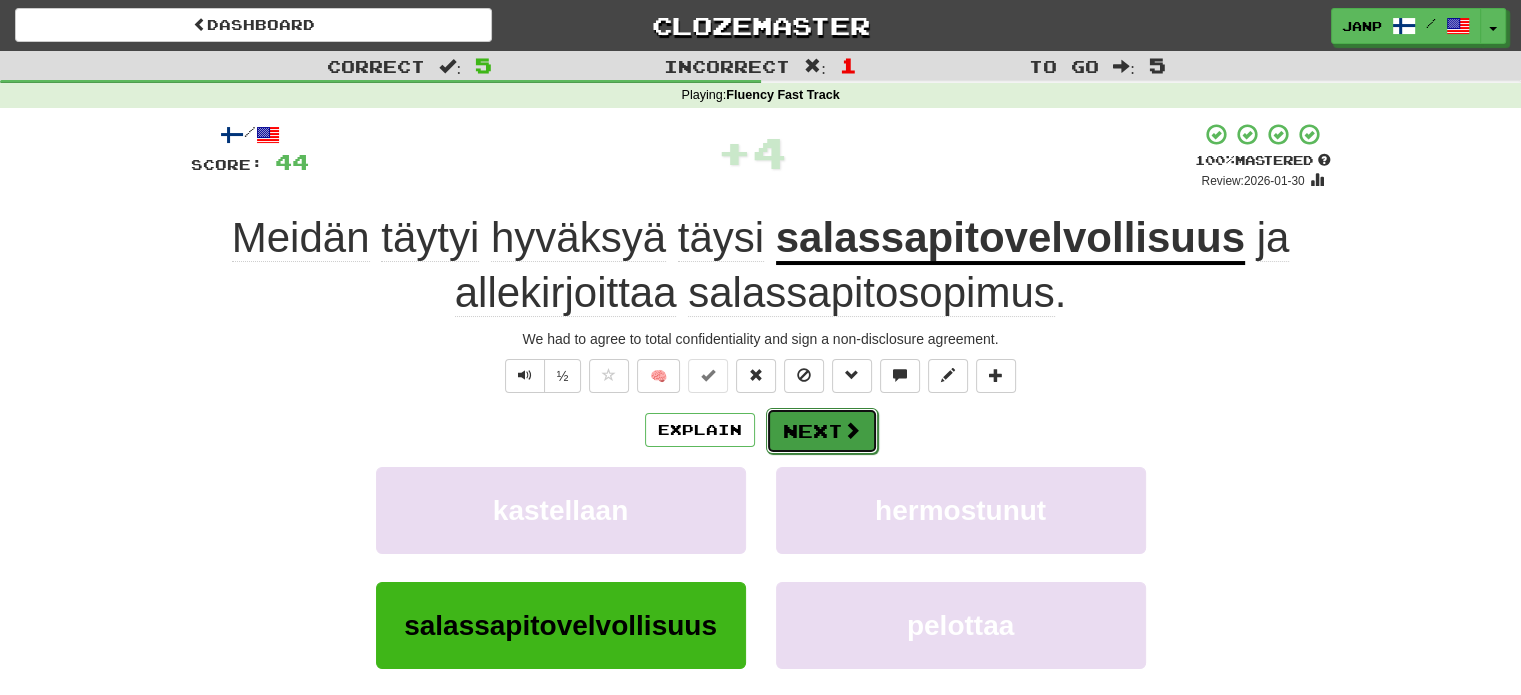 click on "Next" at bounding box center [822, 431] 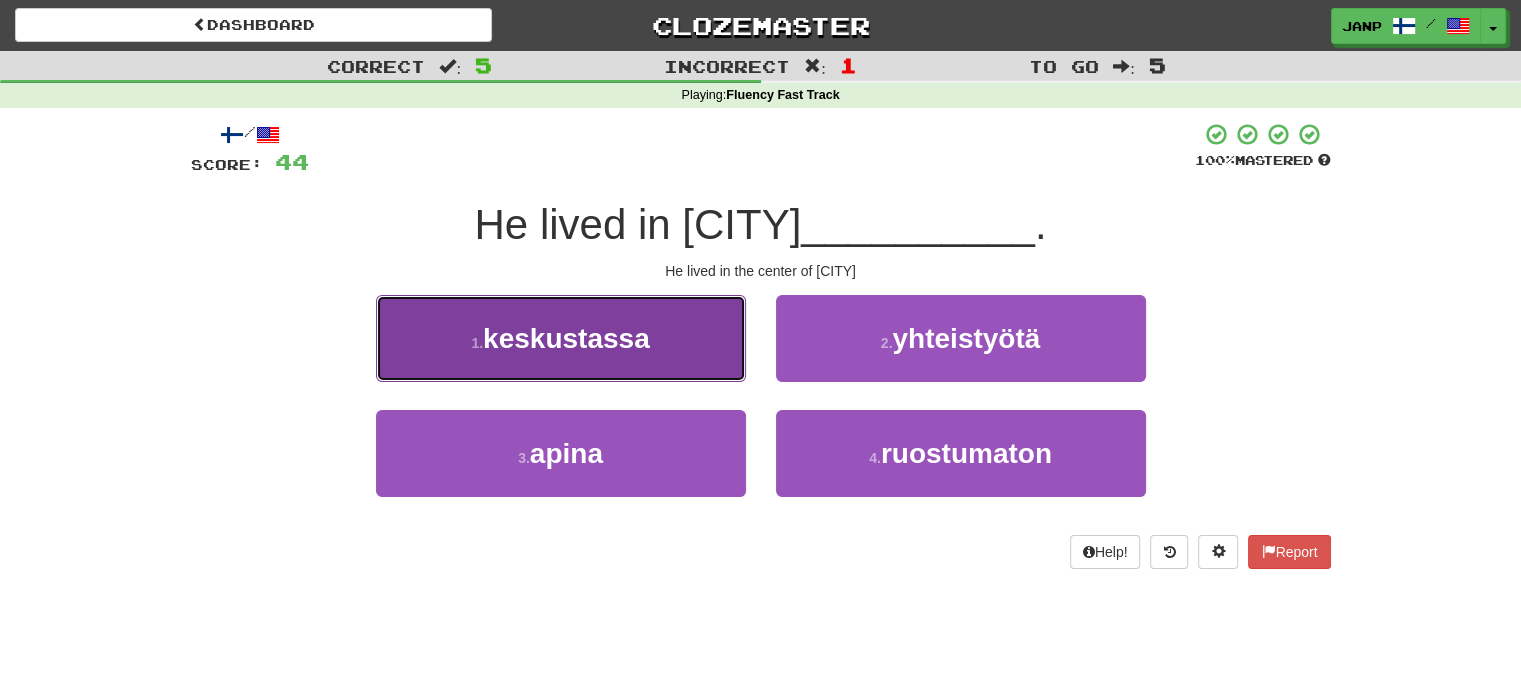 click on "1 .  keskustassa" at bounding box center (561, 338) 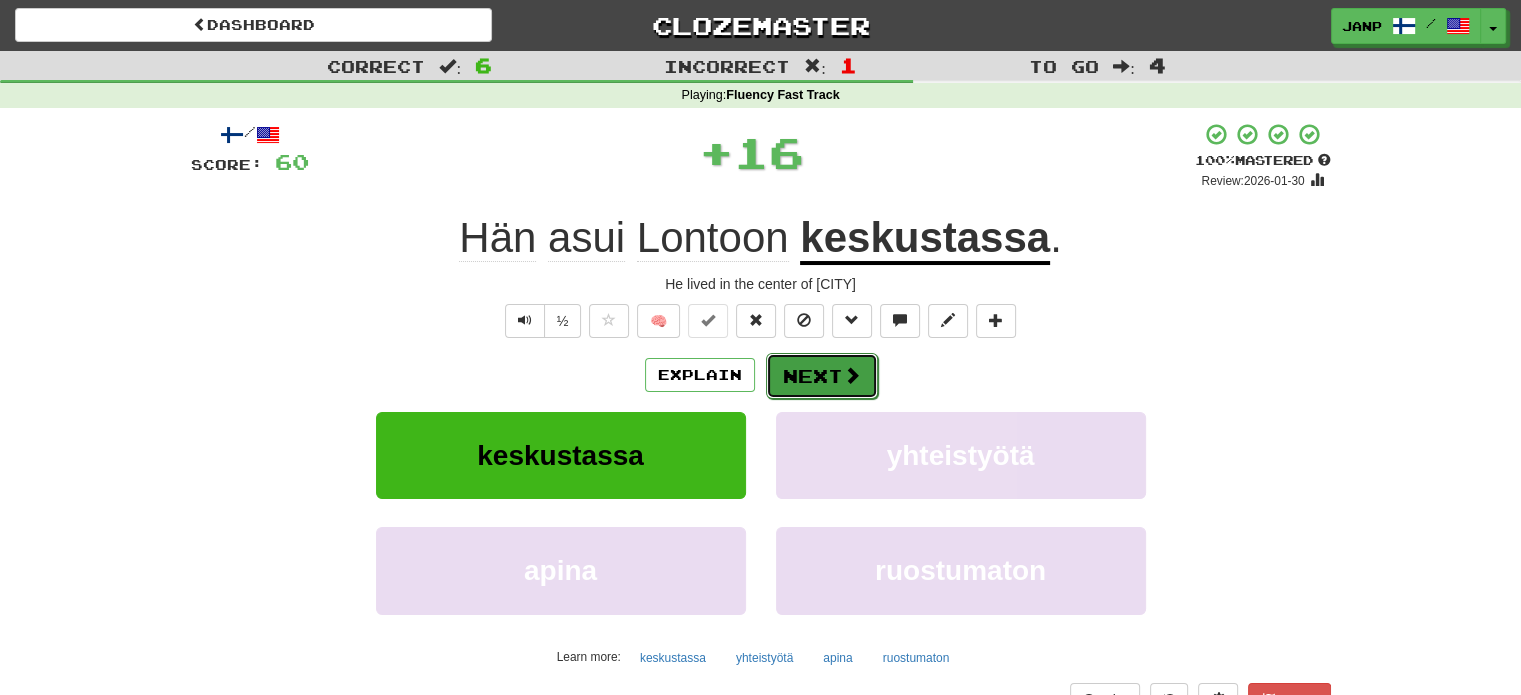 click on "Next" at bounding box center [822, 376] 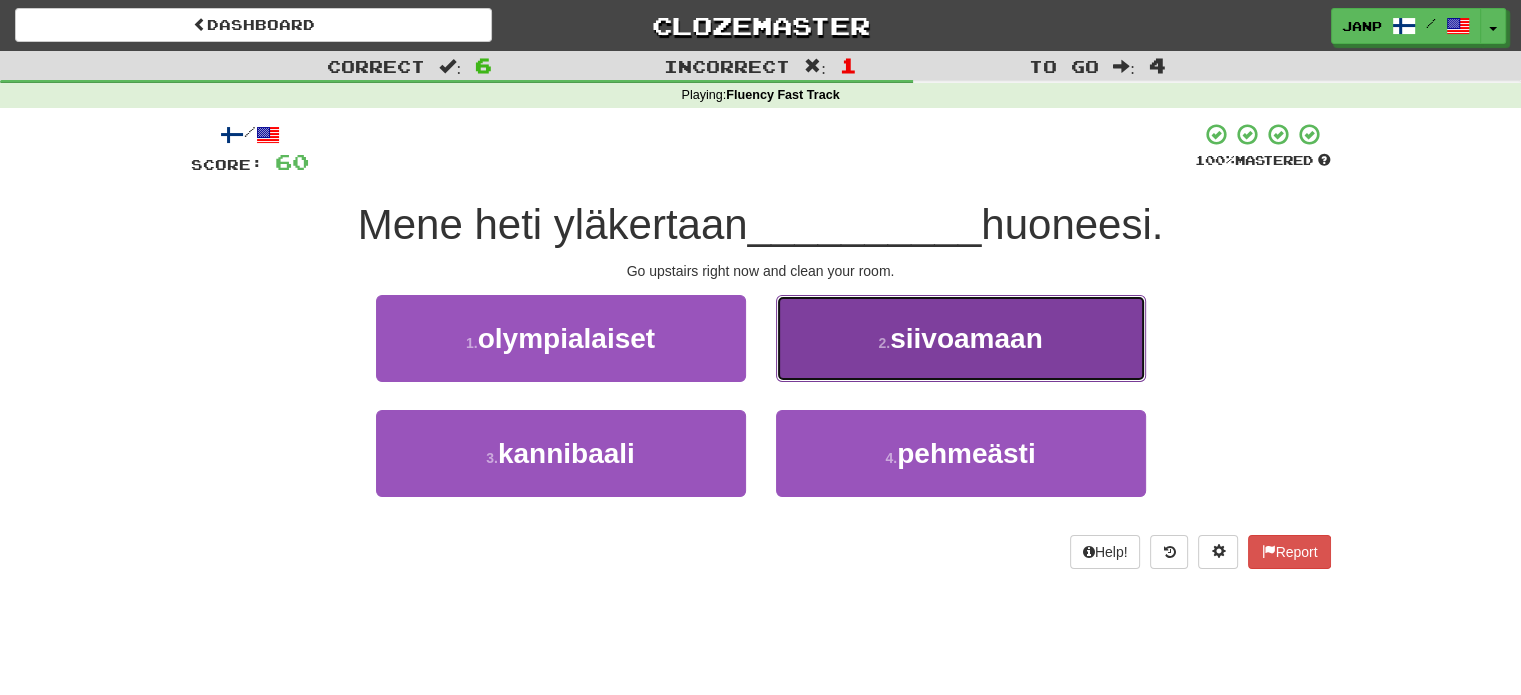 click on "2 .  siivoamaan" at bounding box center (961, 338) 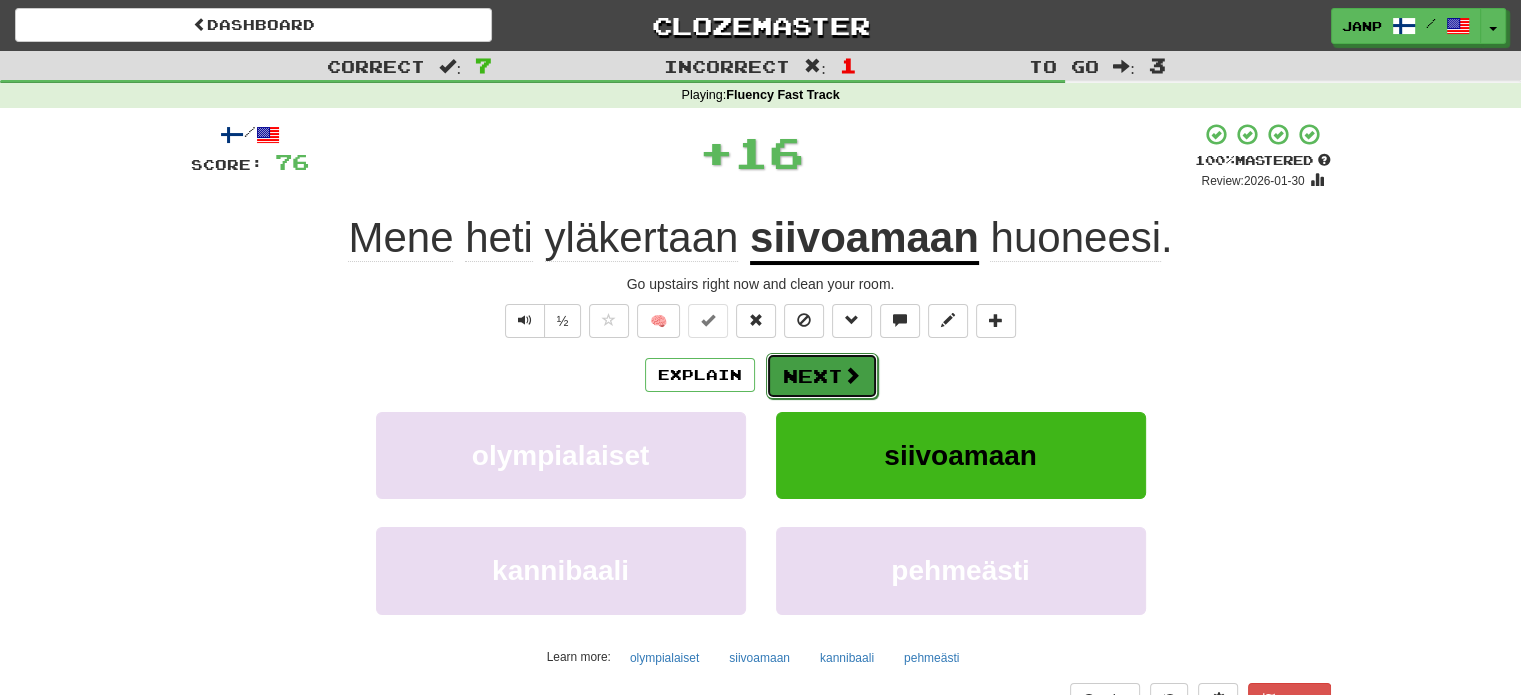 click on "Next" at bounding box center [822, 376] 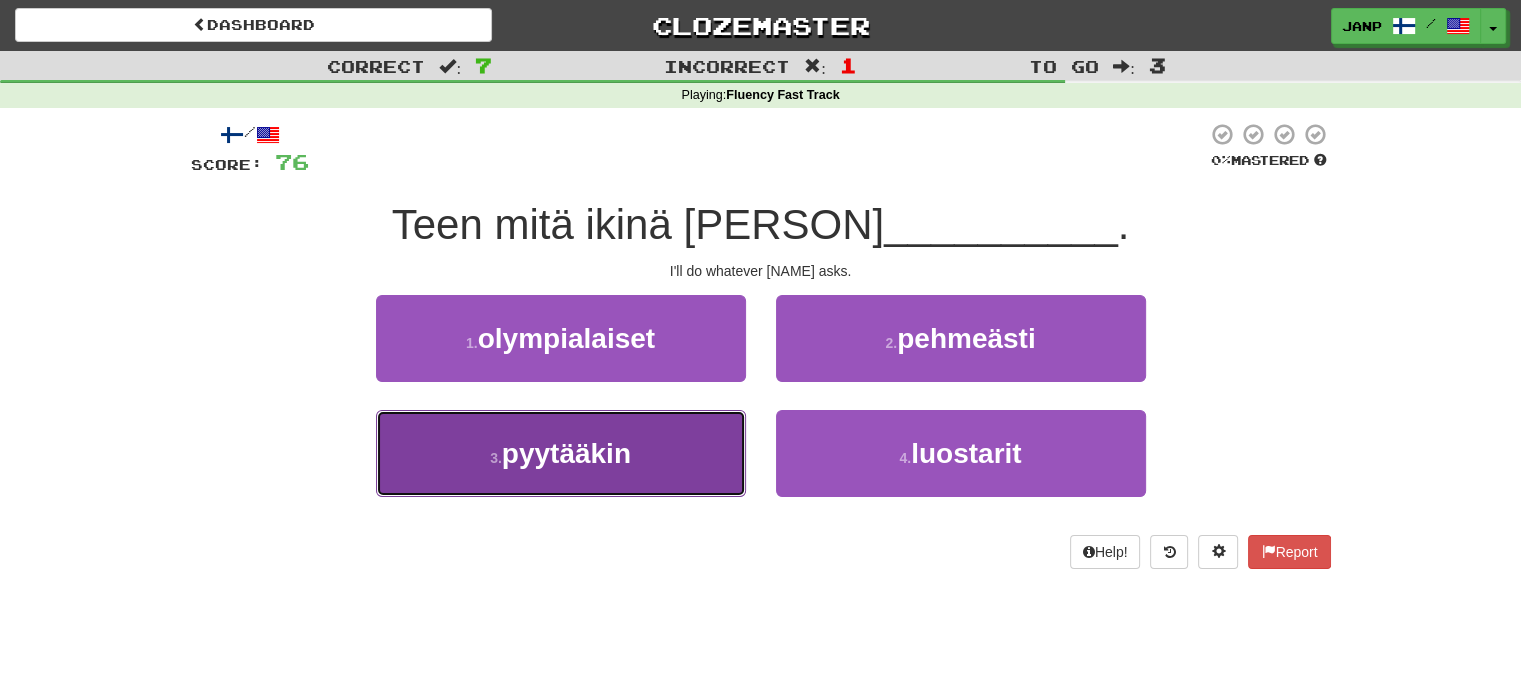 click on "3 .  pyytääkin" at bounding box center (561, 453) 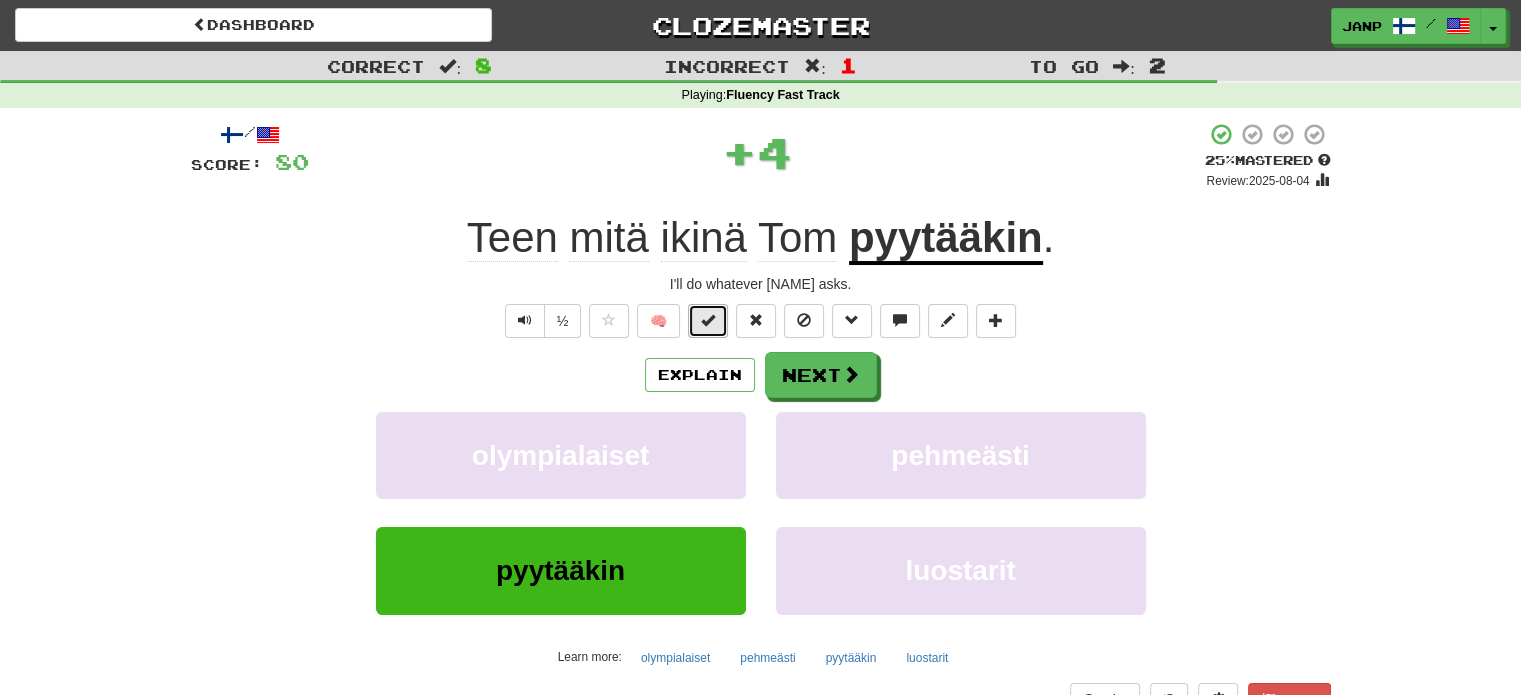 click at bounding box center (708, 321) 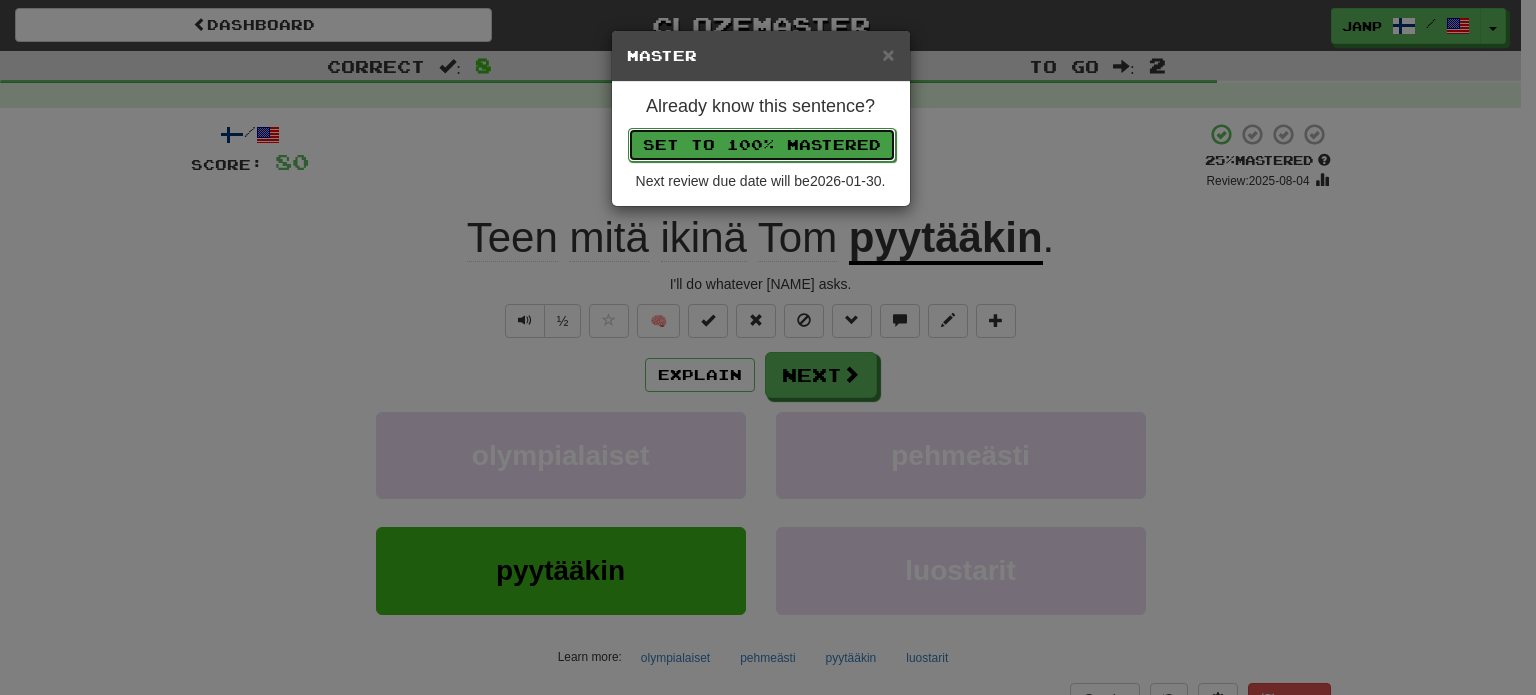 click on "Set to 100% Mastered" at bounding box center [762, 145] 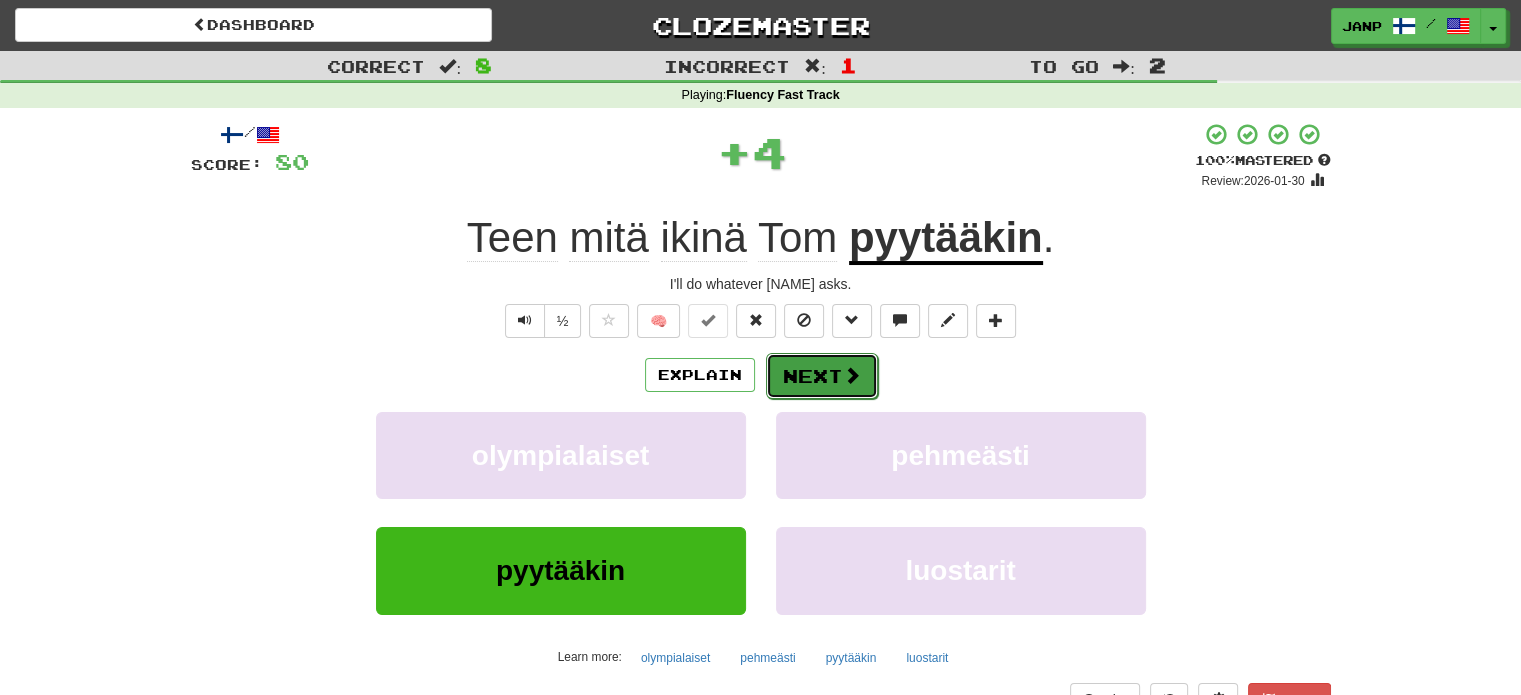 click at bounding box center (852, 375) 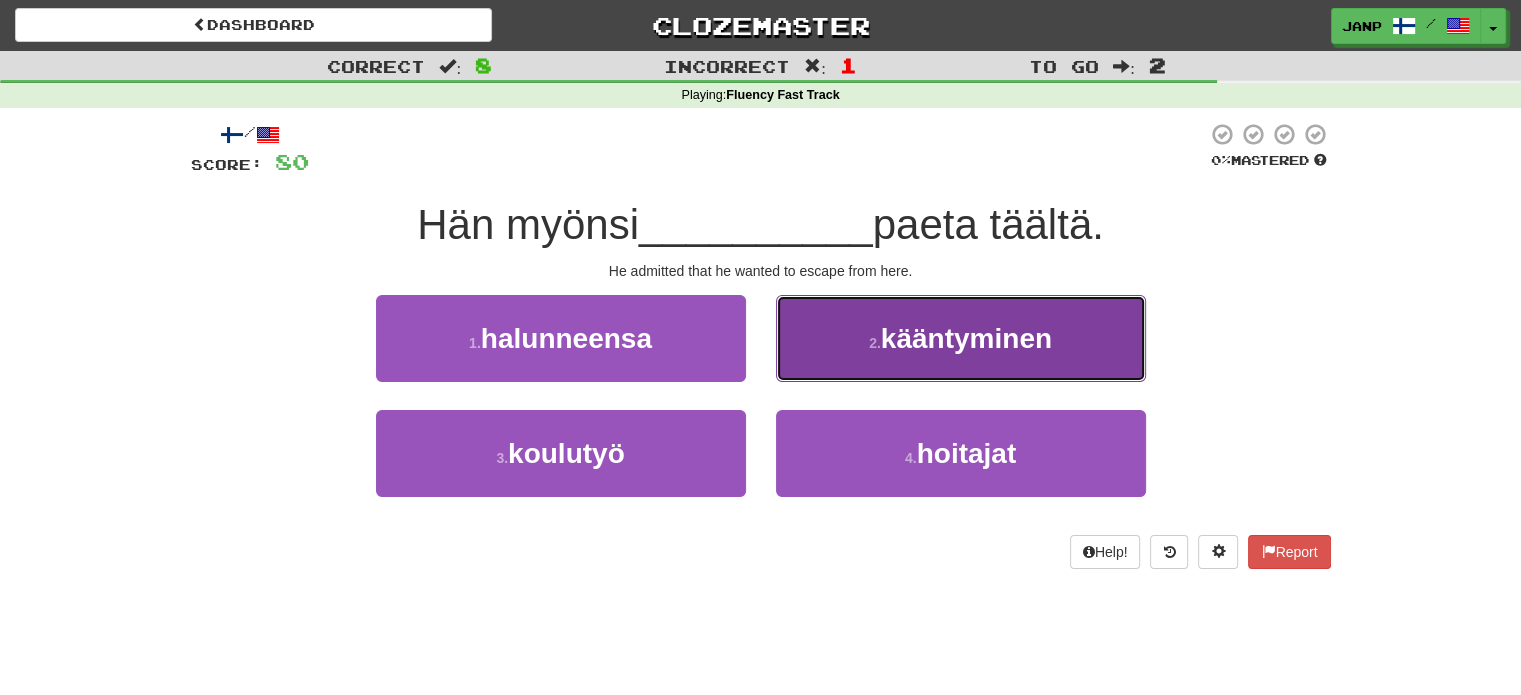 click on "2 .  kääntyminen" at bounding box center [961, 338] 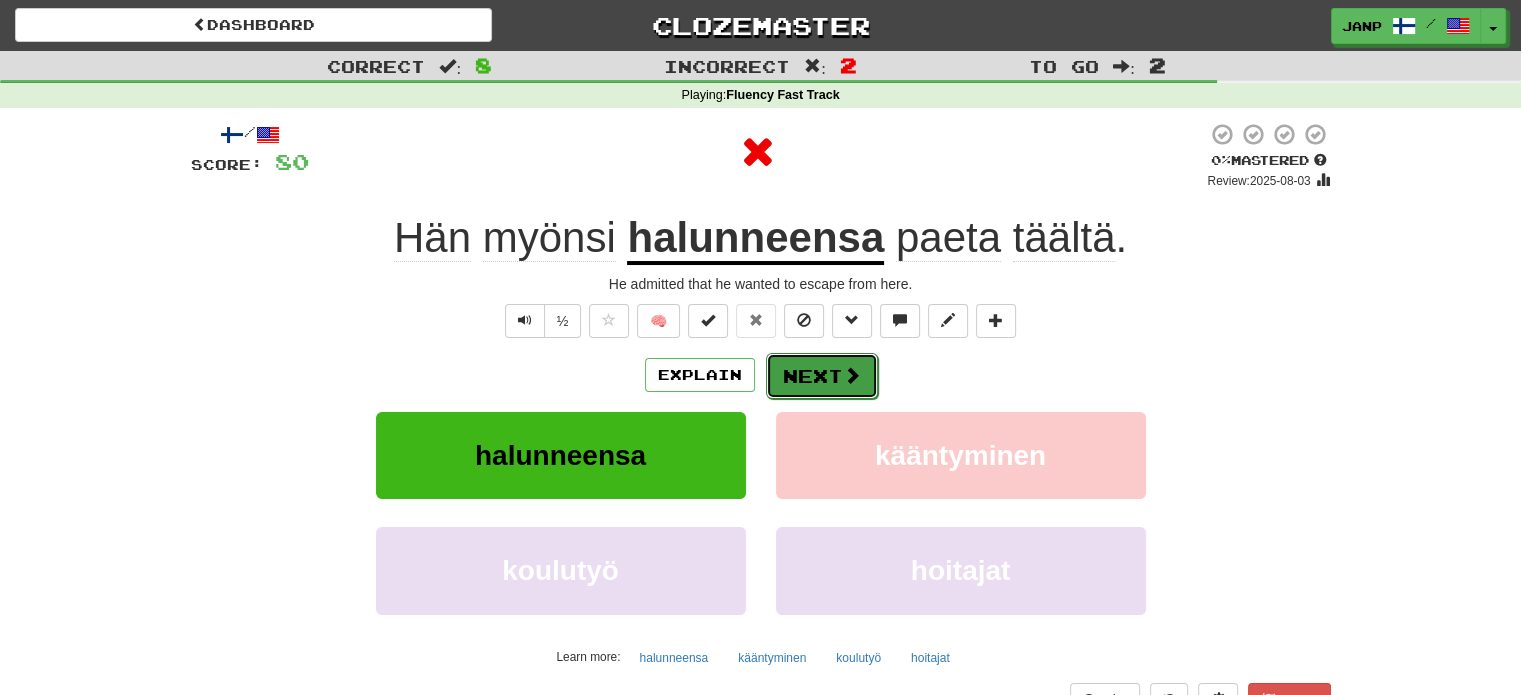 click on "Next" at bounding box center [822, 376] 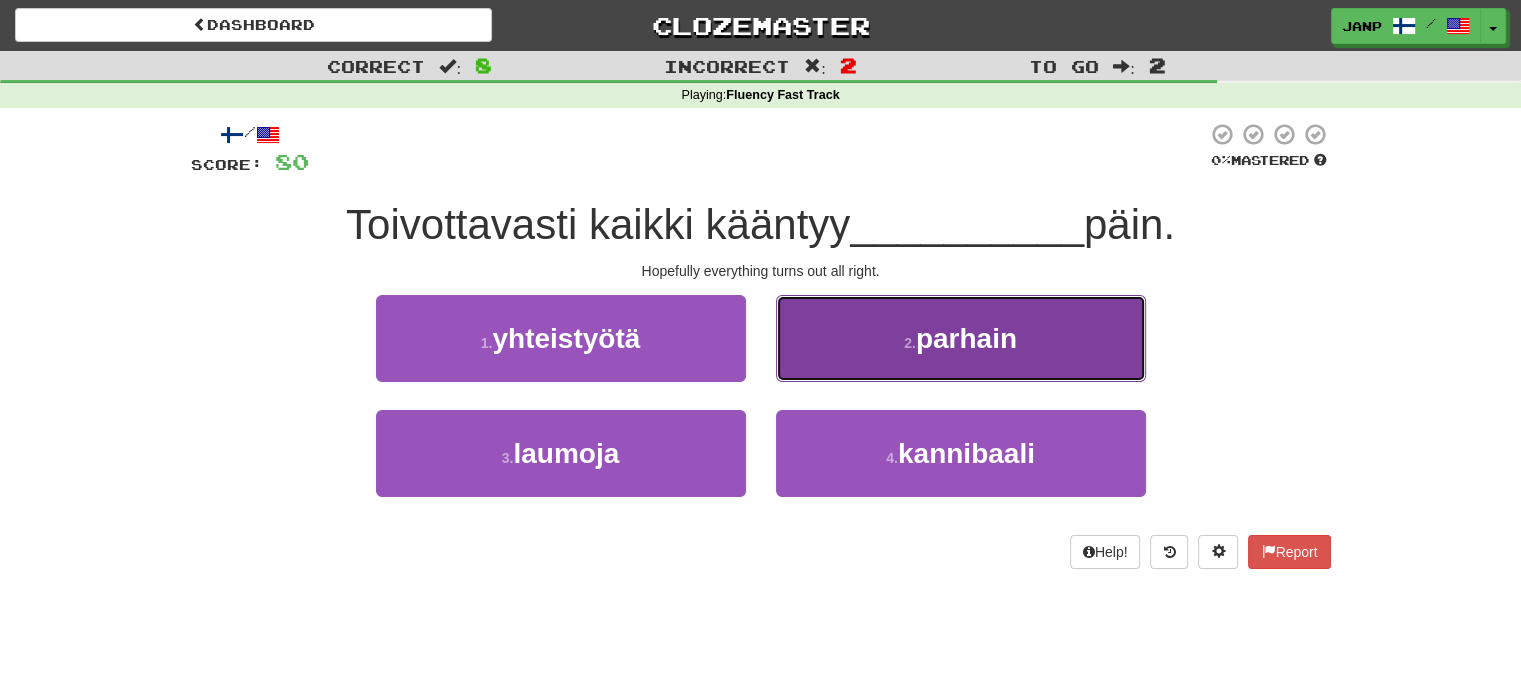 click on "2 .  parhain" at bounding box center (961, 338) 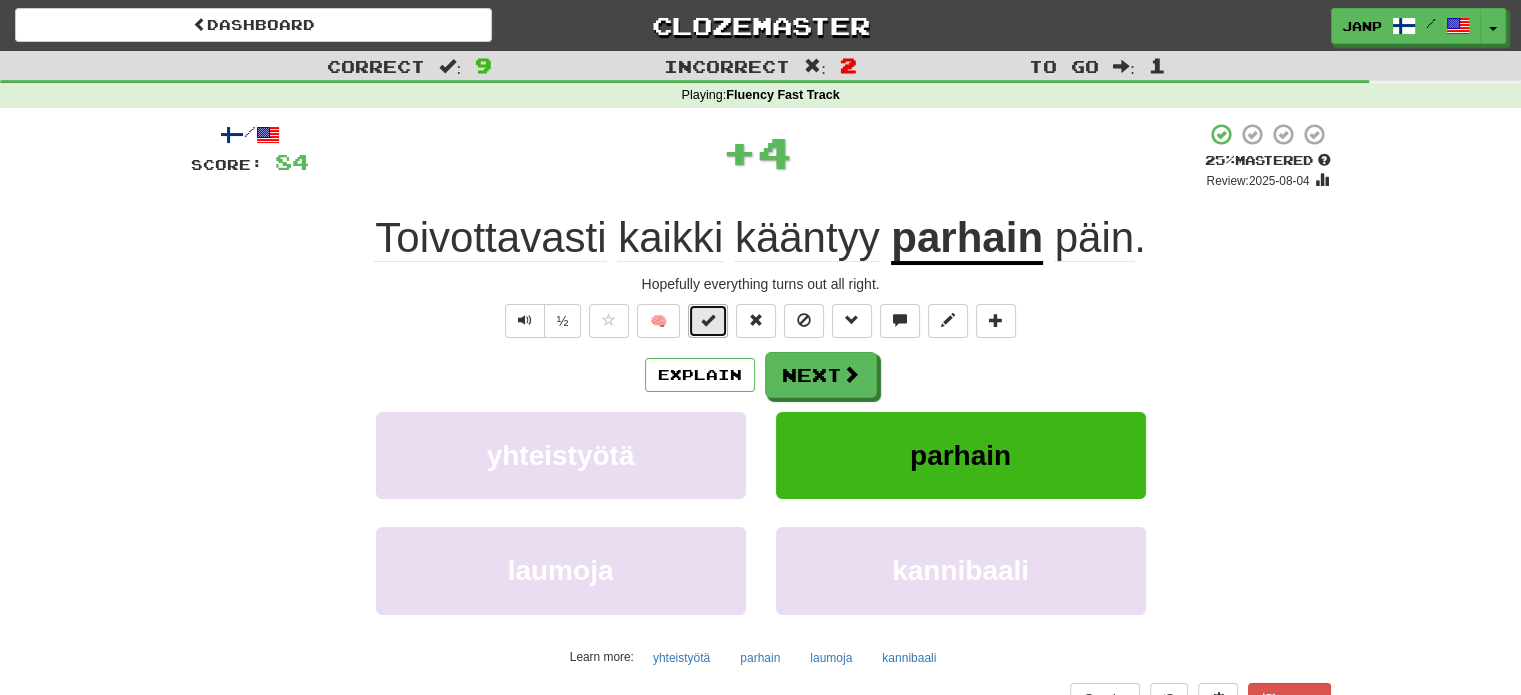 click at bounding box center (708, 321) 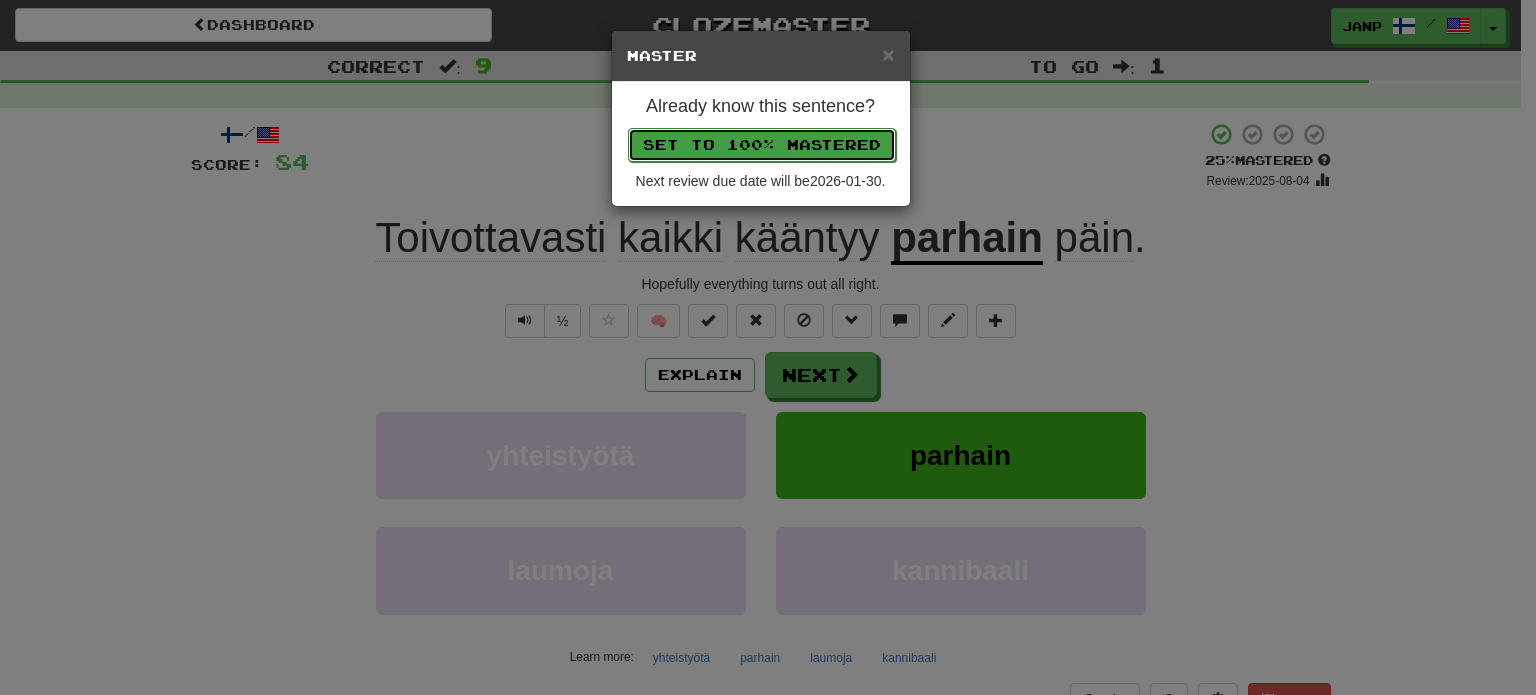 click on "Set to 100% Mastered" at bounding box center [762, 145] 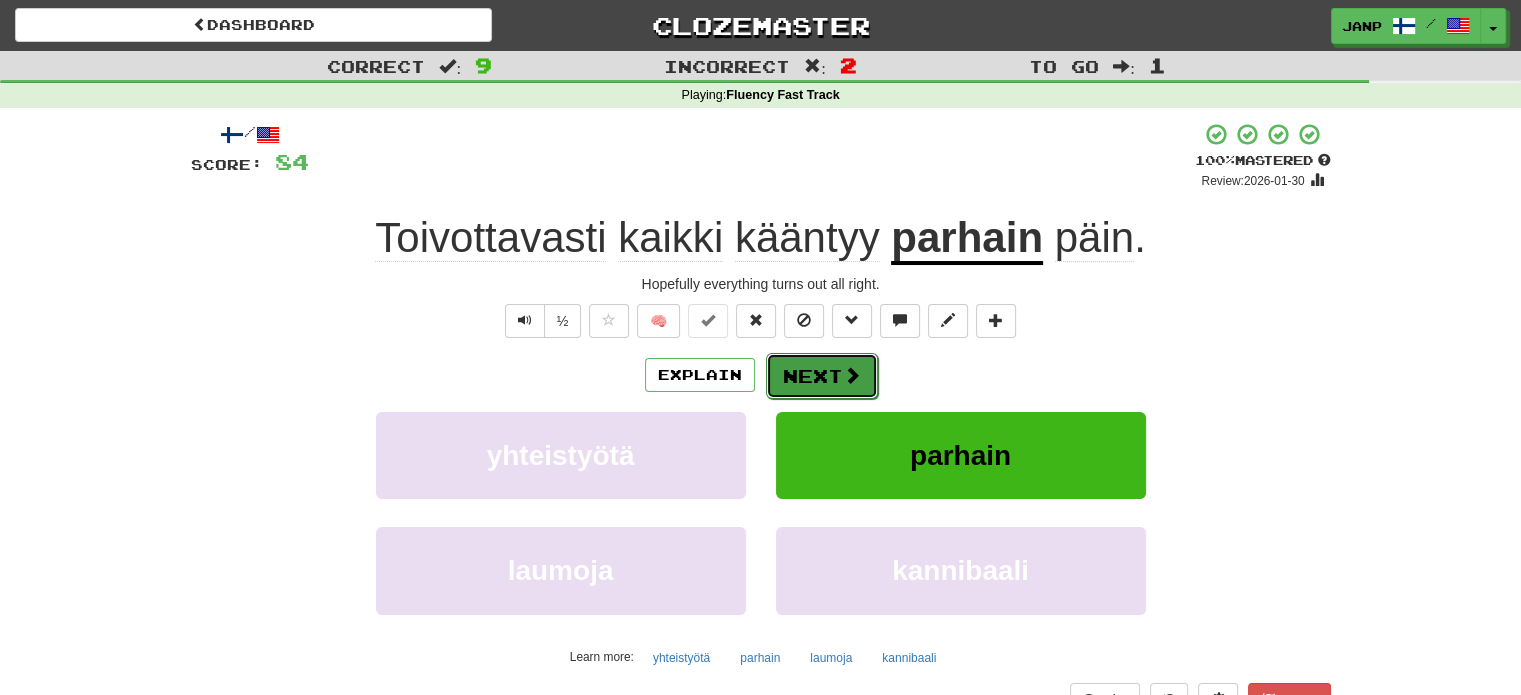 click on "Next" at bounding box center [822, 376] 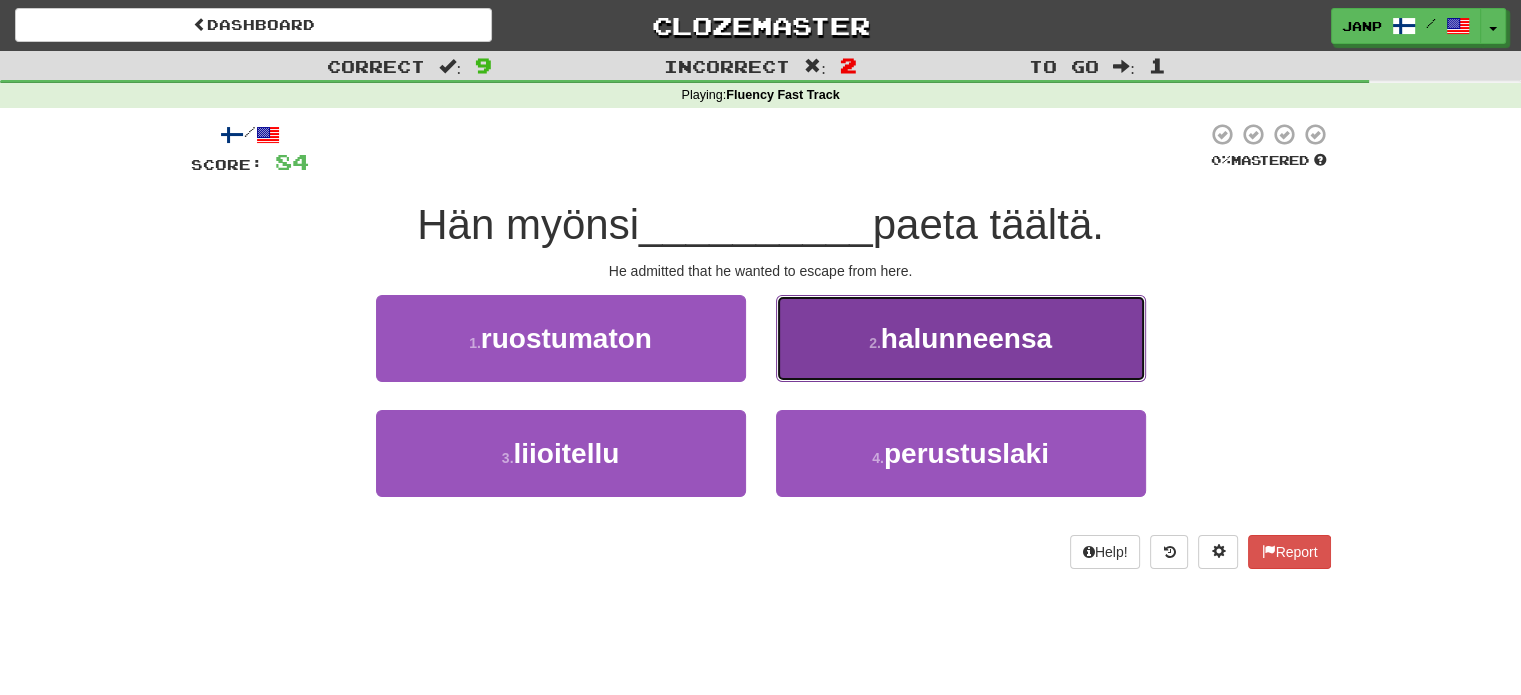 click on "halunneensa" at bounding box center (961, 338) 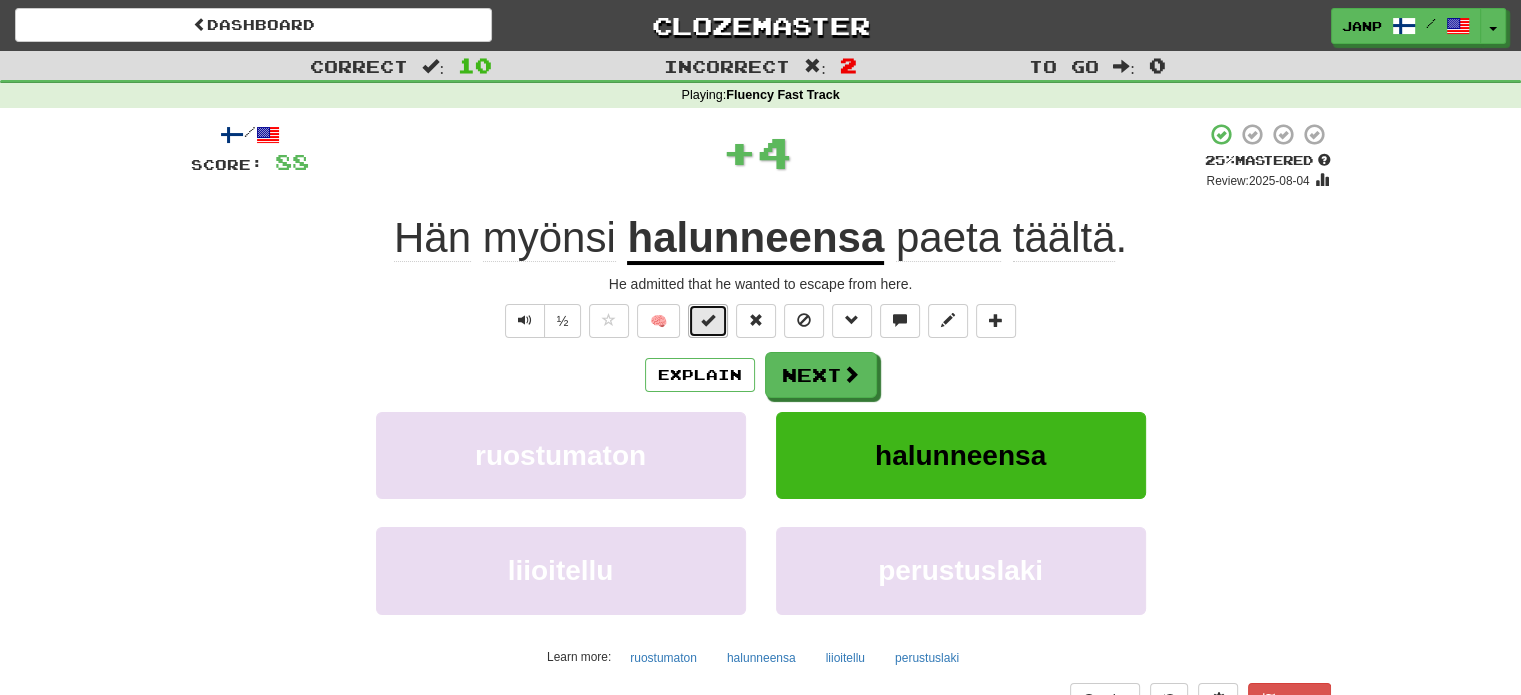 click at bounding box center [708, 320] 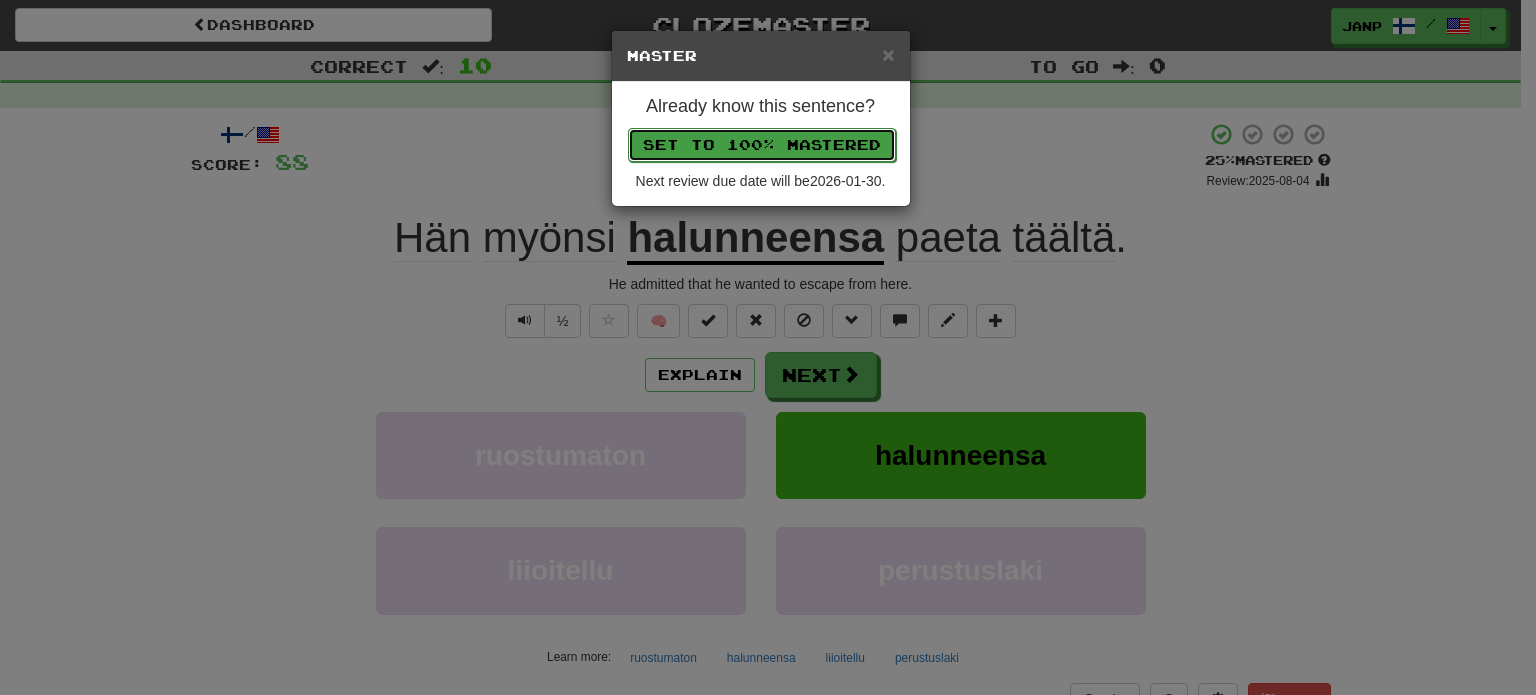 click on "Set to 100% Mastered" at bounding box center (762, 145) 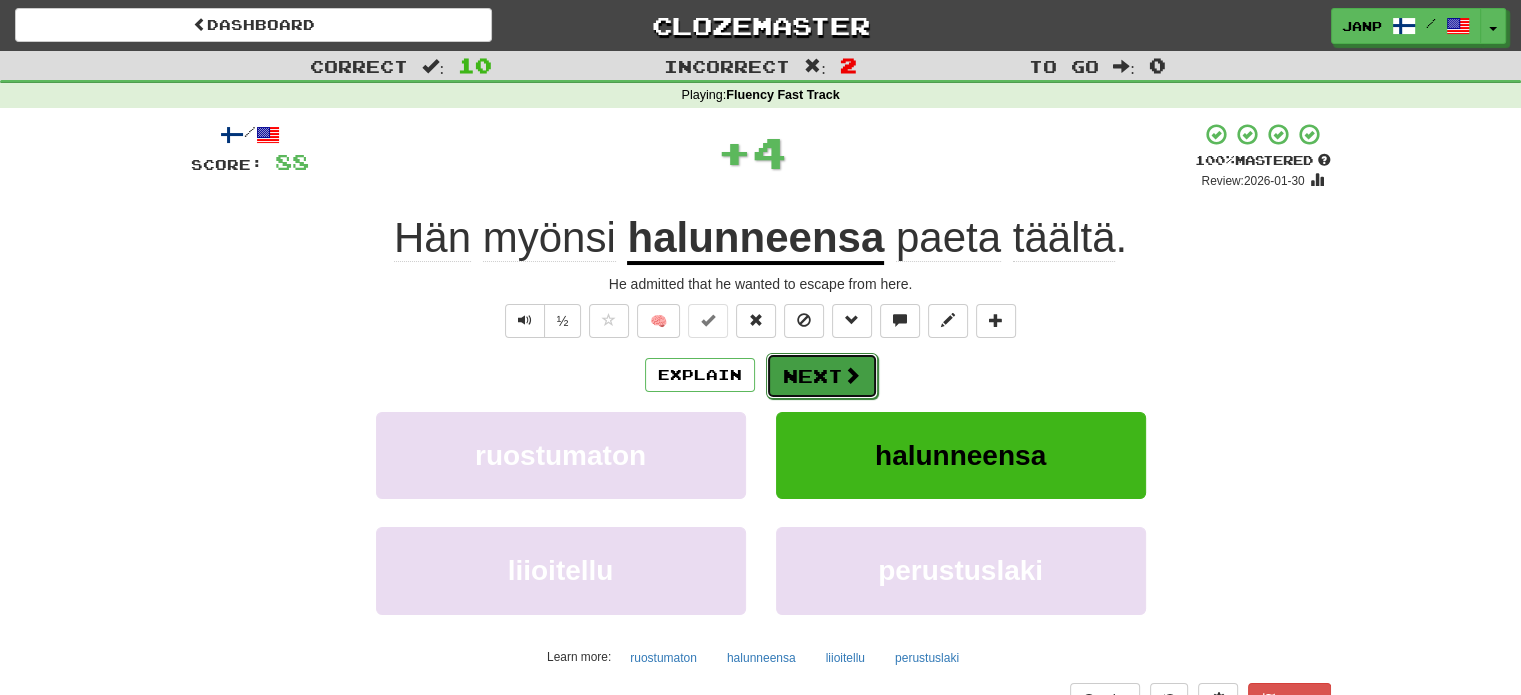 click on "Next" at bounding box center (822, 376) 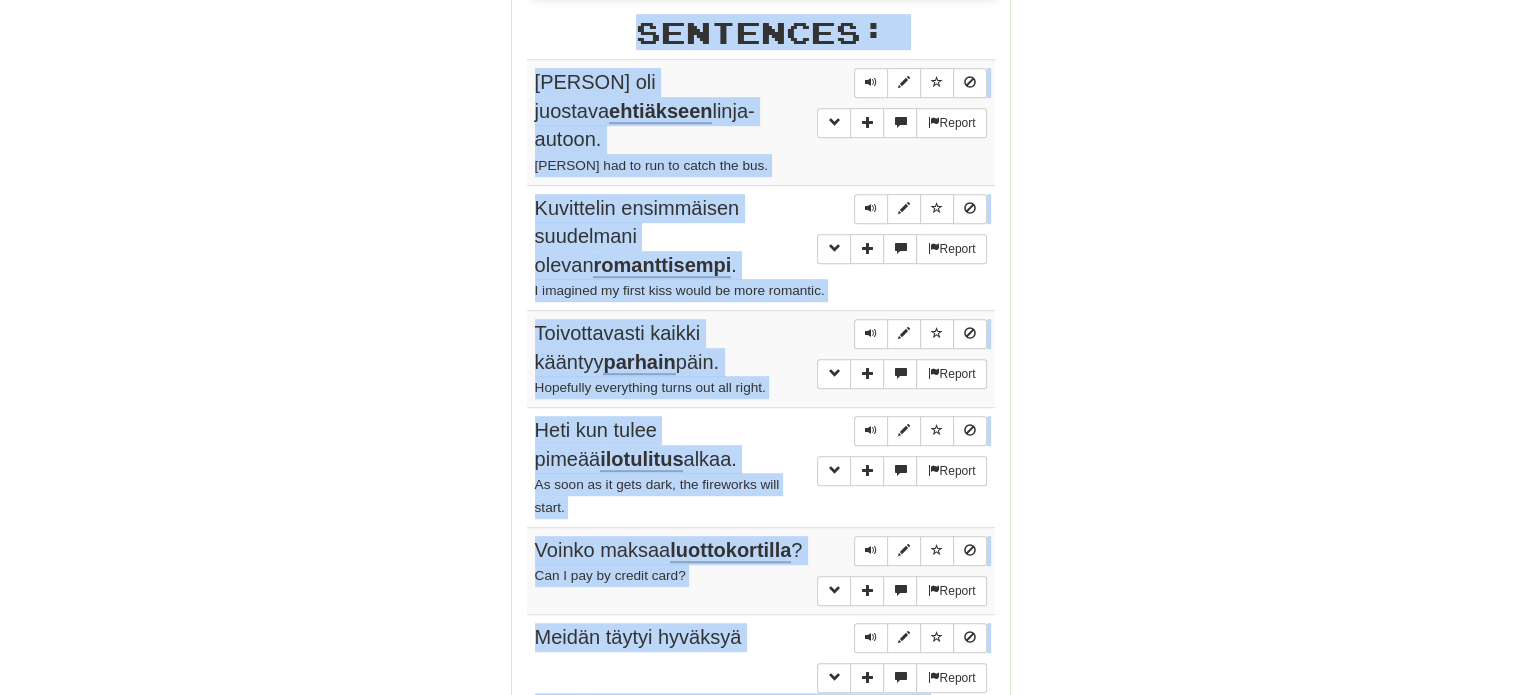 scroll, scrollTop: 912, scrollLeft: 0, axis: vertical 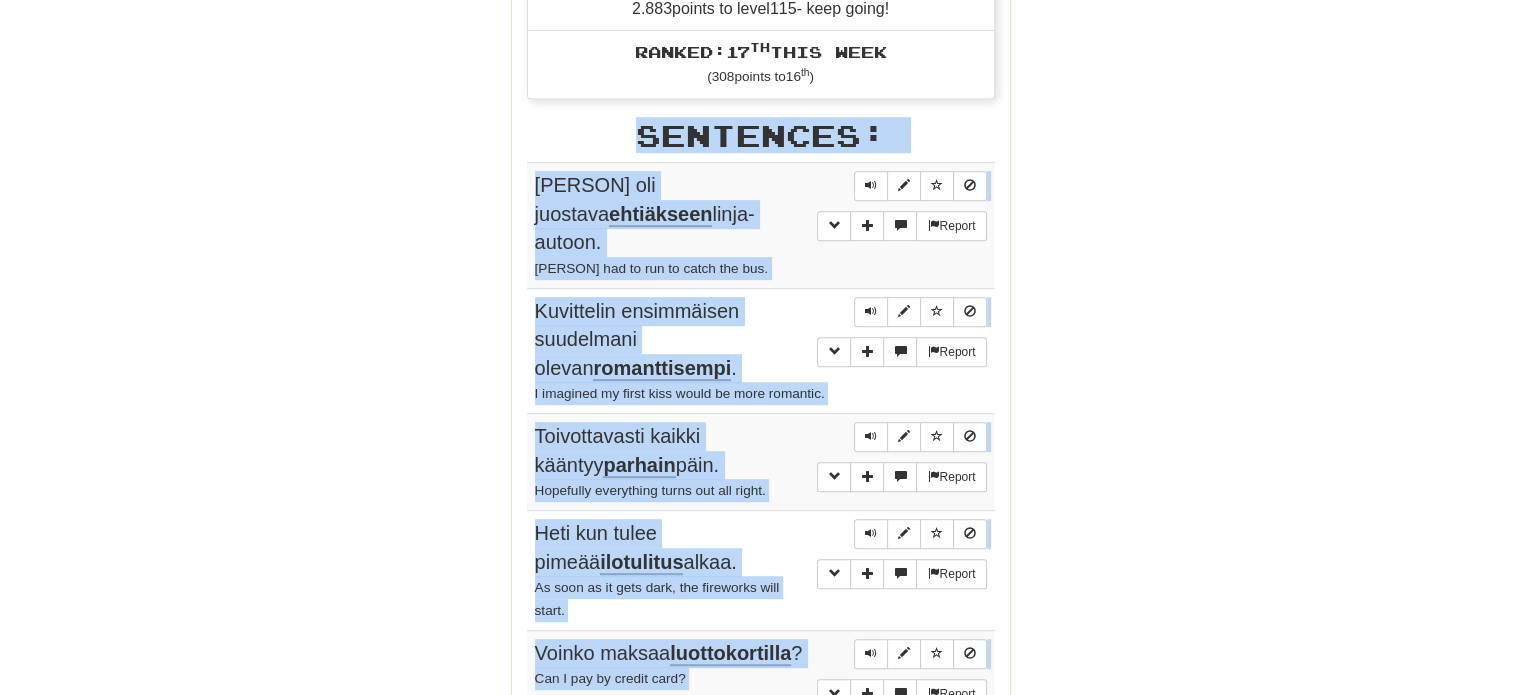 drag, startPoint x: 524, startPoint y: 191, endPoint x: 517, endPoint y: 173, distance: 19.313208 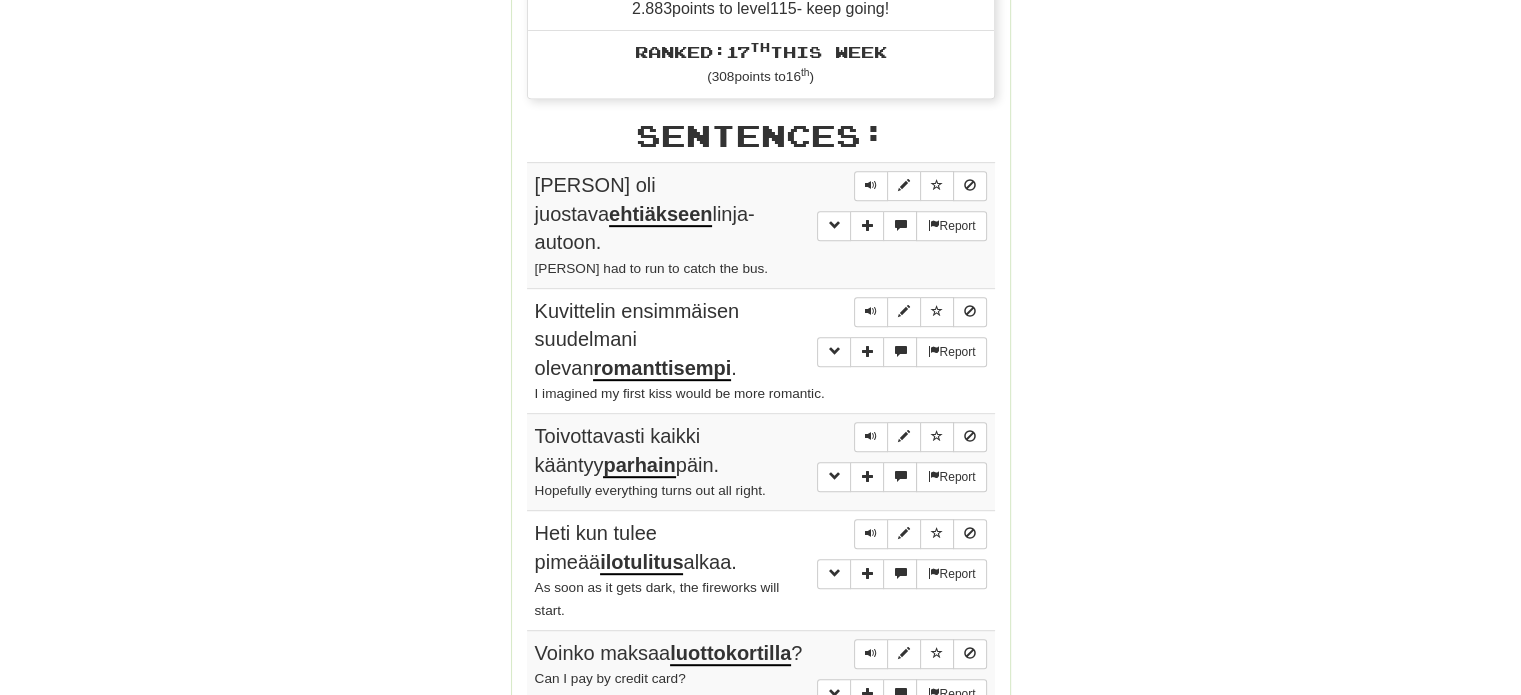 click on "Round Results Stats: Score:   + 88 Time:   0 : 33 New:   5 Review:   5 Correct:   10 Incorrect:   2 Progress: Fluency Fast Track Playing:  16.022  /  19.796 + 5 80.91% 80.936% Mastered:  16.022  /  19.796 + 5 80.91% 80.936% Ready for Review:  15  /  Level:  114 2.883  points to level  115  - keep going! Ranked:  17 th  this week ( 308  points to  16 th ) Sentences:  Report [NAME] had to run to catch the bus. [NAME] had to run to catch the bus.  Report I imagined my first kiss would be more romantic.  Report Hopefully everything turns out all right.  Report As soon as it gets dark, the fireworks will start.  Report Can I pay by credit card?  Report We had to agree to total confidentiality and sign a non-disclosure agreement. ." at bounding box center (761, 368) 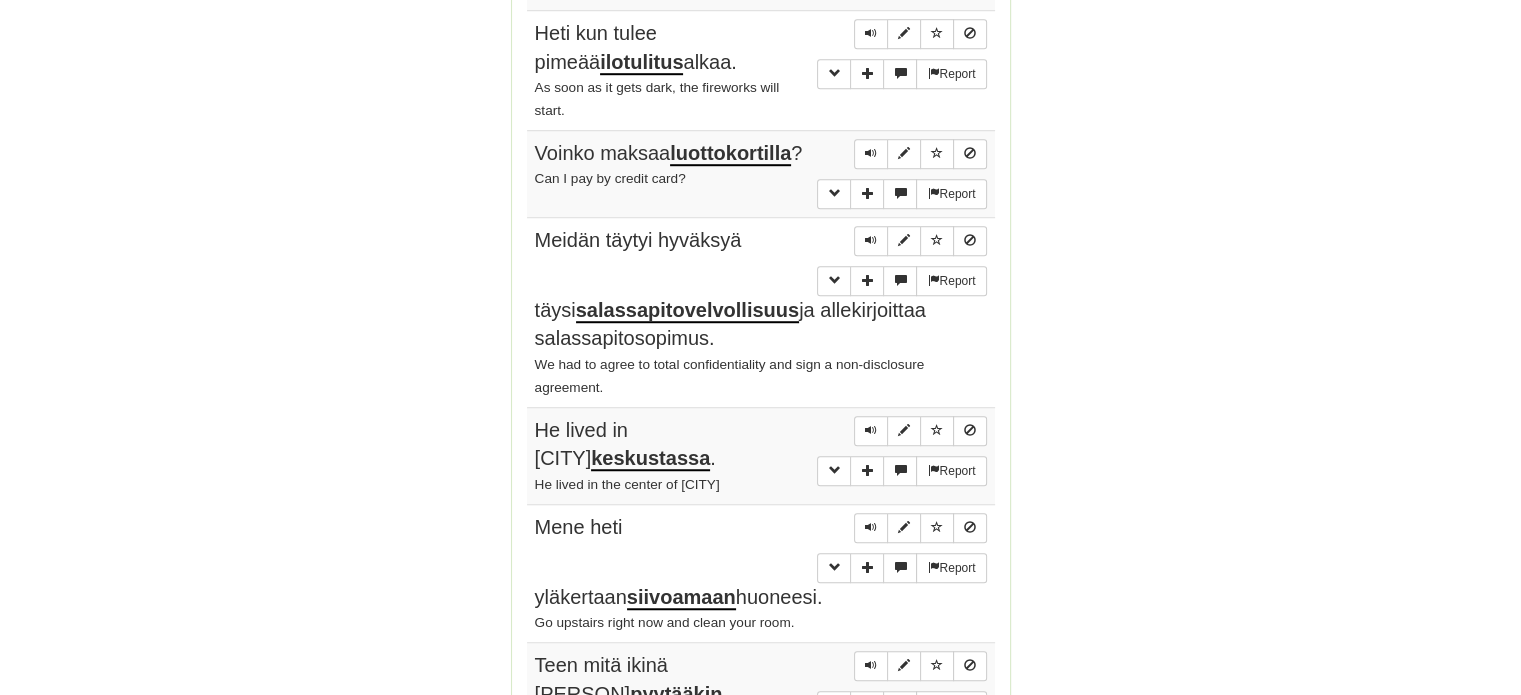 scroll, scrollTop: 1812, scrollLeft: 0, axis: vertical 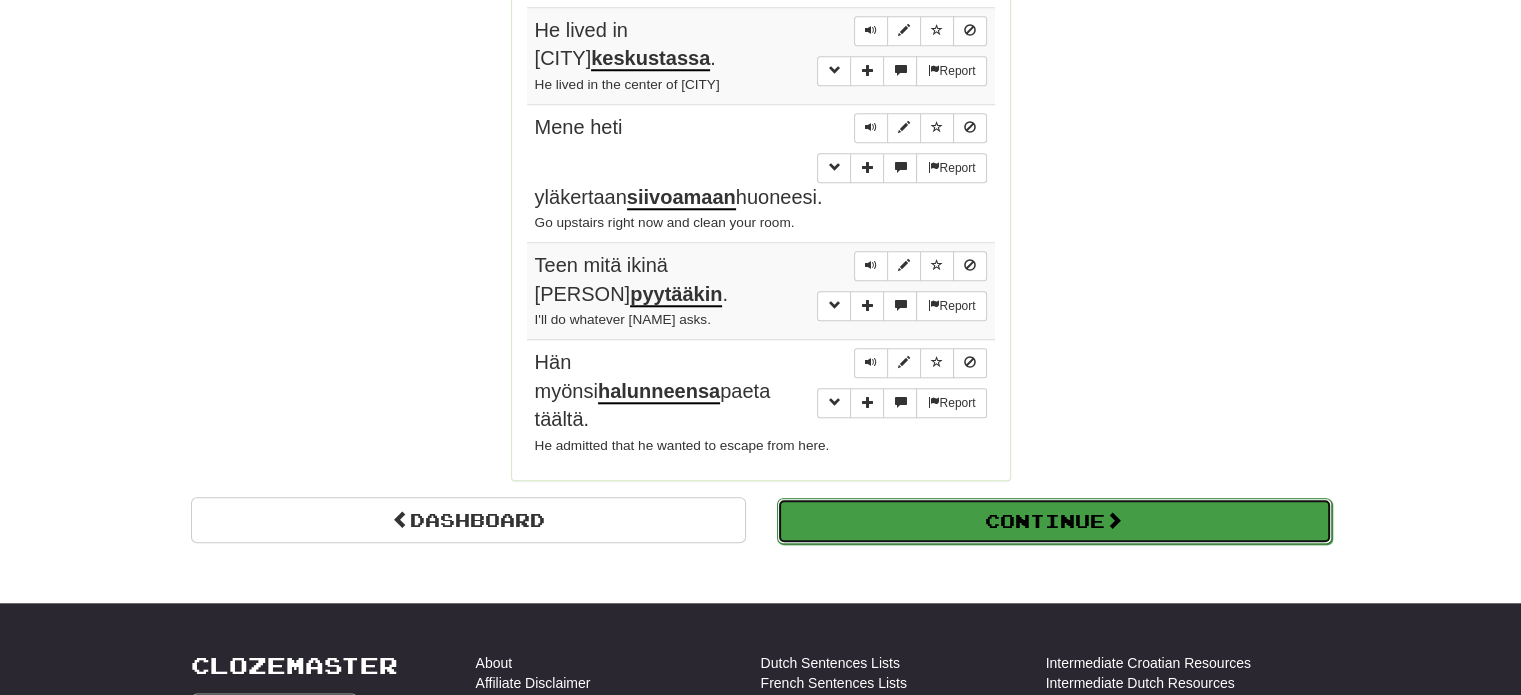 click on "Continue" at bounding box center [1054, 521] 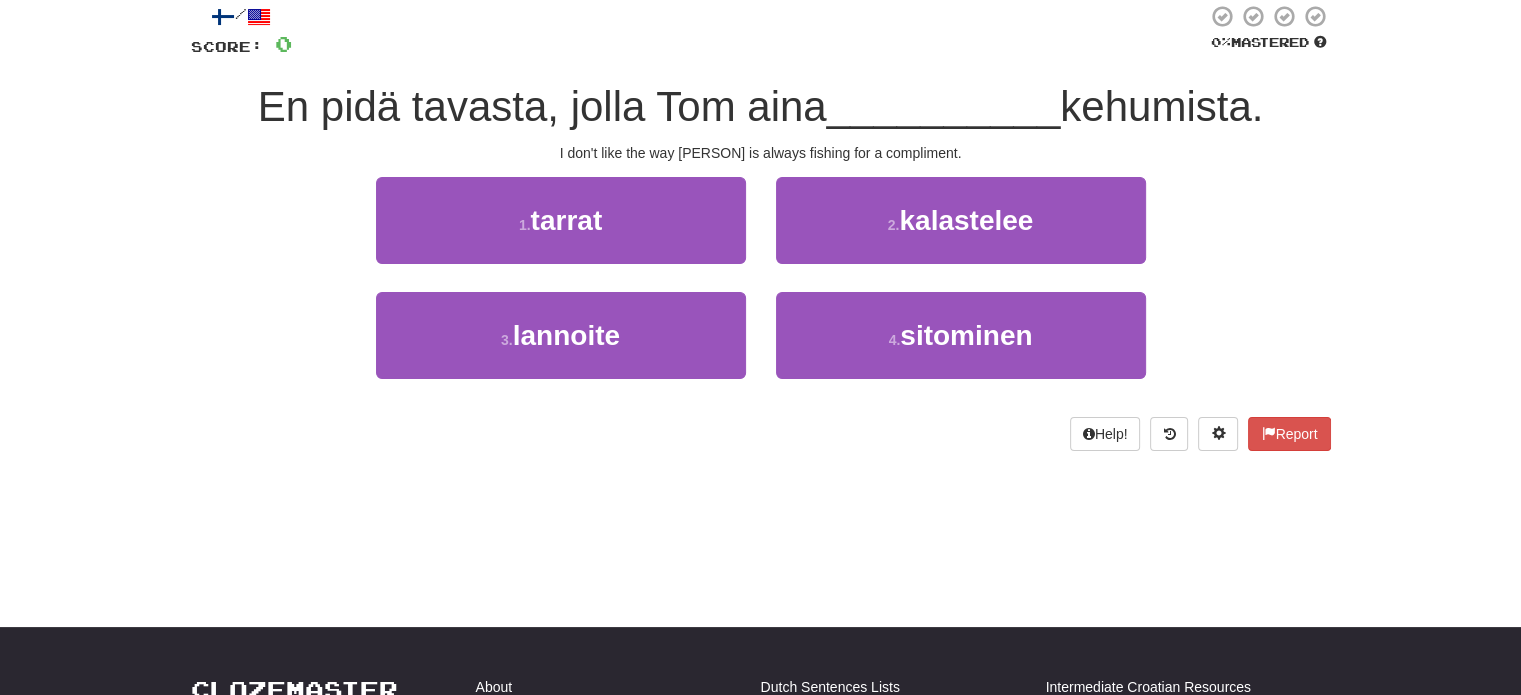 scroll, scrollTop: 0, scrollLeft: 0, axis: both 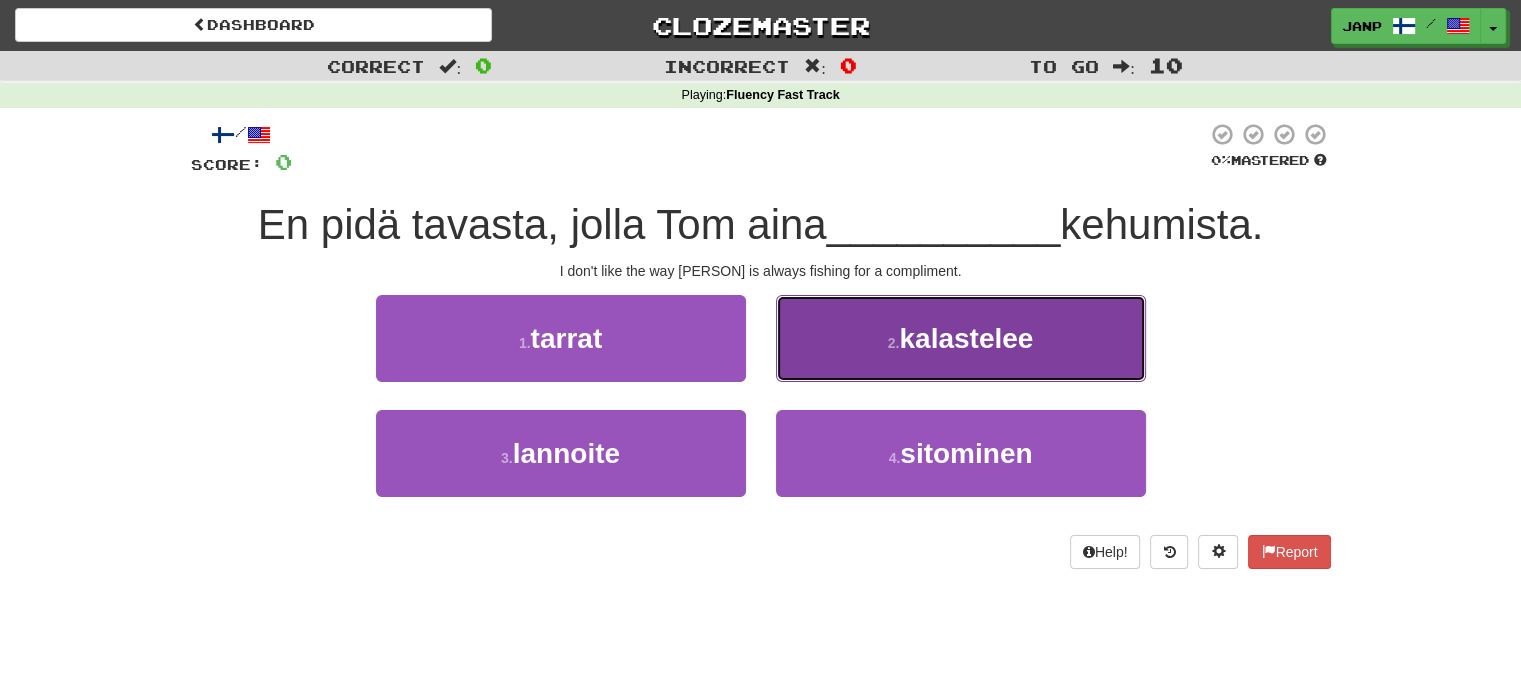 click on "2 ." at bounding box center (894, 343) 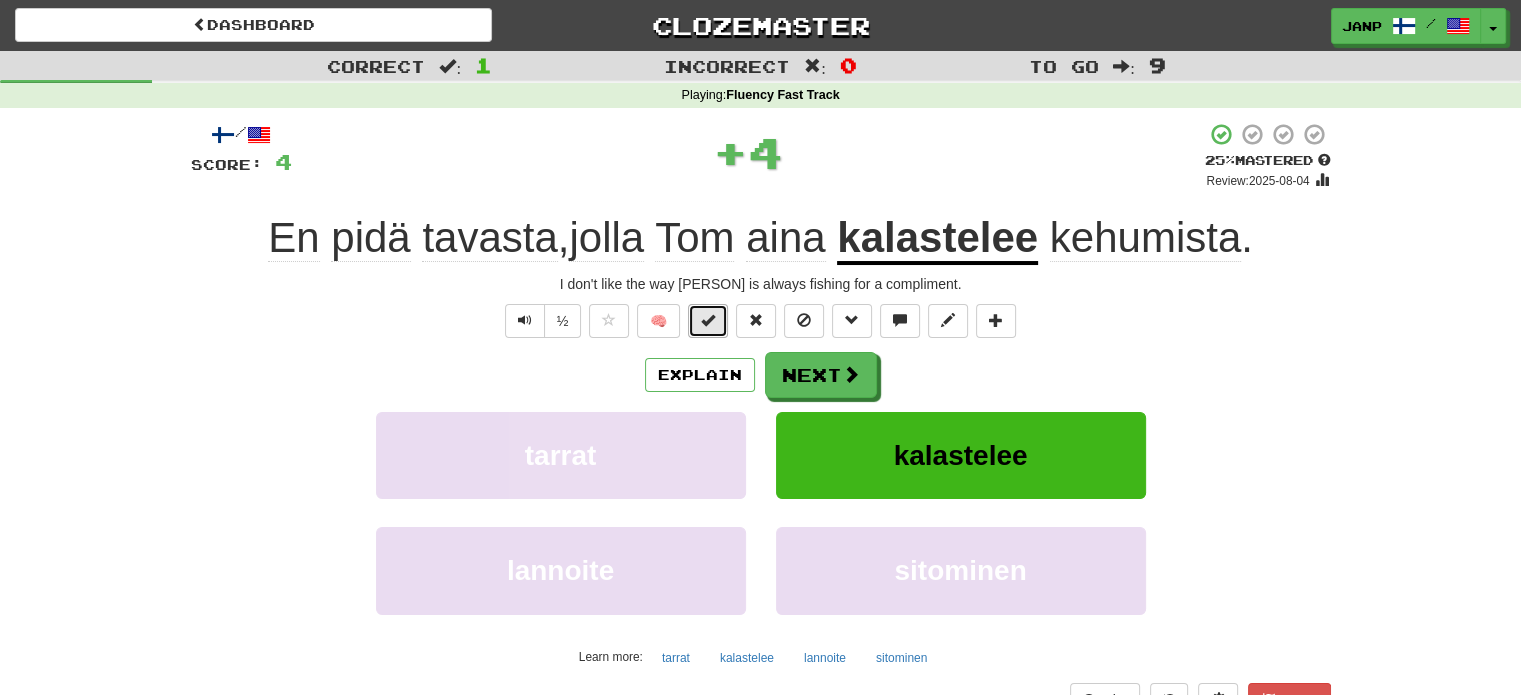 click at bounding box center (708, 321) 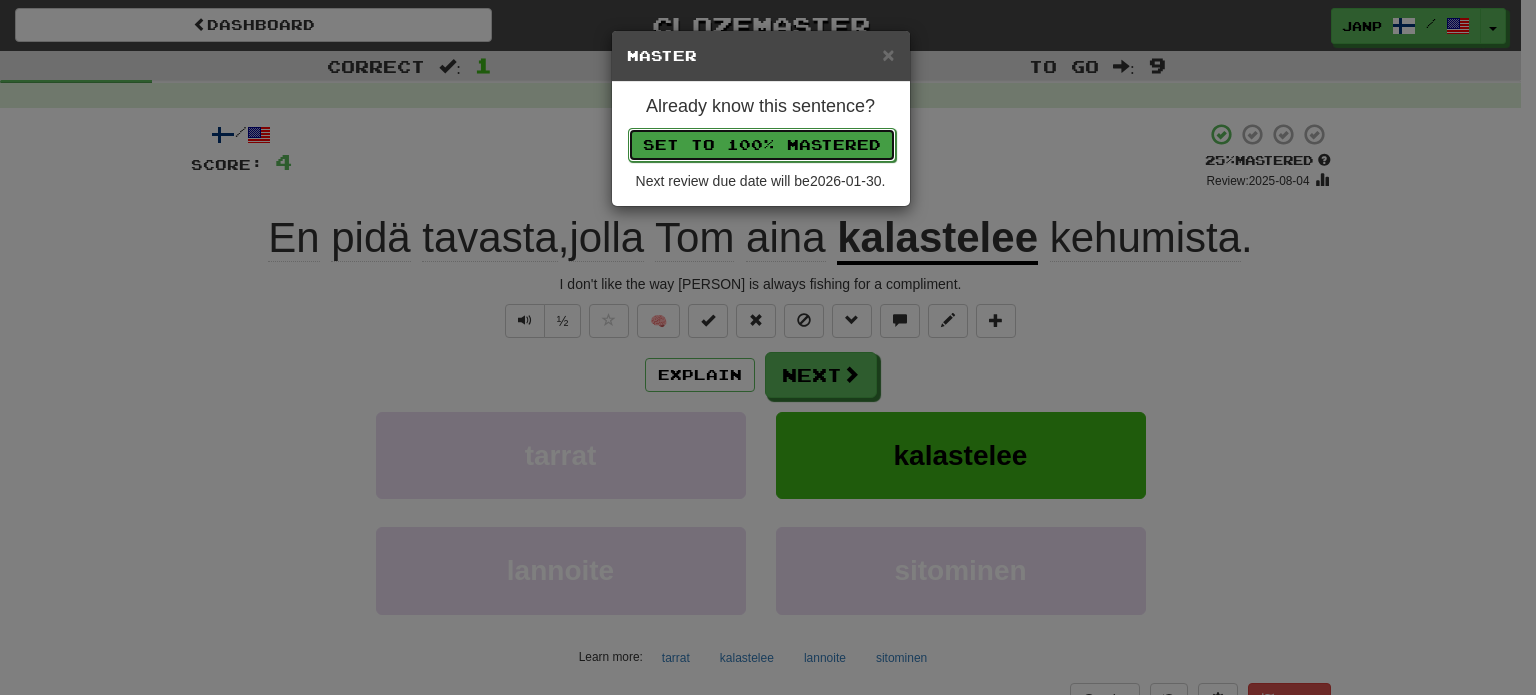 click on "Set to 100% Mastered" at bounding box center [762, 145] 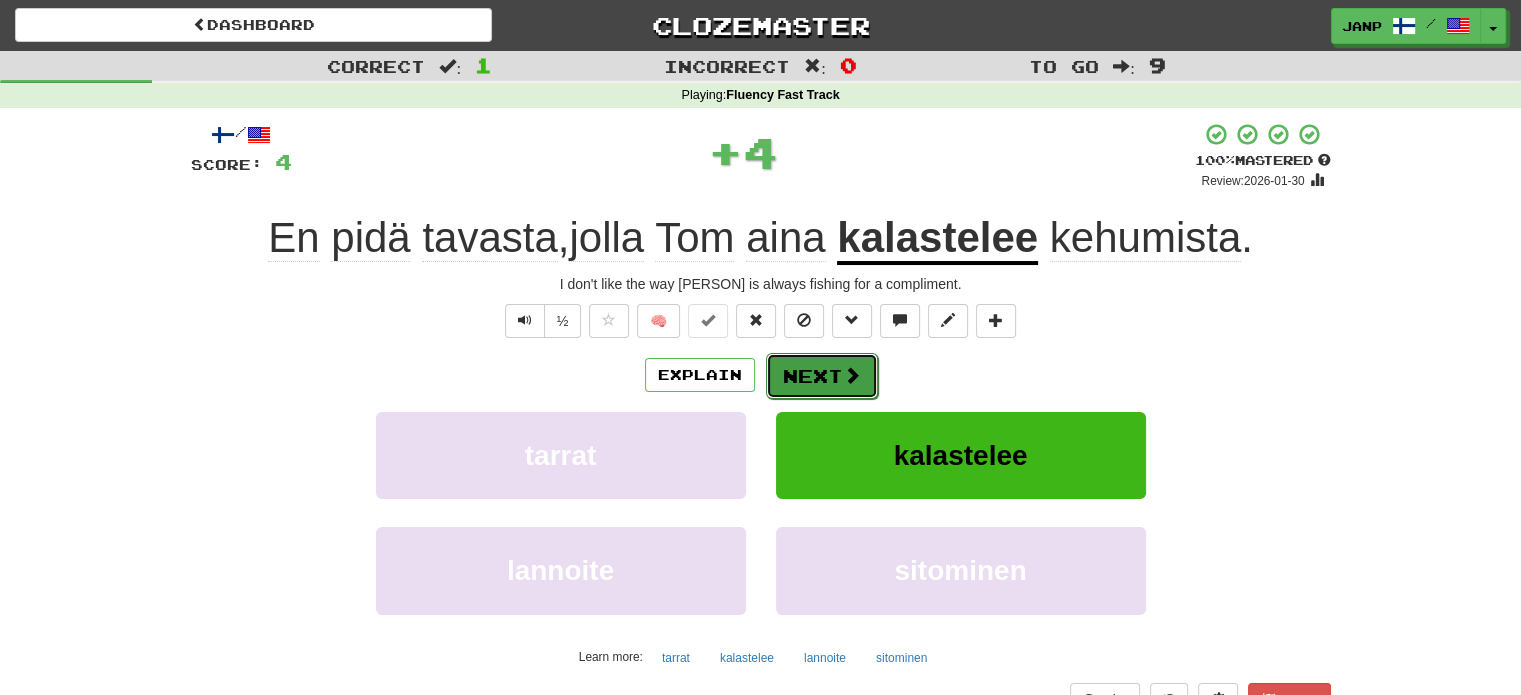 click on "Next" at bounding box center (822, 376) 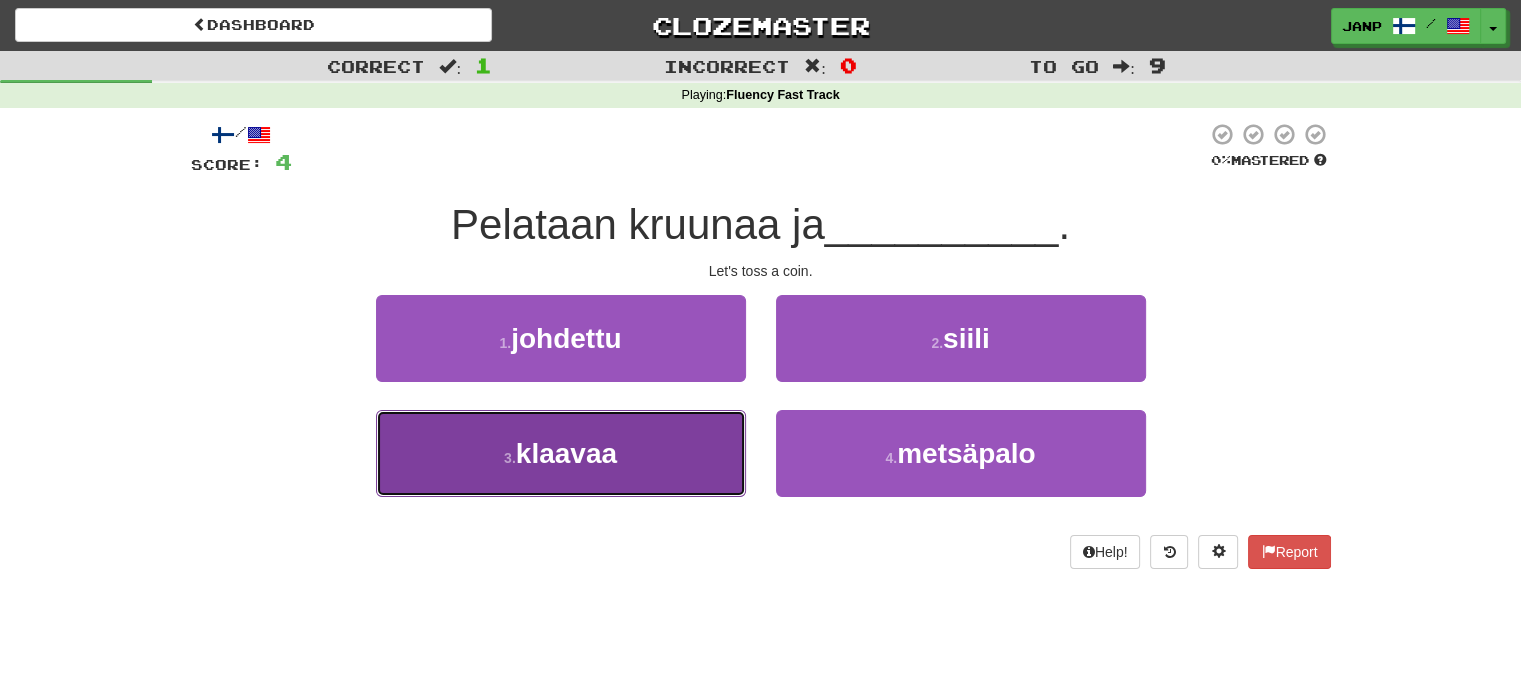 click on "3 .  klaavaa" at bounding box center (561, 453) 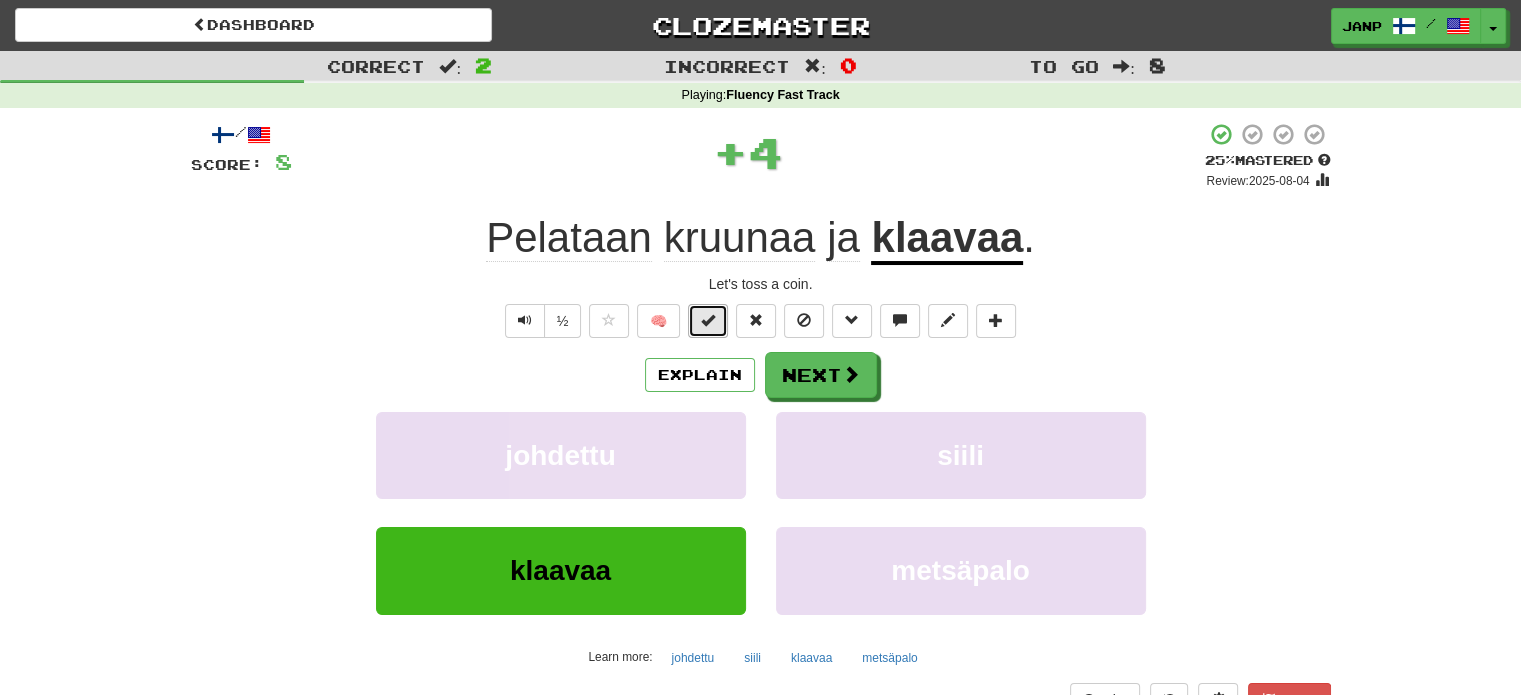 click at bounding box center [708, 320] 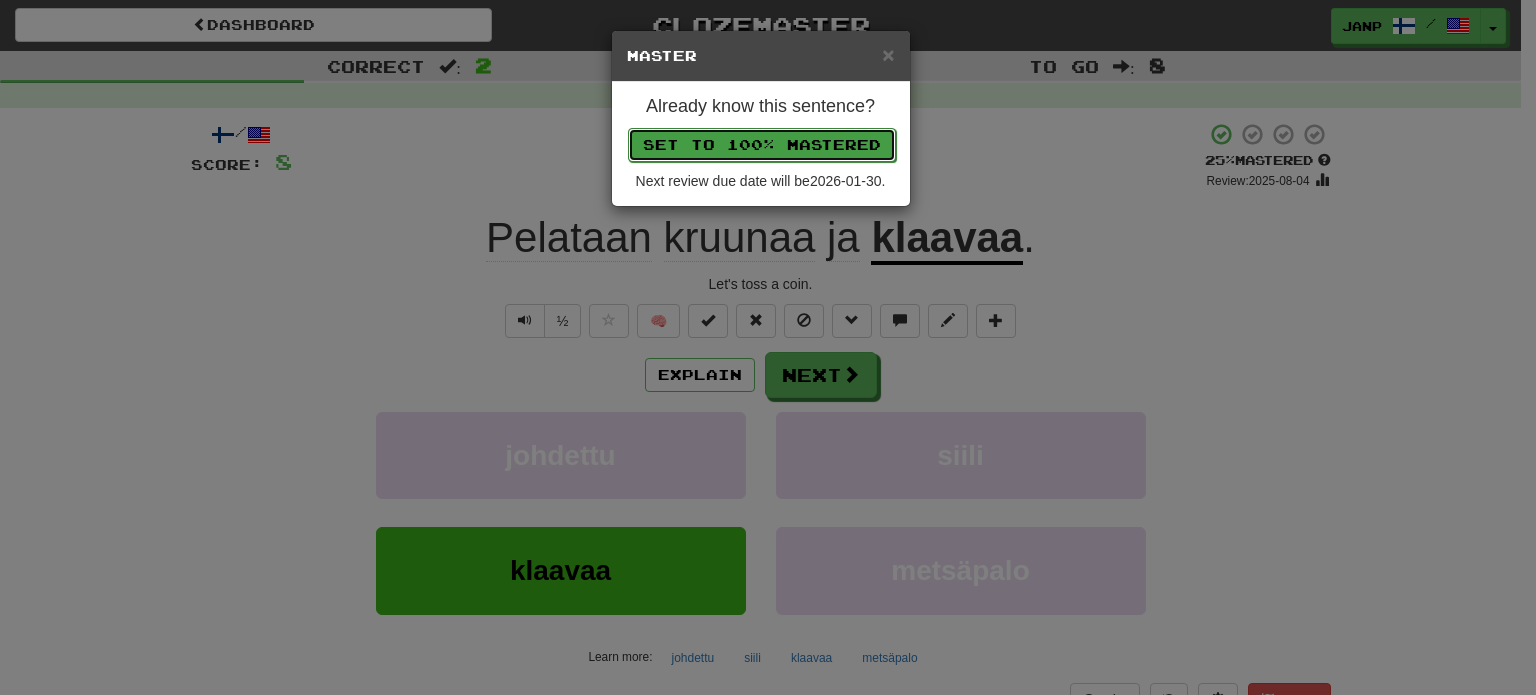 click on "Set to 100% Mastered" at bounding box center (762, 145) 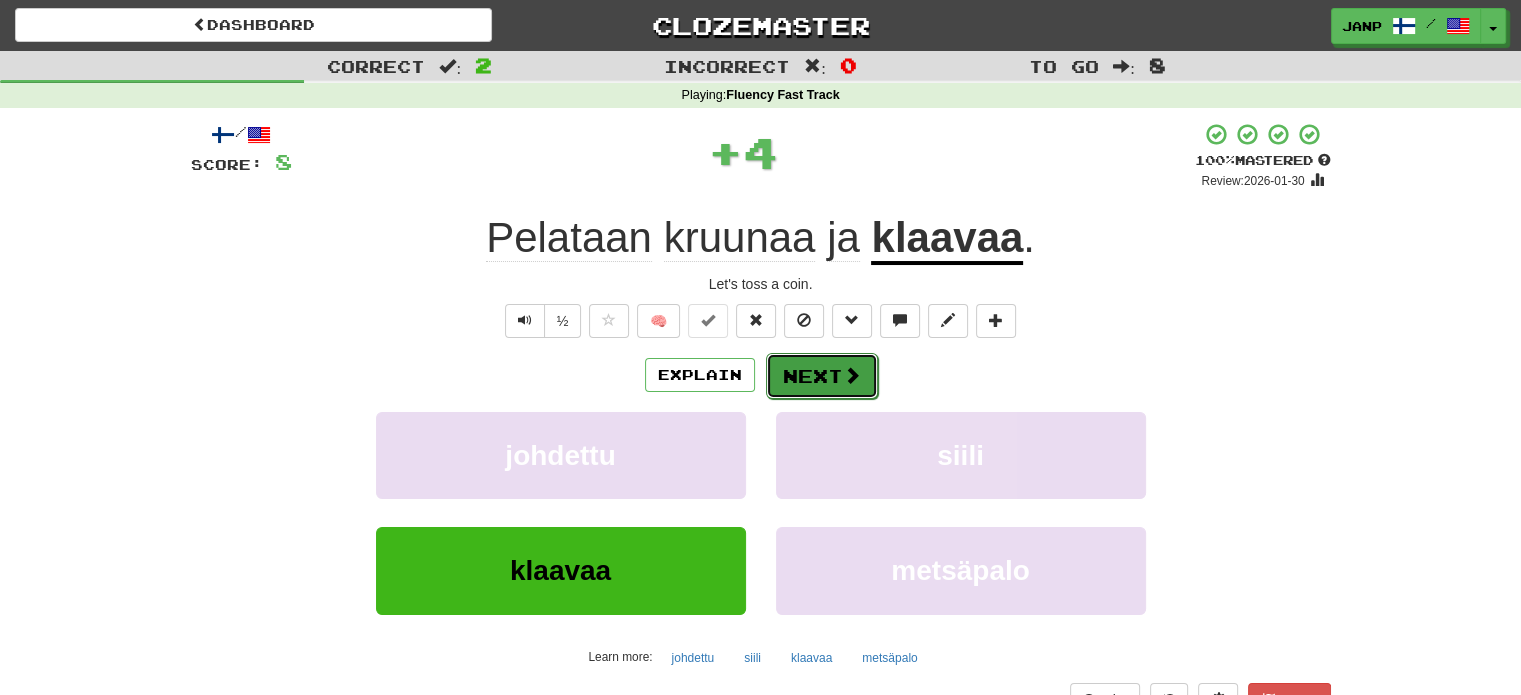 click on "Next" at bounding box center [822, 376] 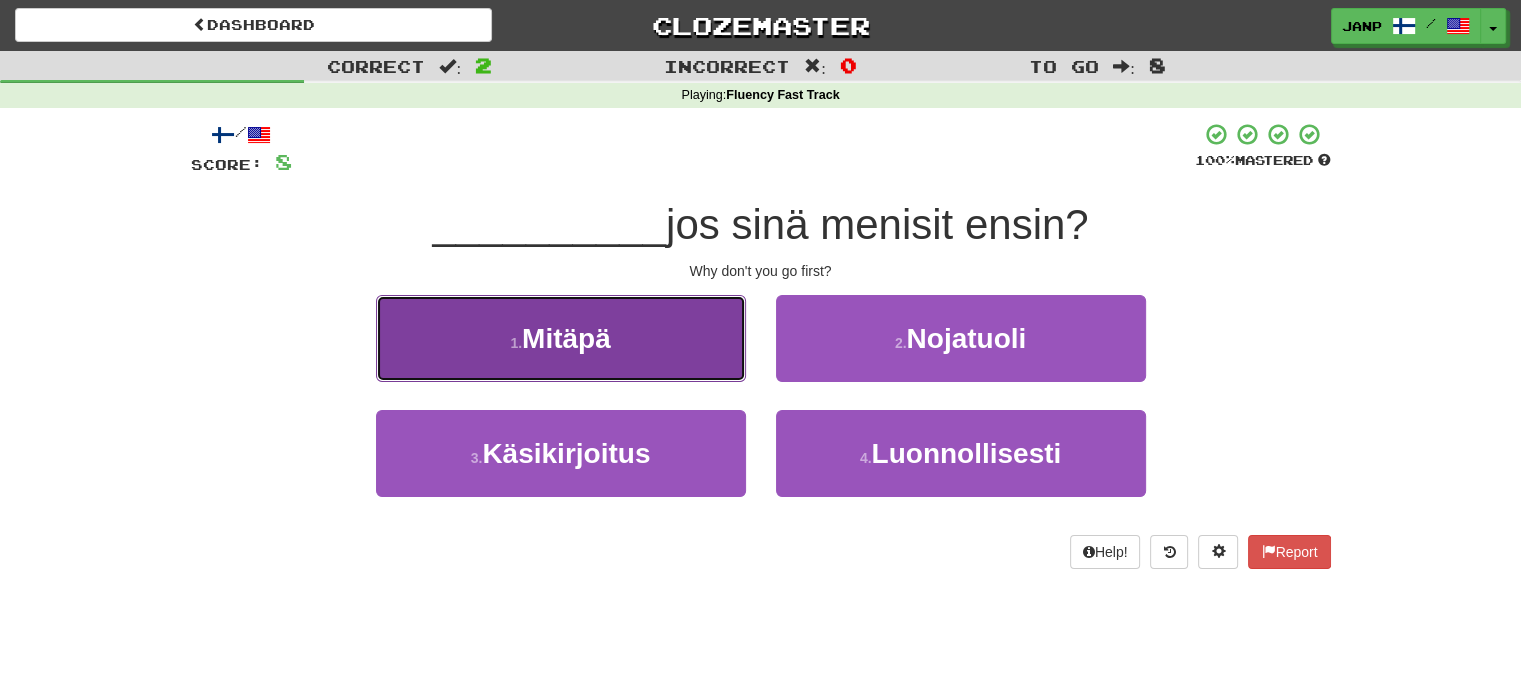 click on "1 .  Mitäpä" at bounding box center (561, 338) 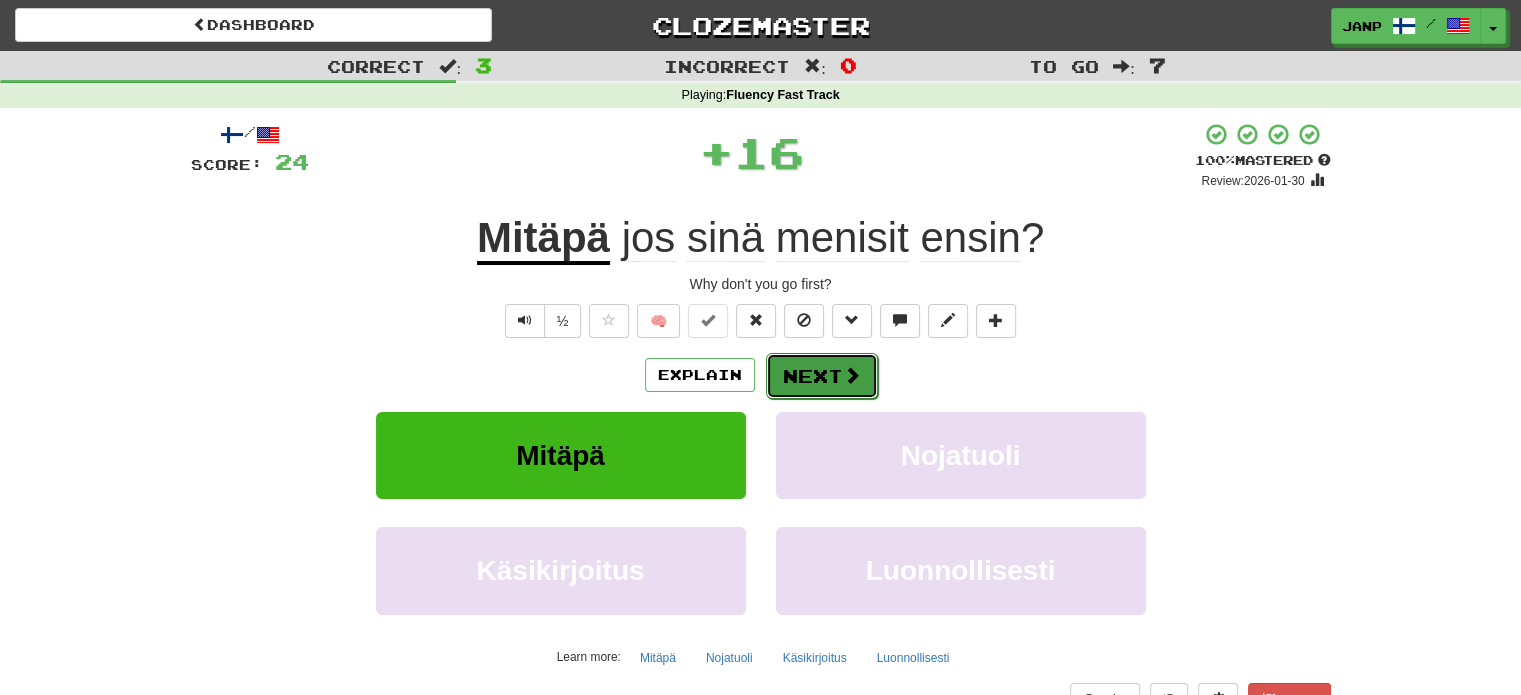 click on "Next" at bounding box center [822, 376] 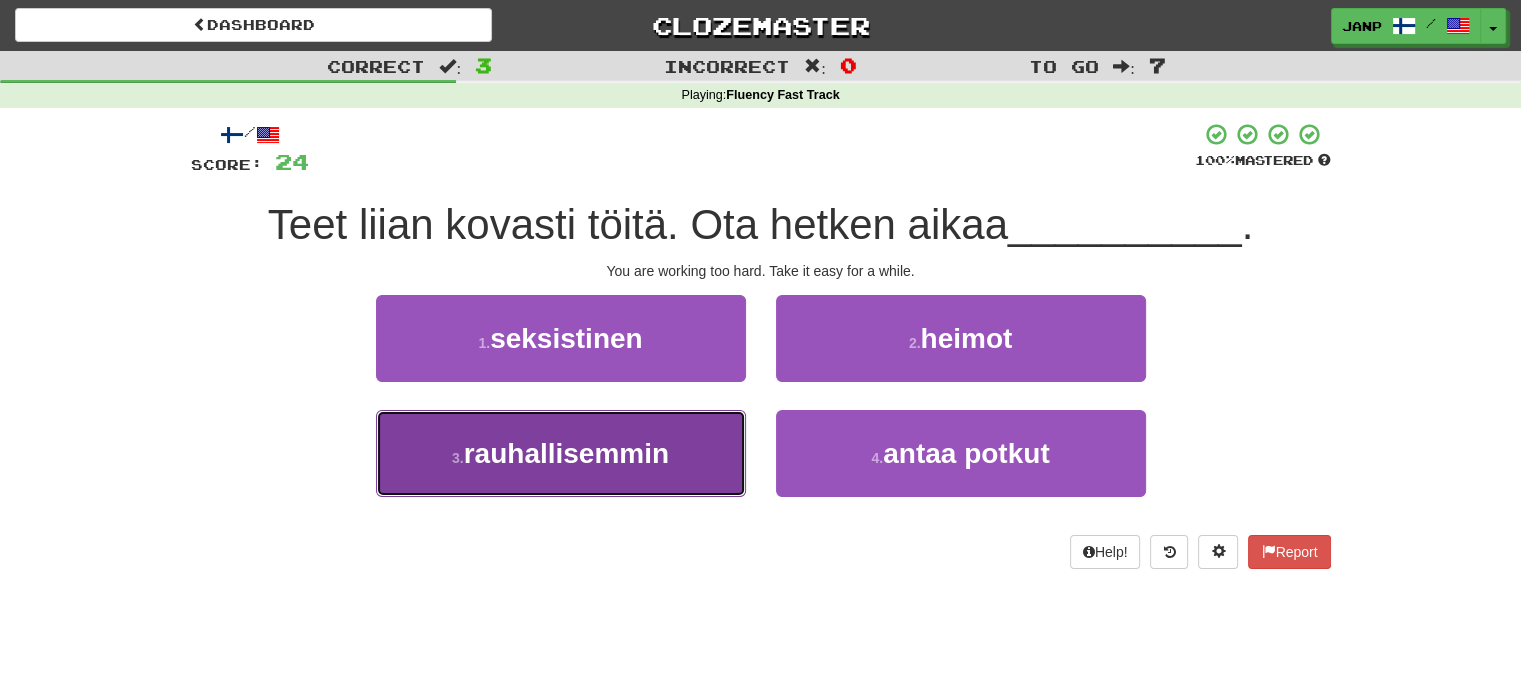 click on "3 .  rauhallisemmin" at bounding box center [561, 453] 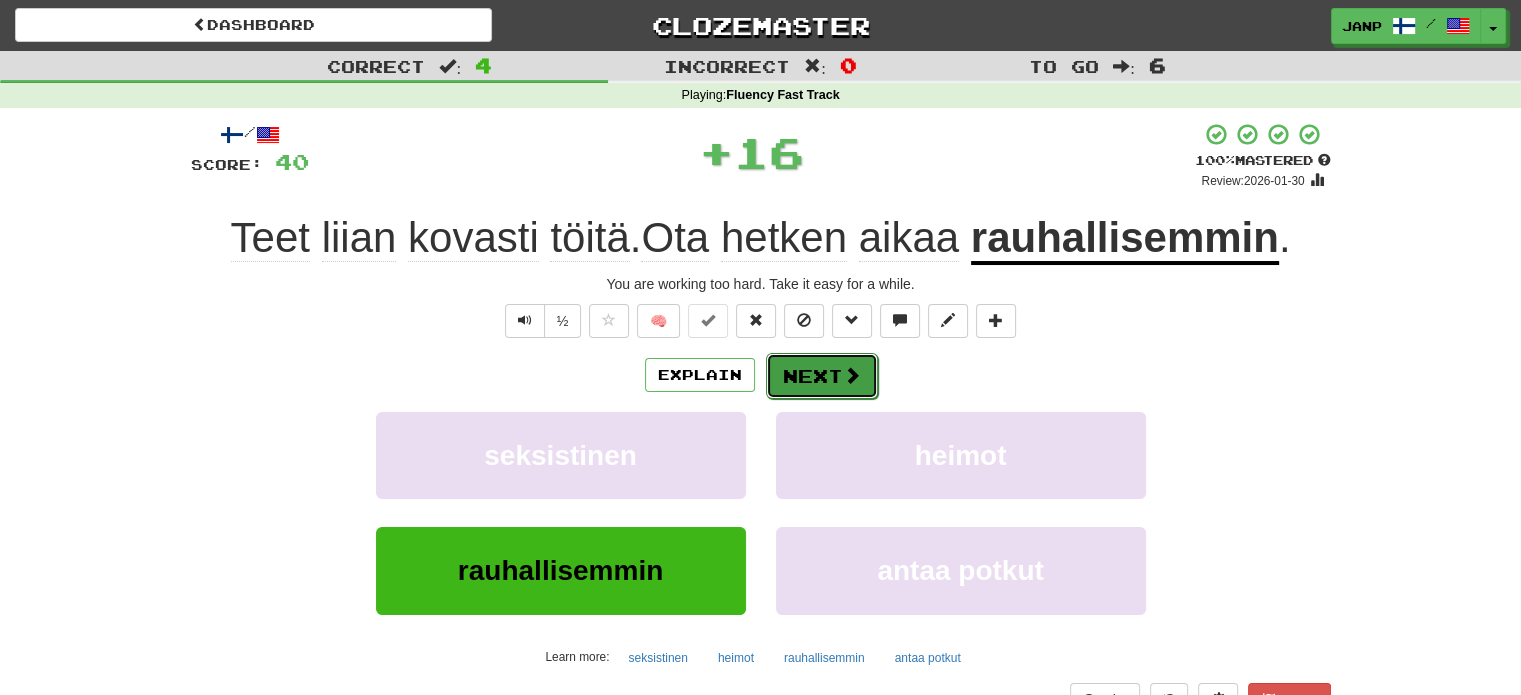 click on "Next" at bounding box center (822, 376) 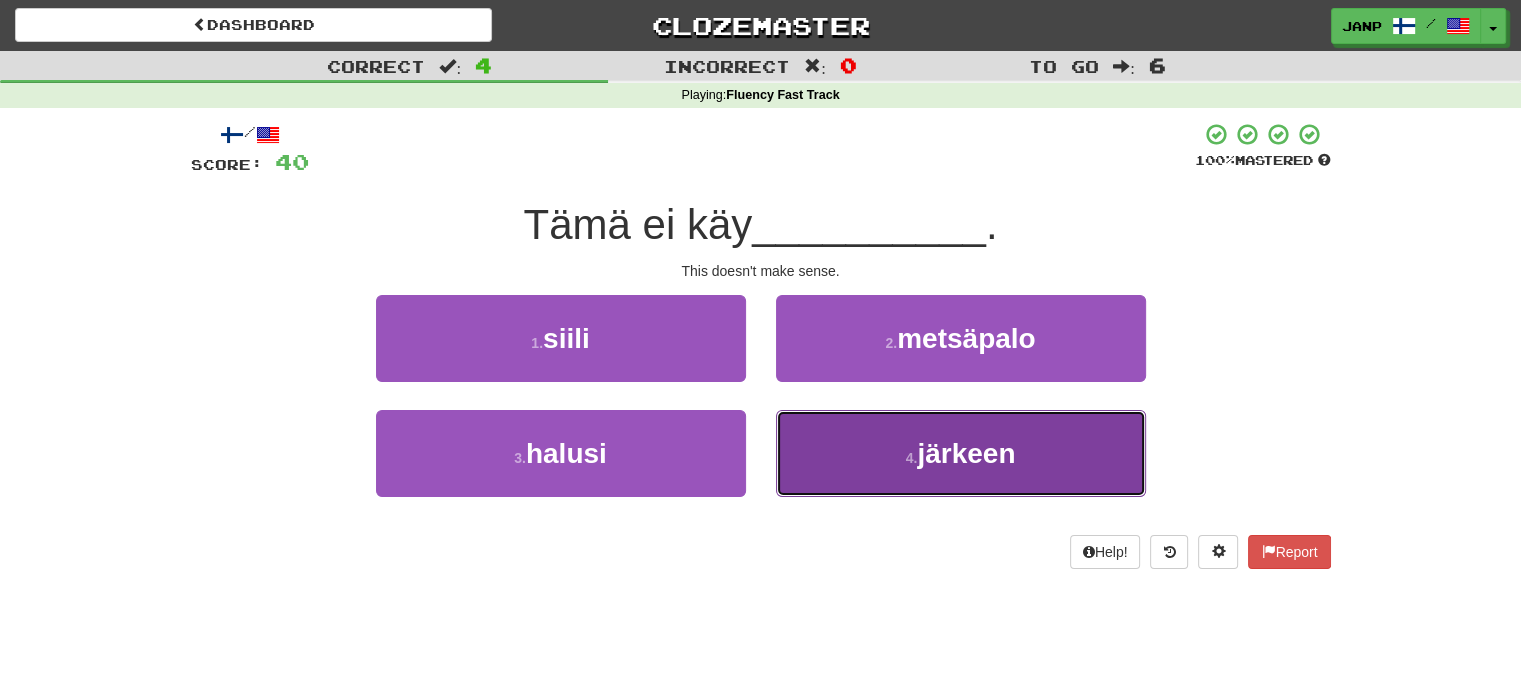 click on "4 .  järkeen" at bounding box center (961, 453) 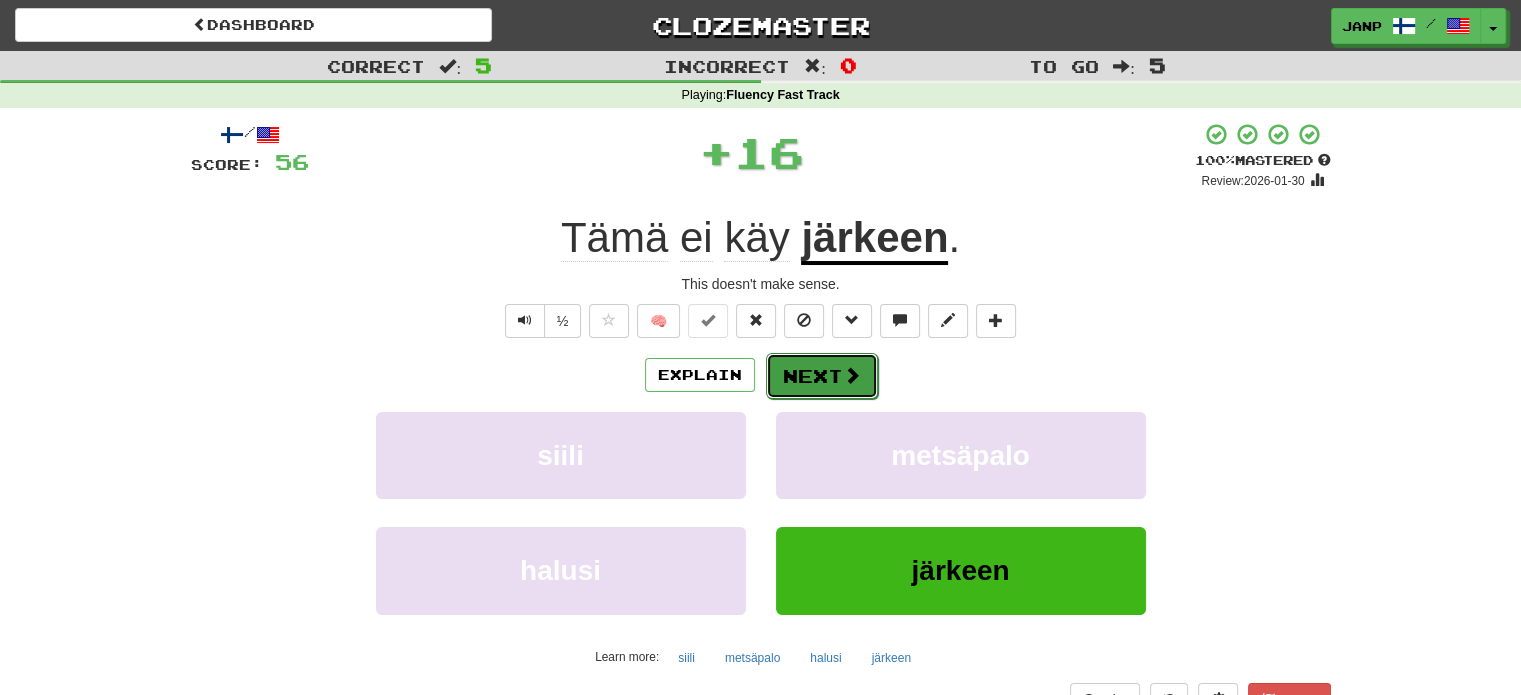 click on "Next" at bounding box center (822, 376) 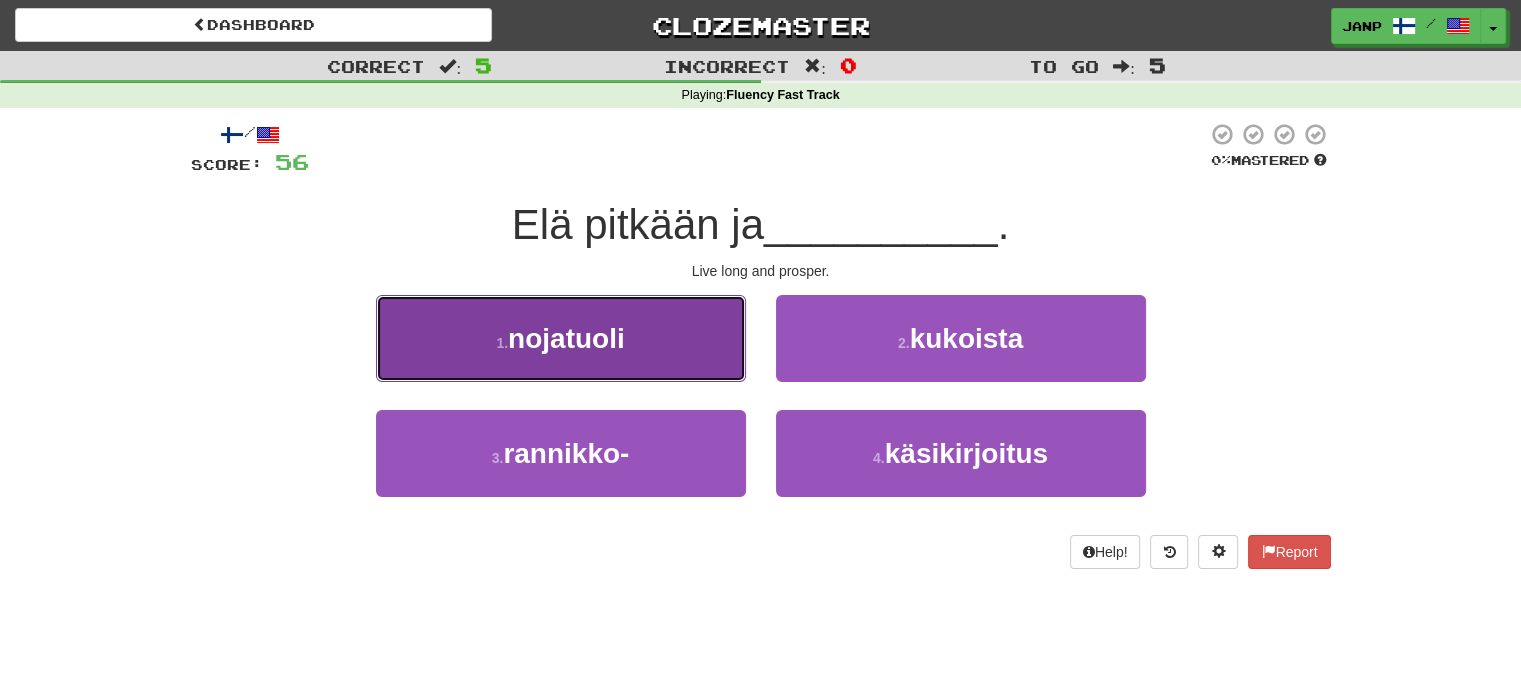 click on "1 .  nojatuoli" at bounding box center [561, 338] 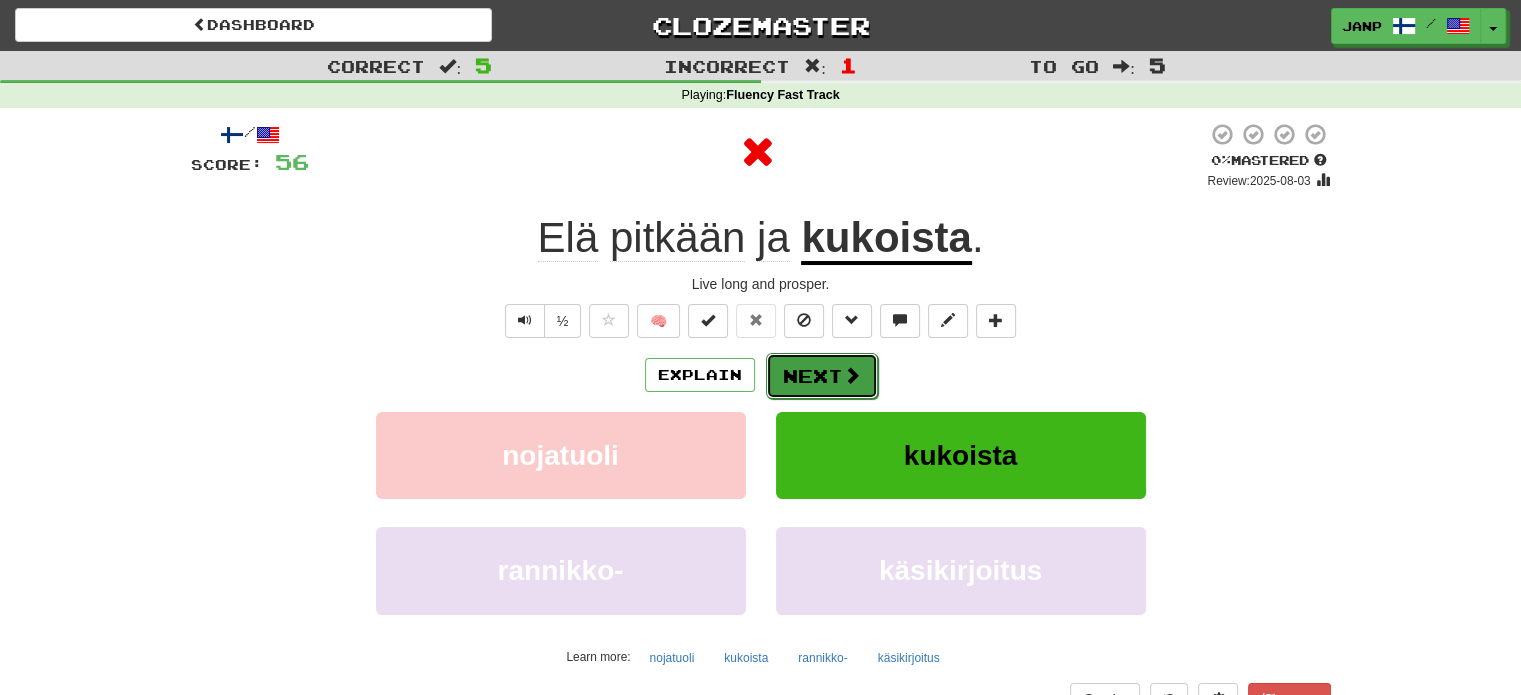 click on "Next" at bounding box center [822, 376] 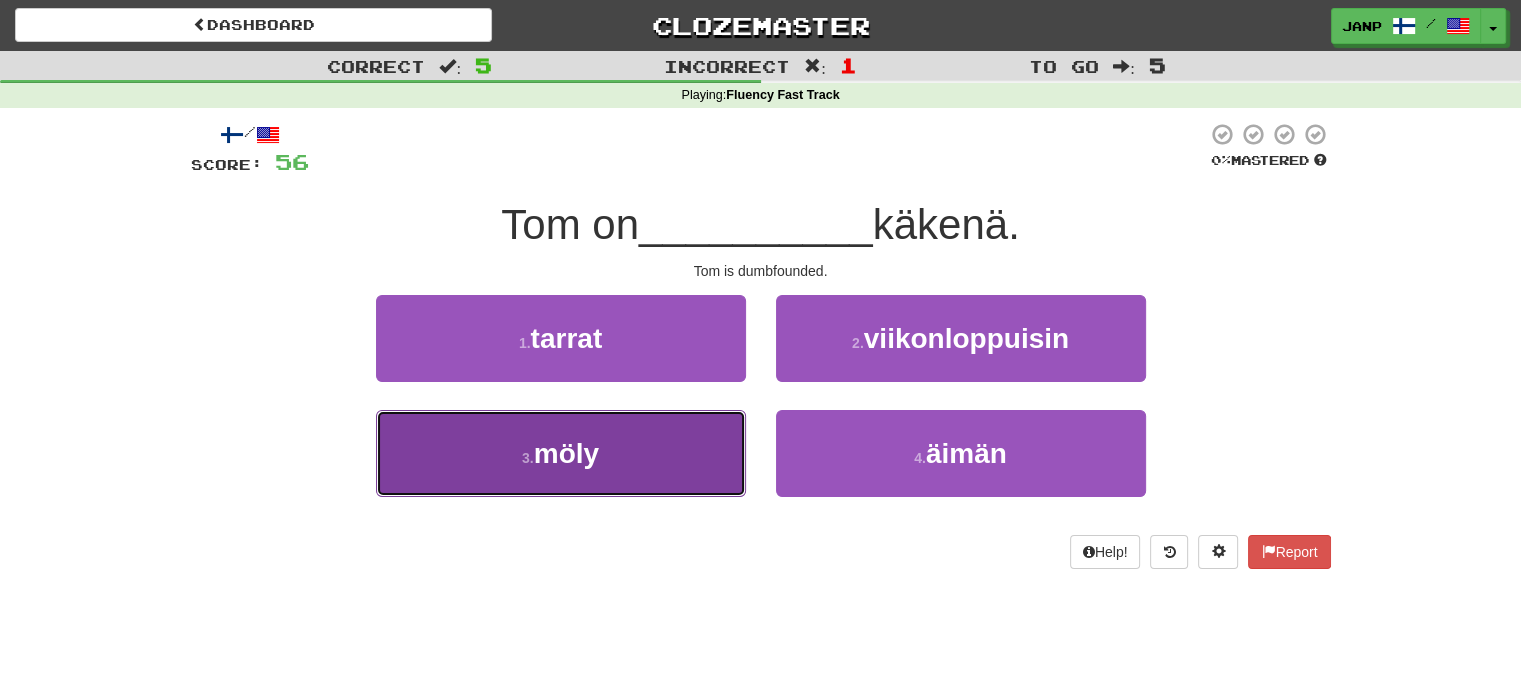 click on "3 .  möly" at bounding box center [561, 453] 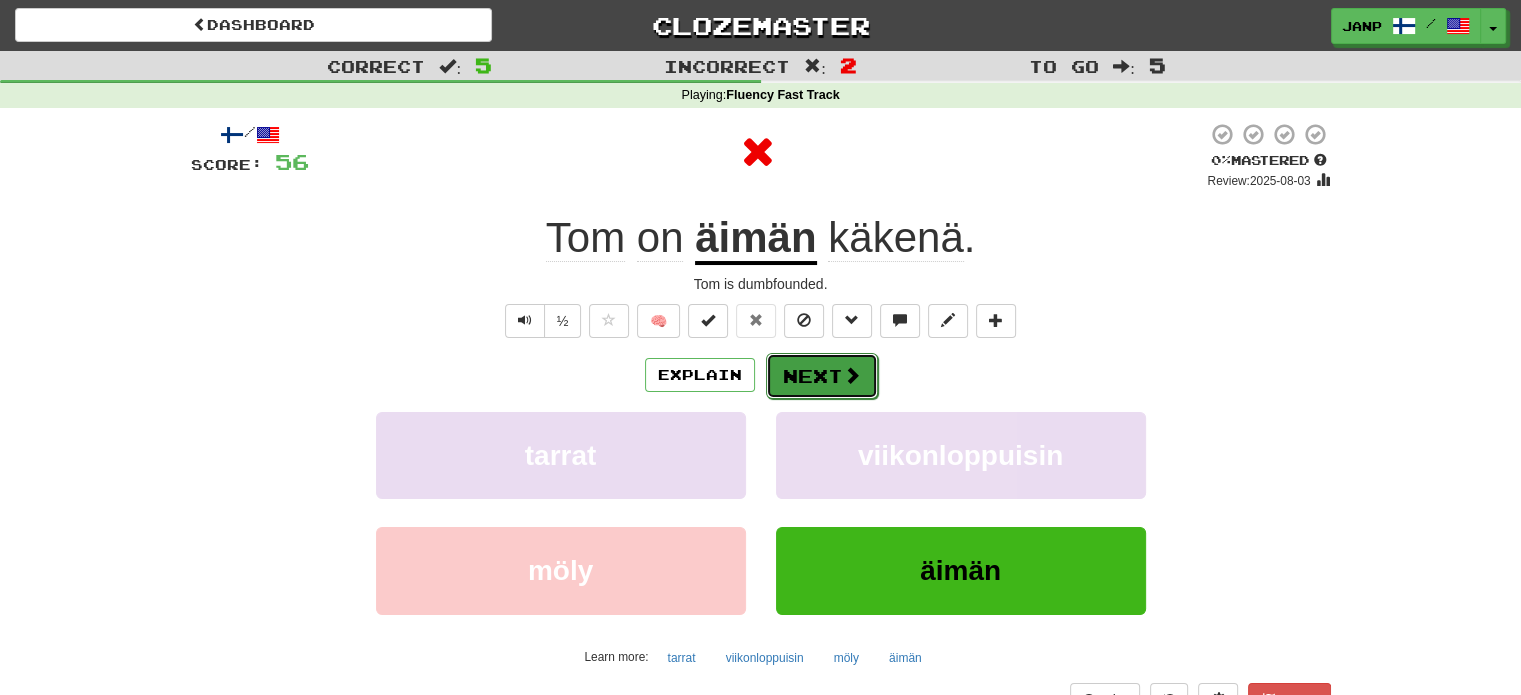 click on "Next" at bounding box center (822, 376) 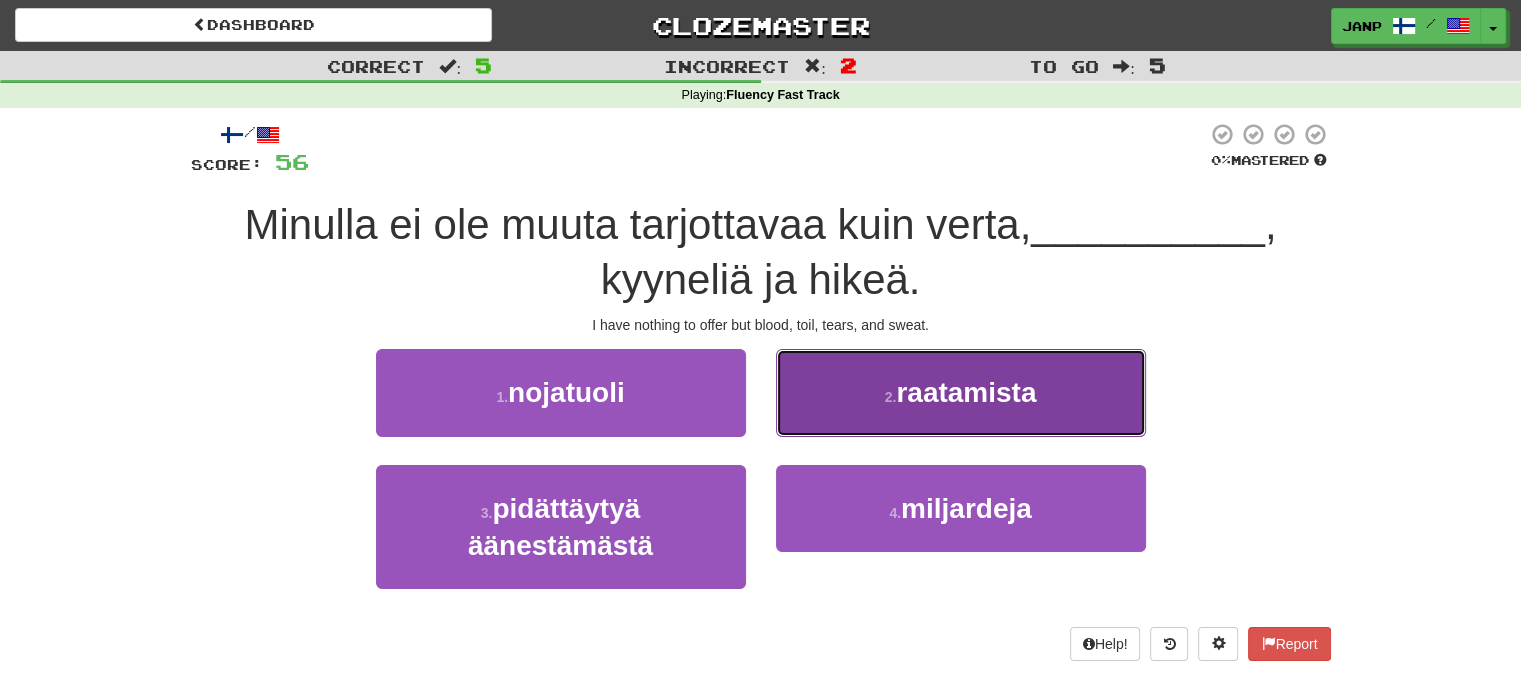 click on "2 .  raatamista" at bounding box center [961, 392] 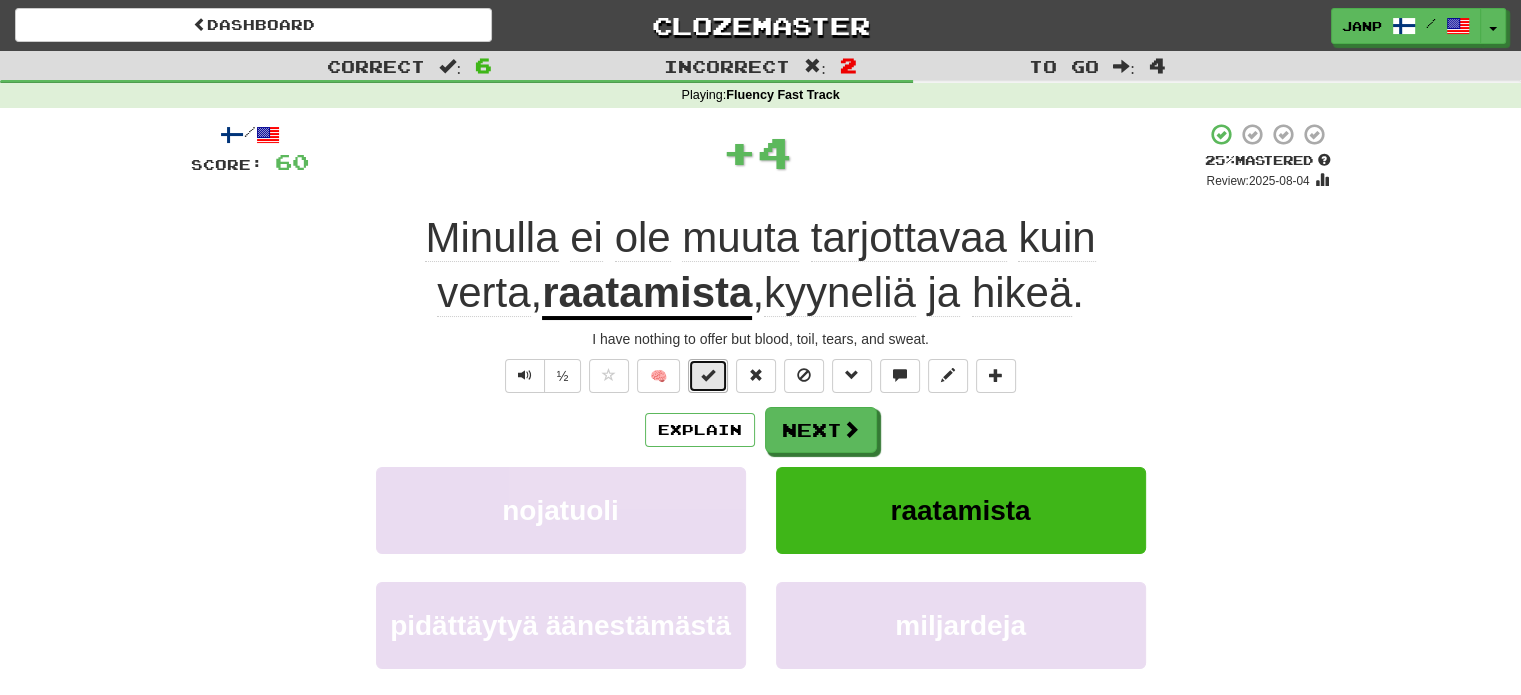 click at bounding box center (708, 375) 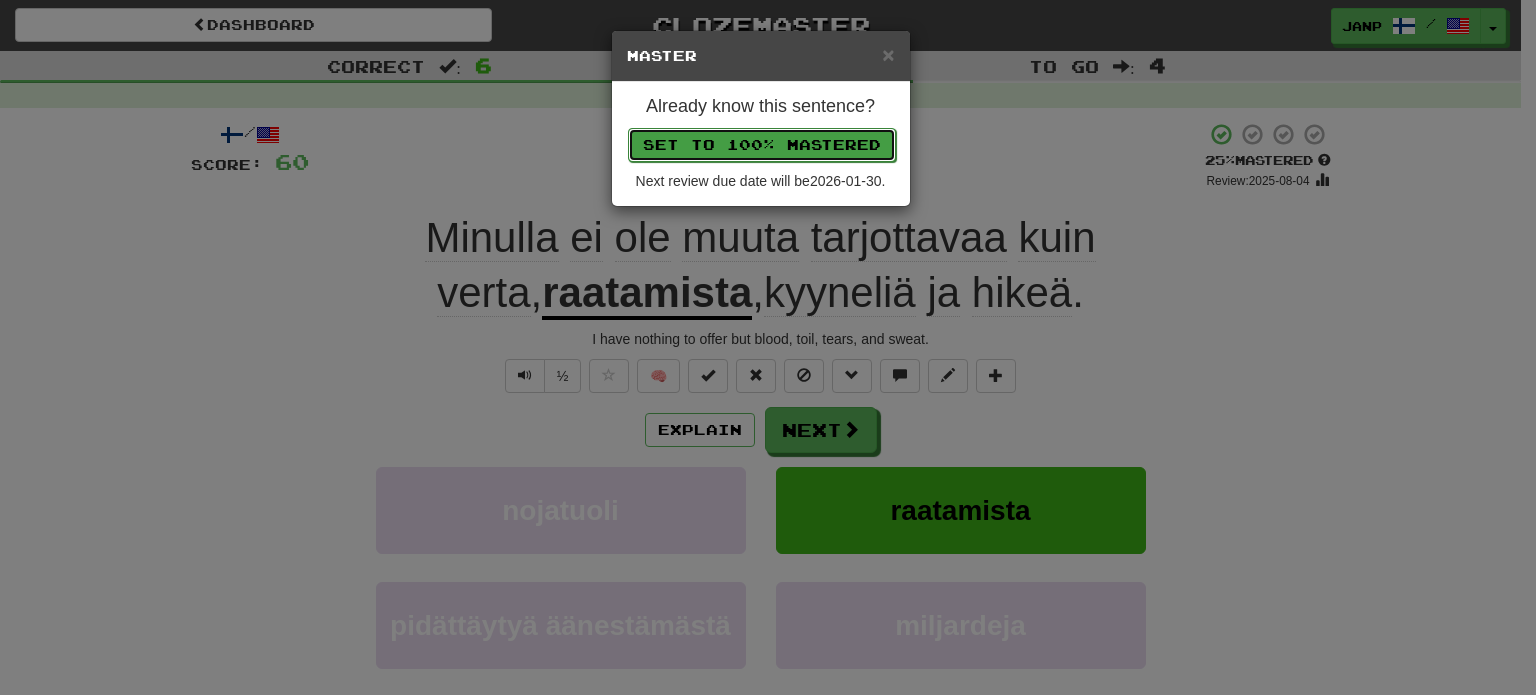 click on "Set to 100% Mastered" at bounding box center (762, 145) 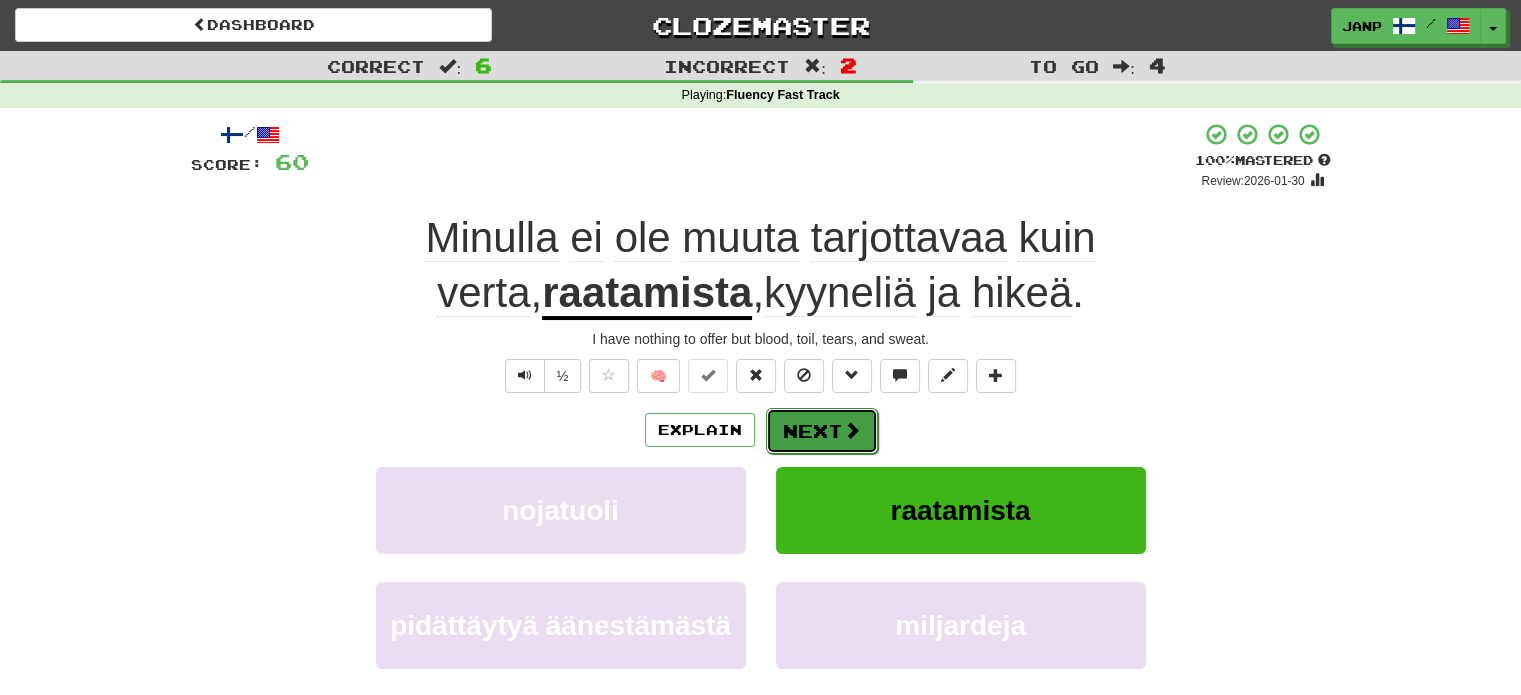 click on "Next" at bounding box center [822, 431] 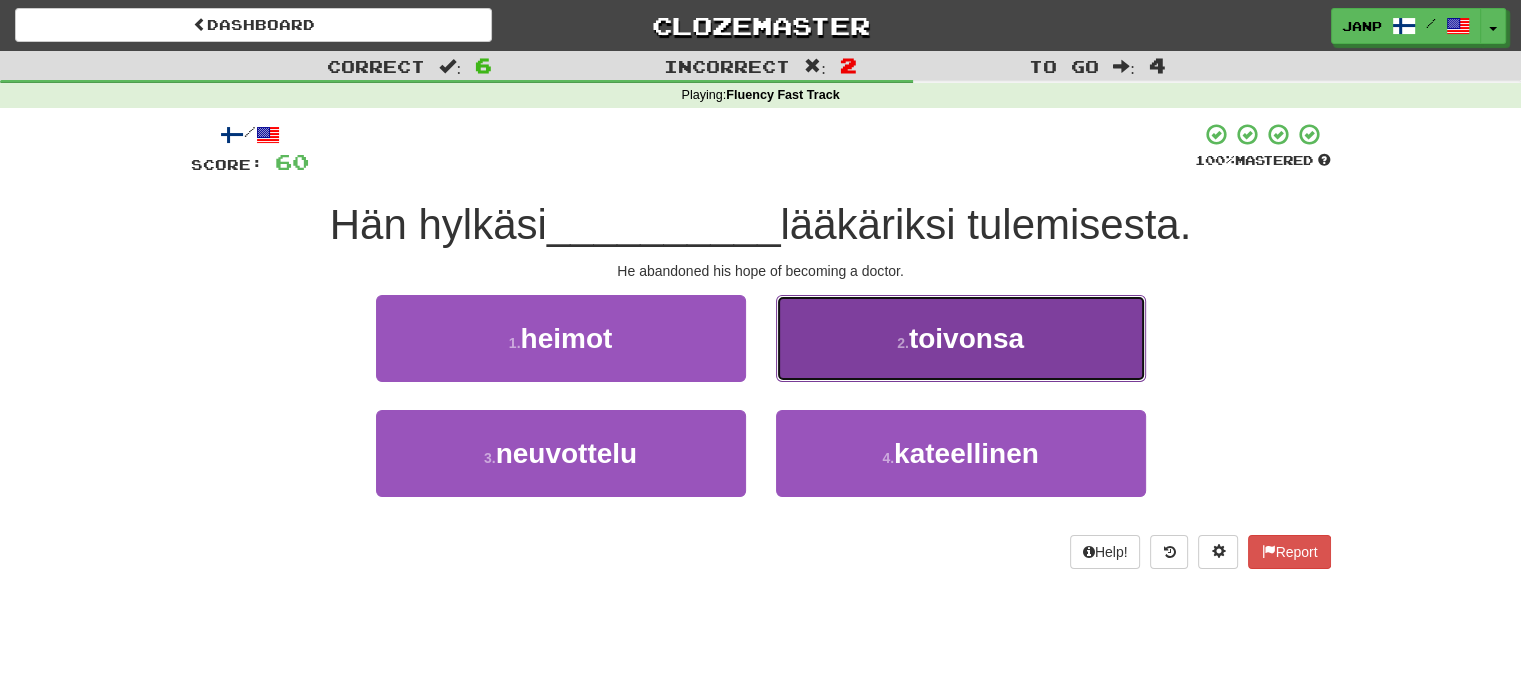 click on "2 .  toivonsa" at bounding box center [961, 338] 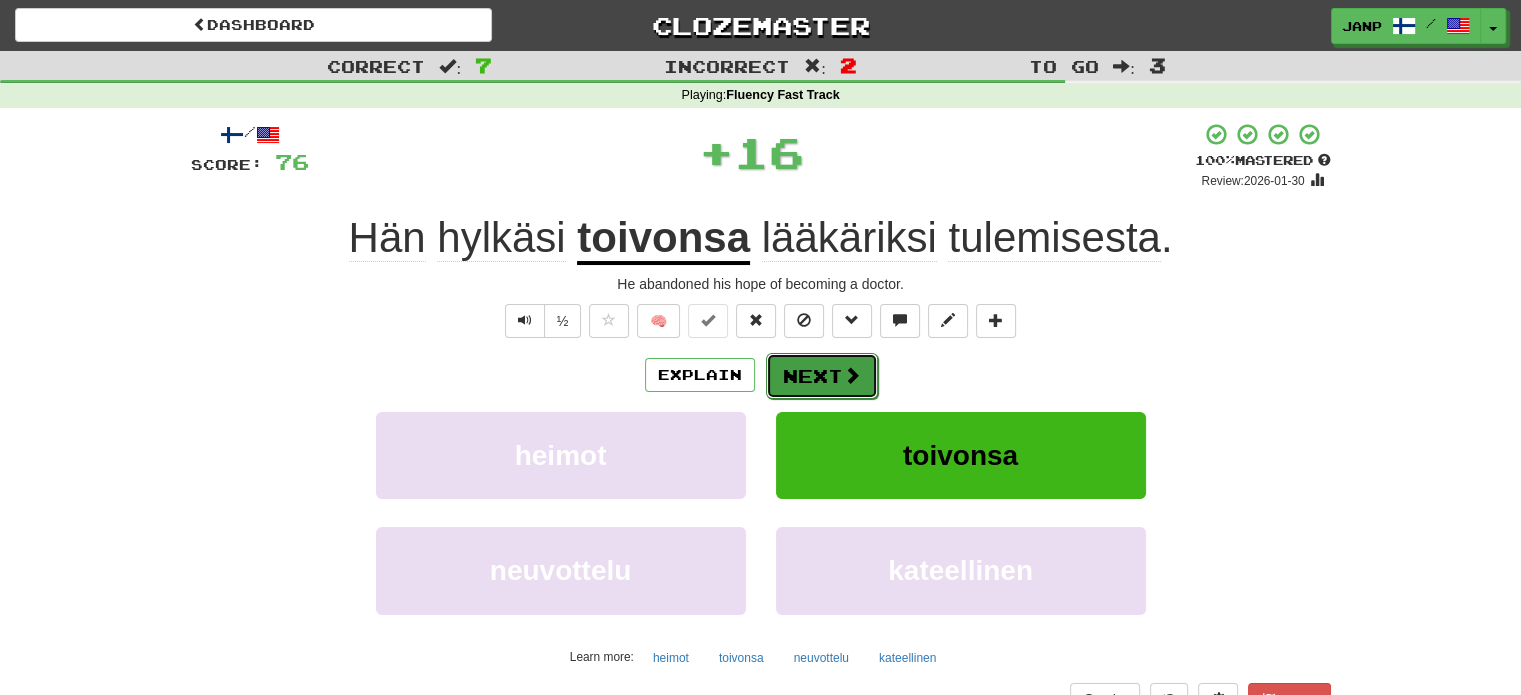 click on "Next" at bounding box center [822, 376] 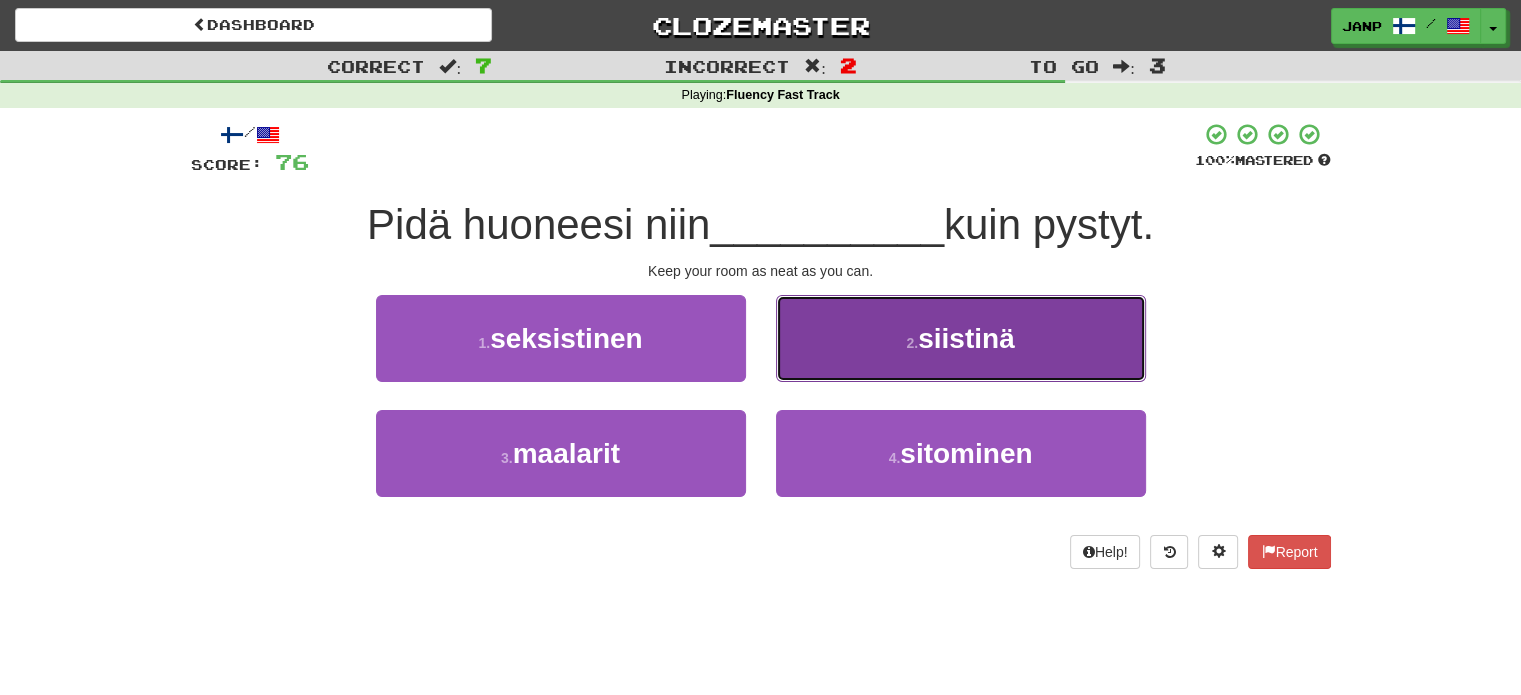 click on "2 .  siistinä" at bounding box center (961, 338) 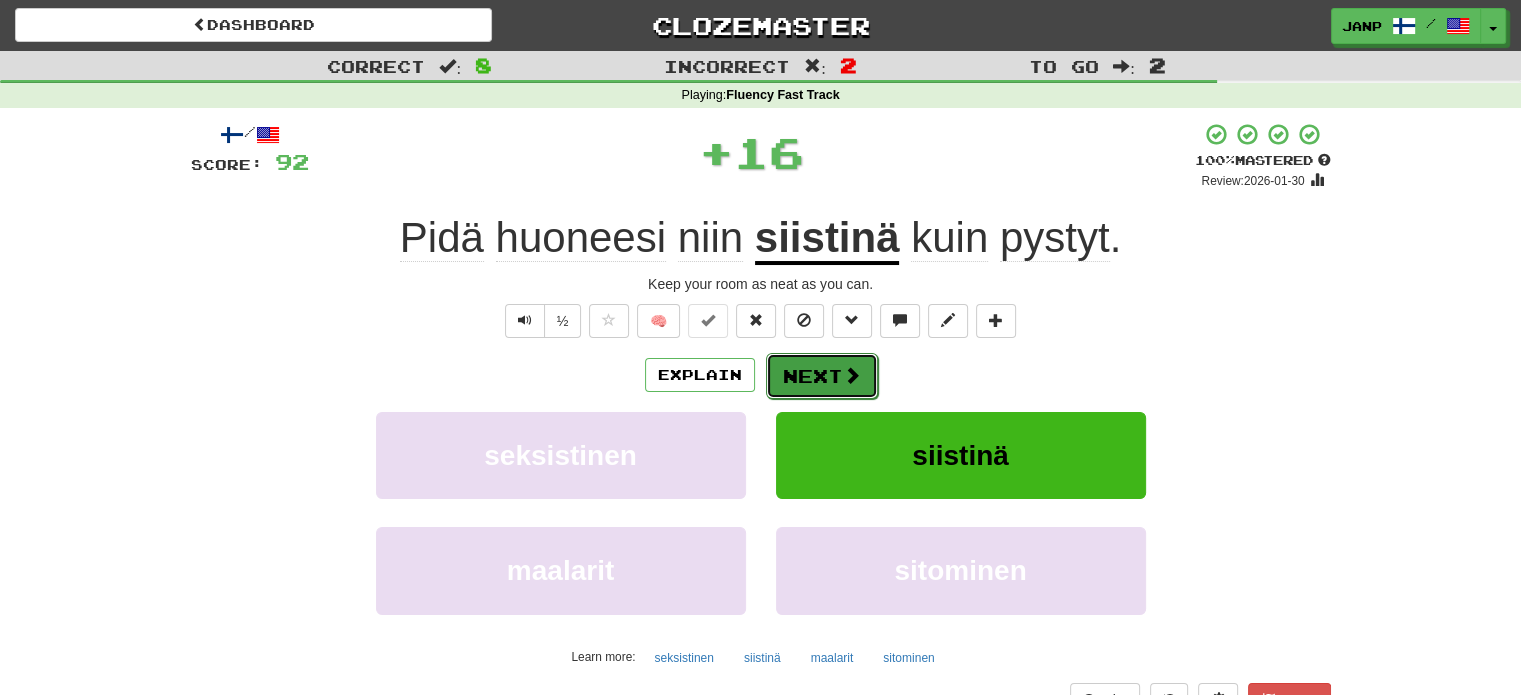 click on "Next" at bounding box center (822, 376) 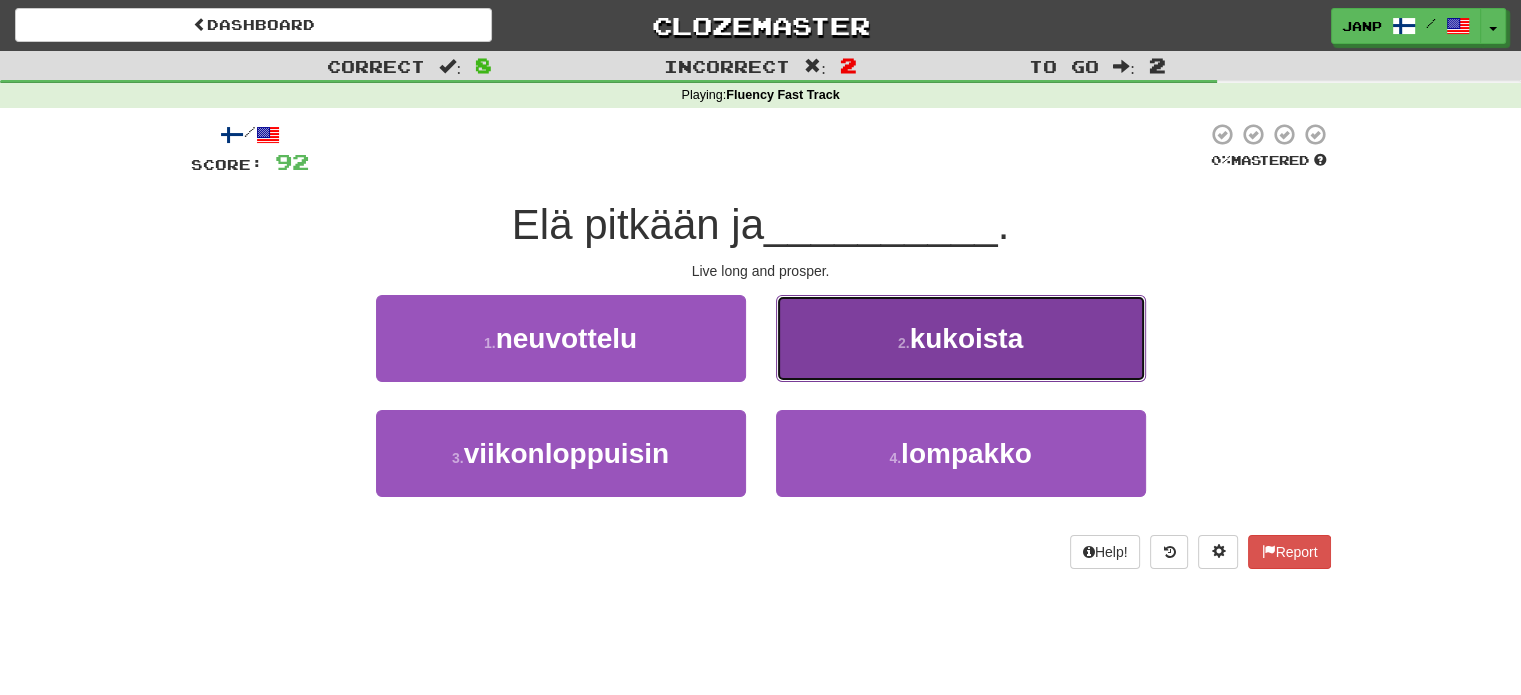 click on "2 .  kukoista" at bounding box center [961, 338] 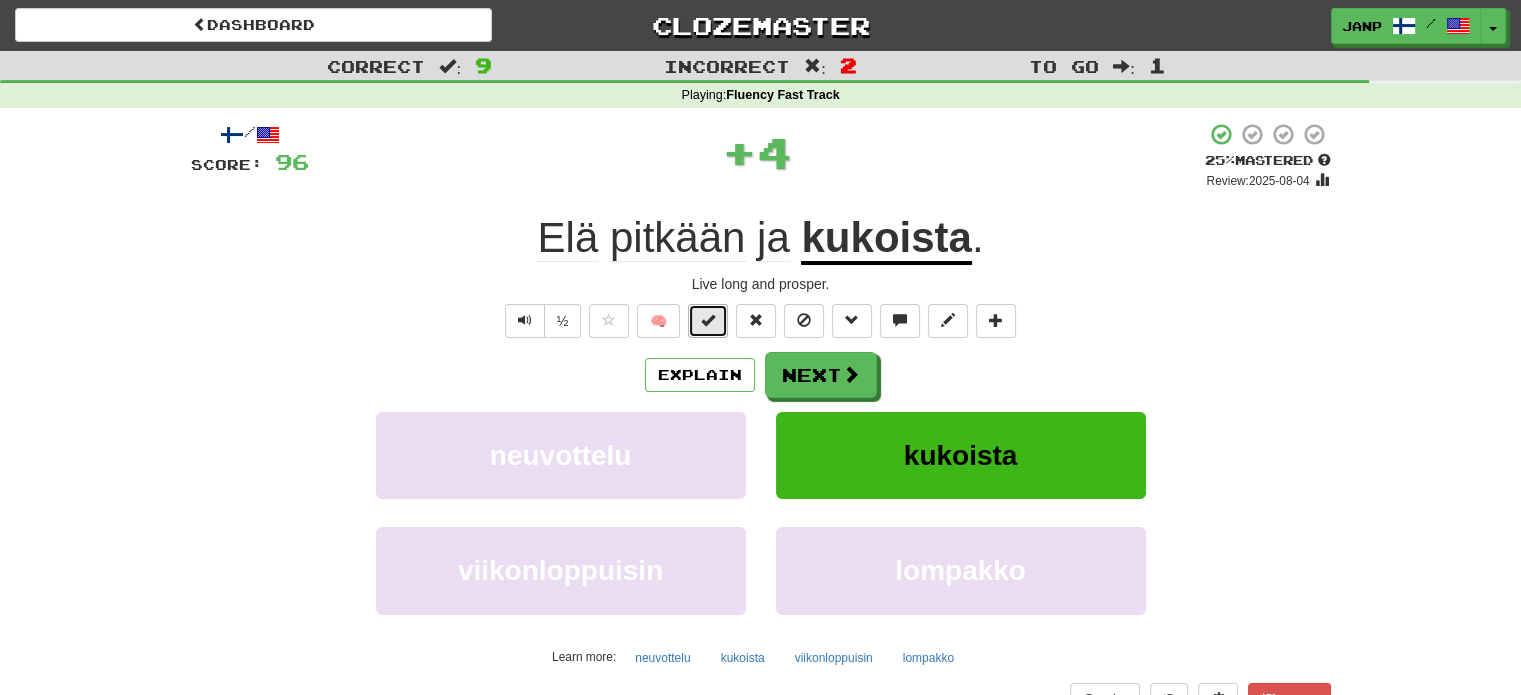 click at bounding box center (708, 320) 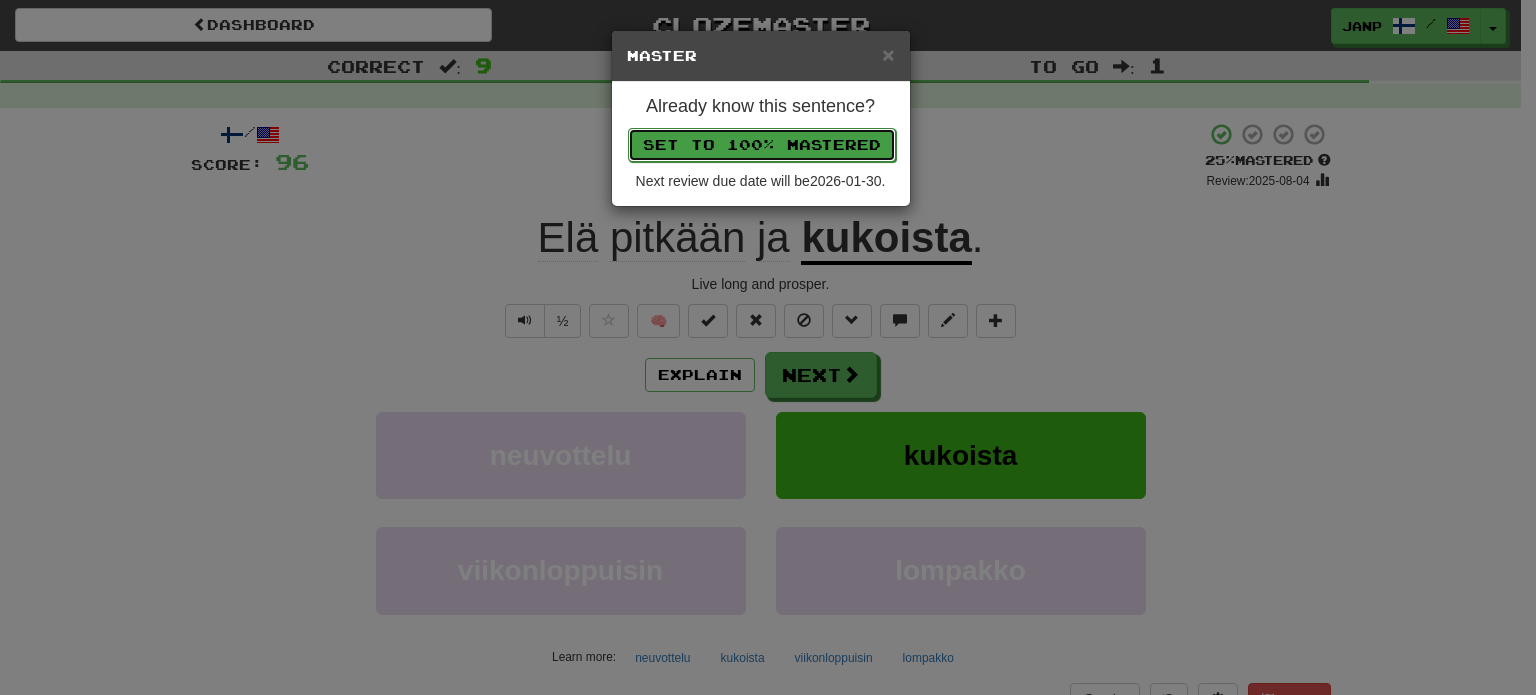 click on "Set to 100% Mastered" at bounding box center [762, 145] 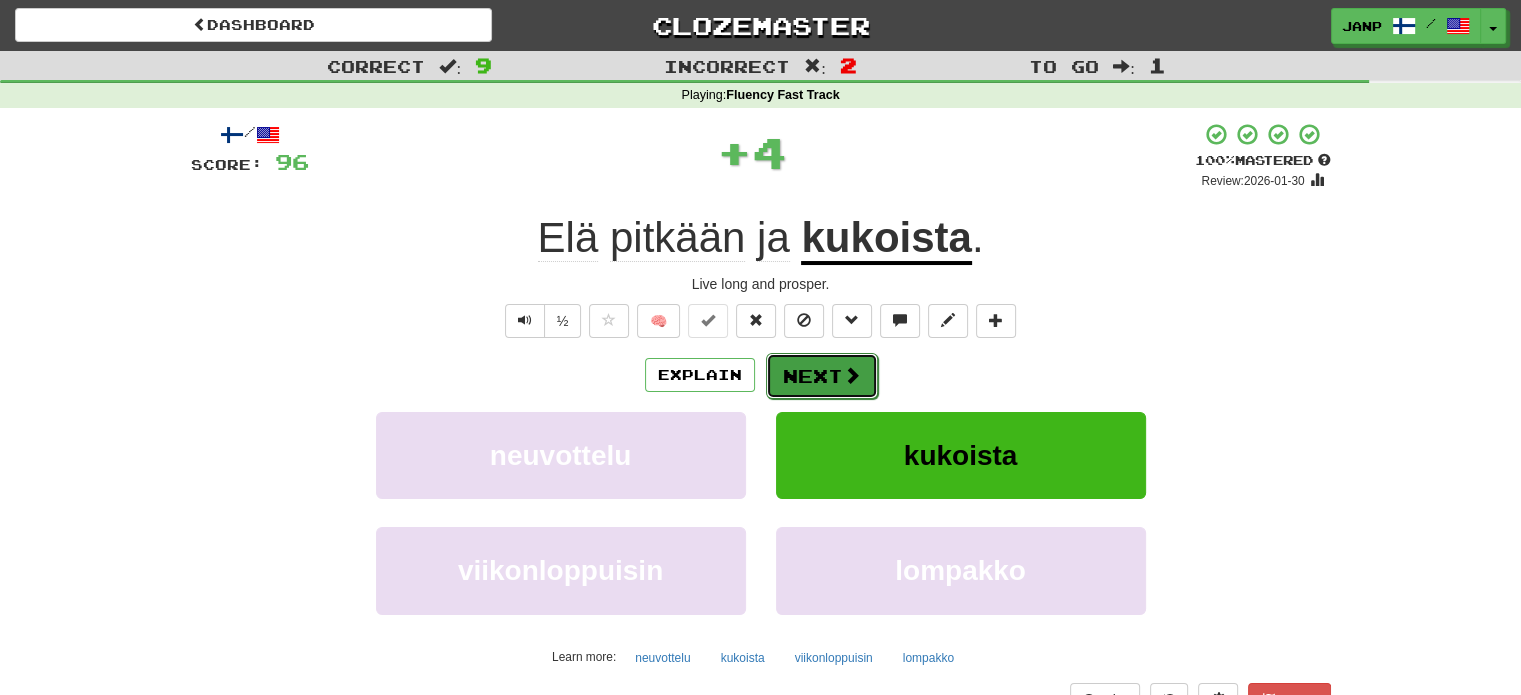 click at bounding box center (852, 375) 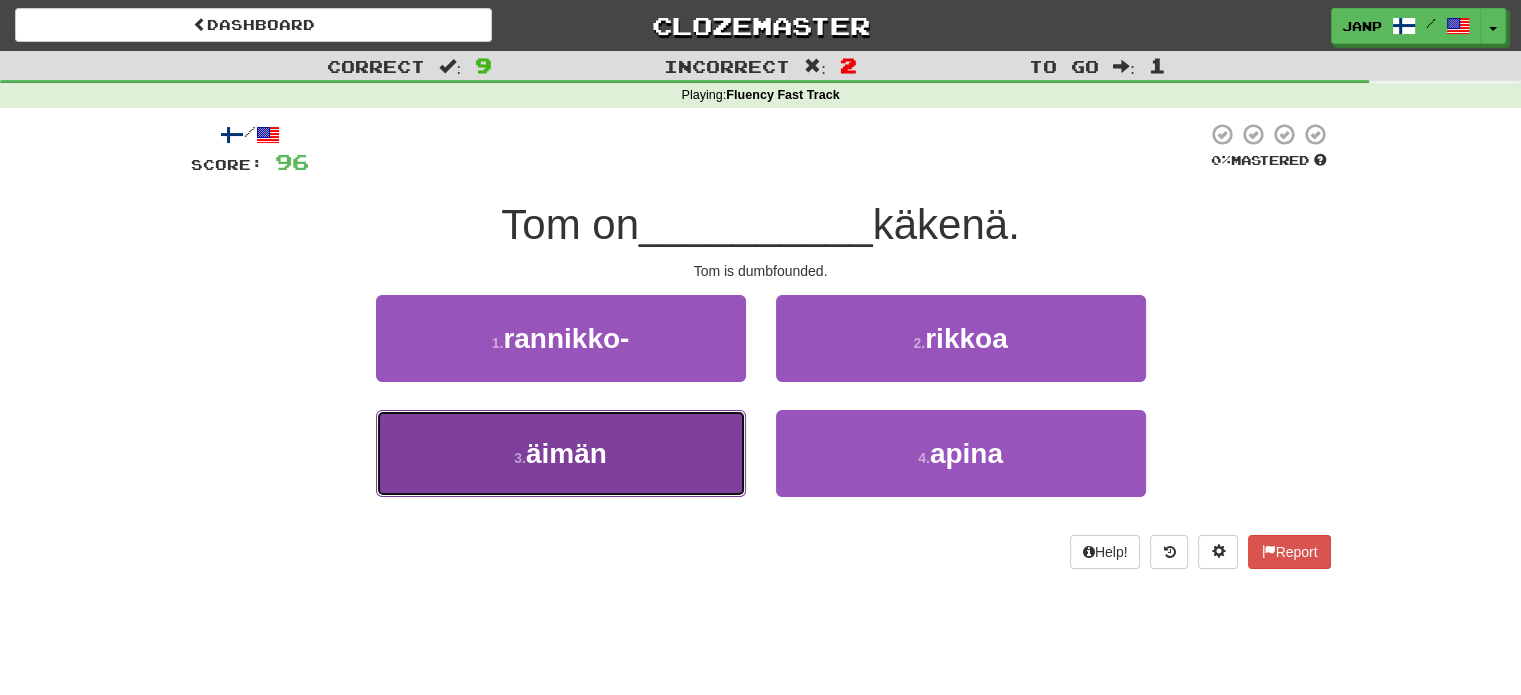 click on "3 .  äimän" at bounding box center [561, 453] 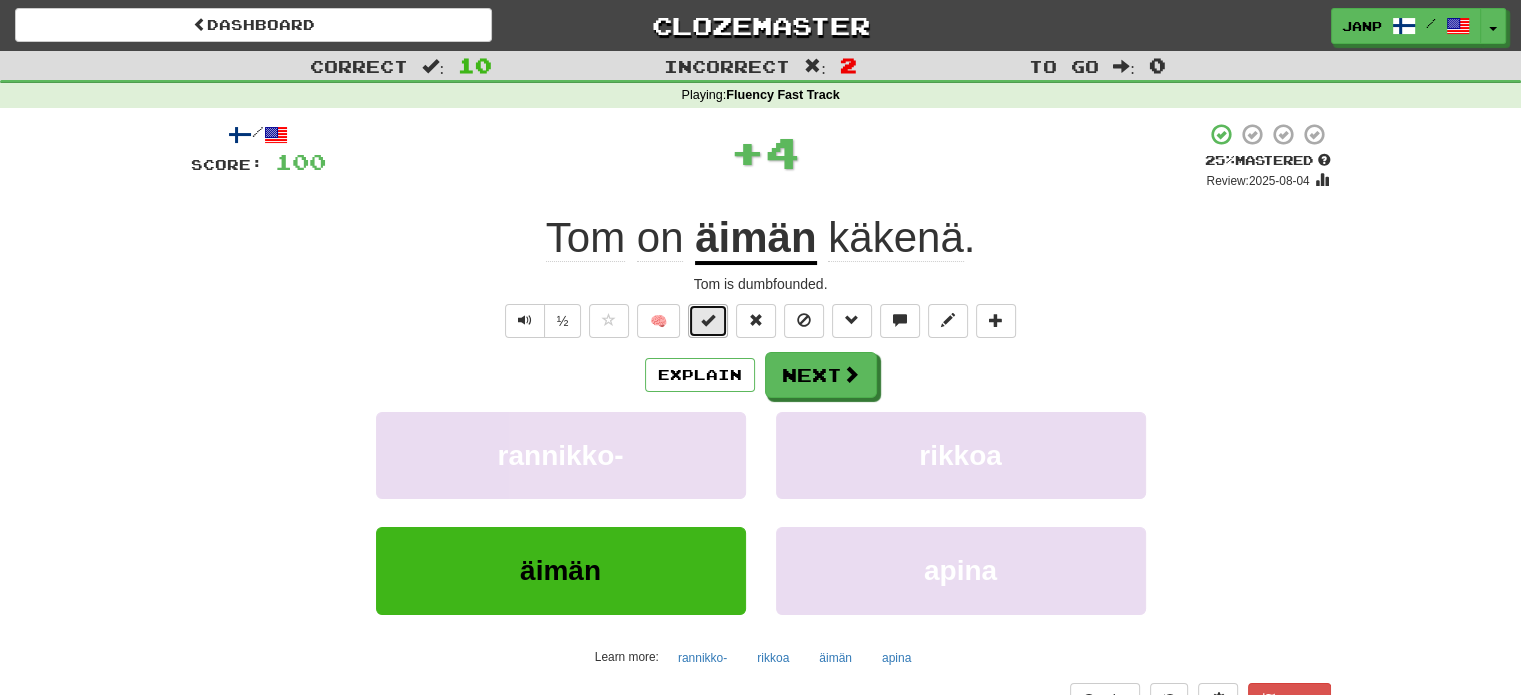 click at bounding box center [708, 320] 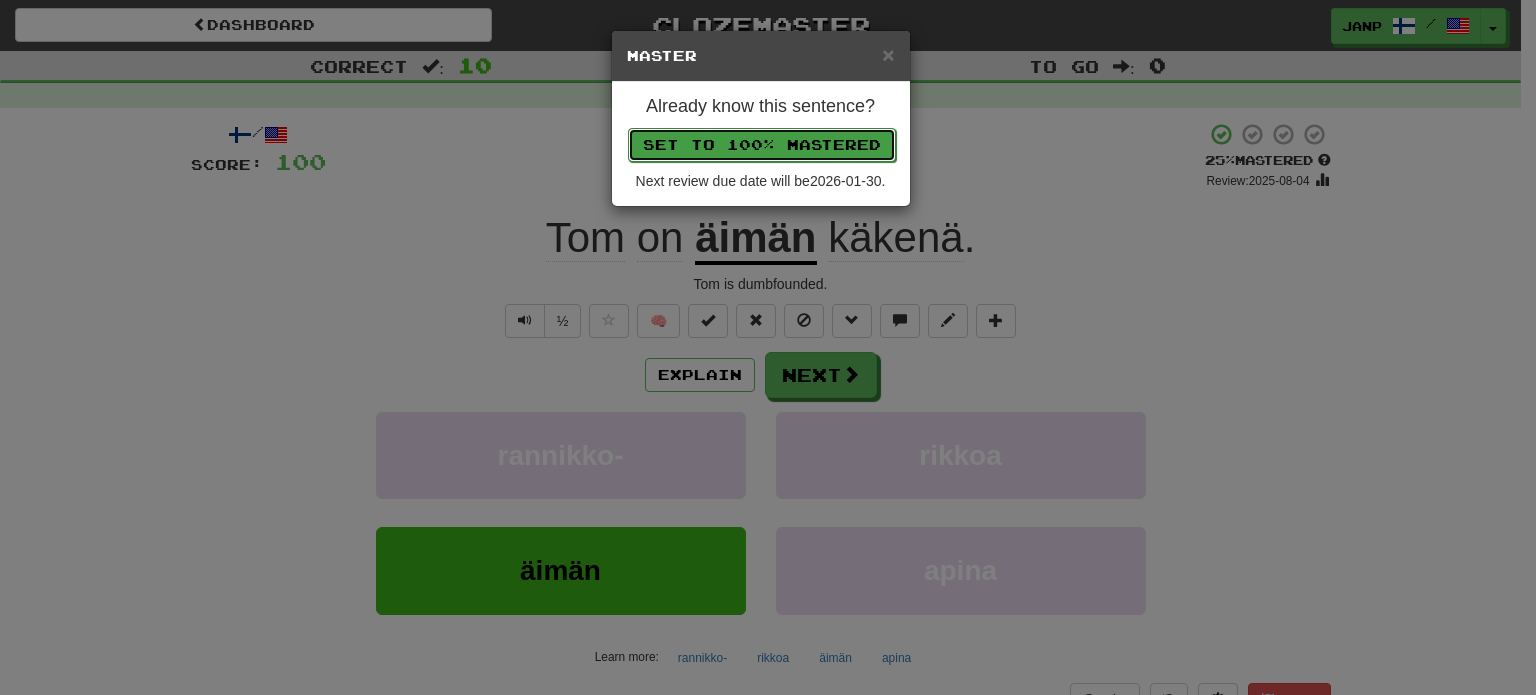 click on "Set to 100% Mastered" at bounding box center [762, 145] 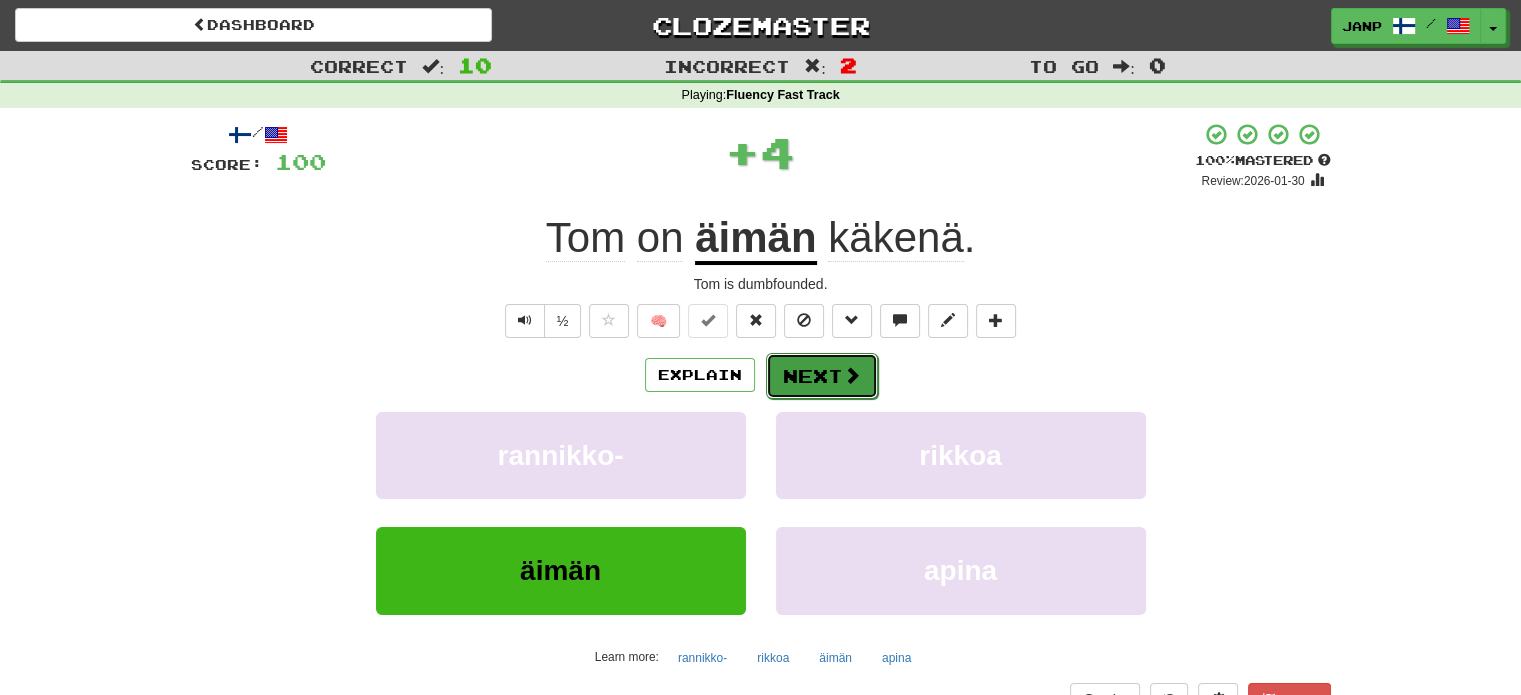 click at bounding box center (852, 375) 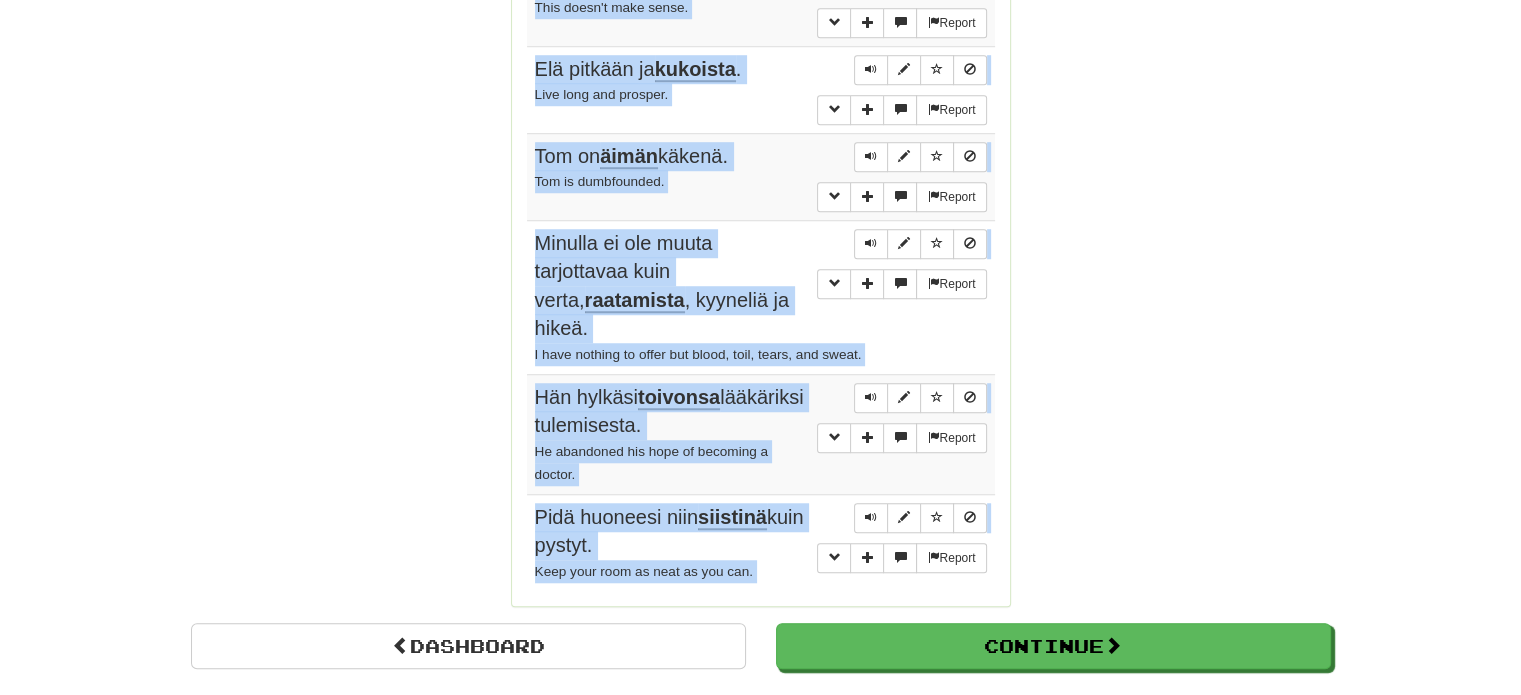 scroll, scrollTop: 1656, scrollLeft: 0, axis: vertical 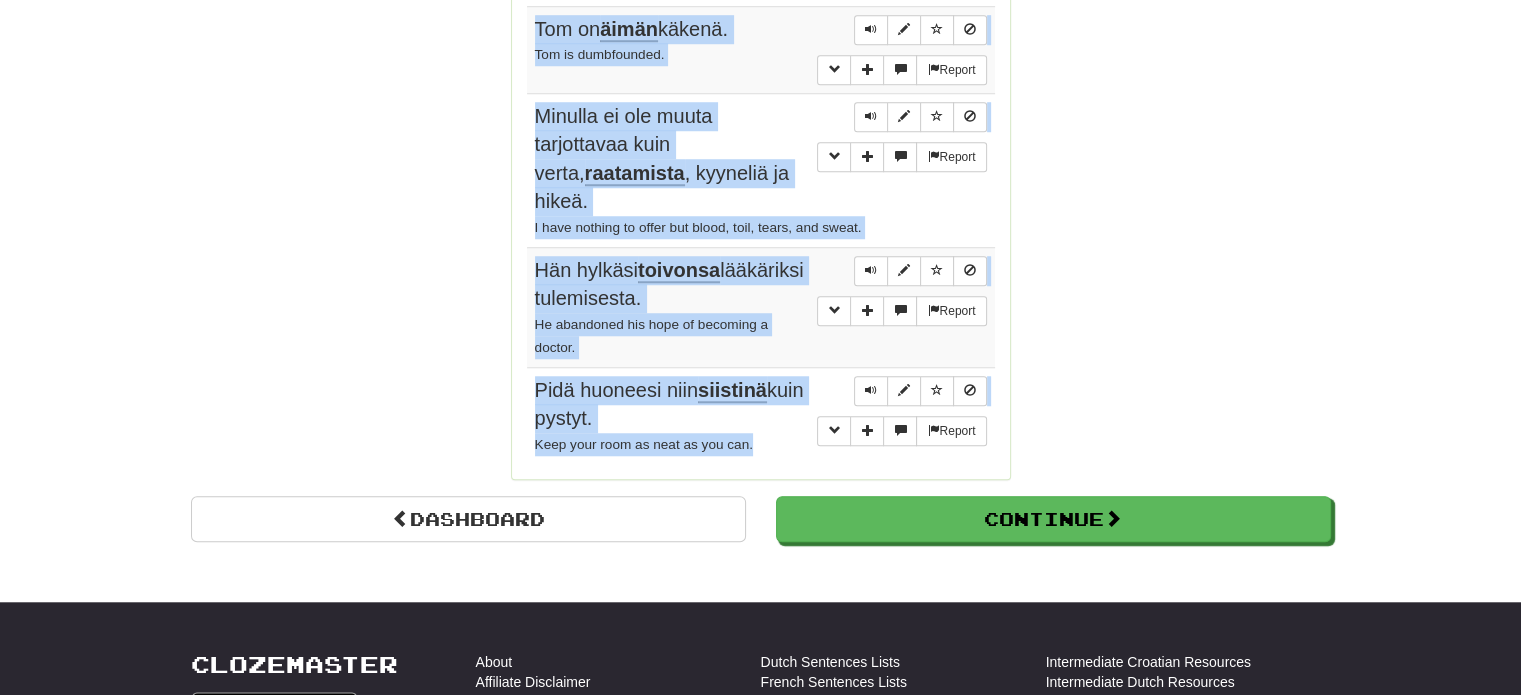 drag, startPoint x: 533, startPoint y: 284, endPoint x: 768, endPoint y: 405, distance: 264.32178 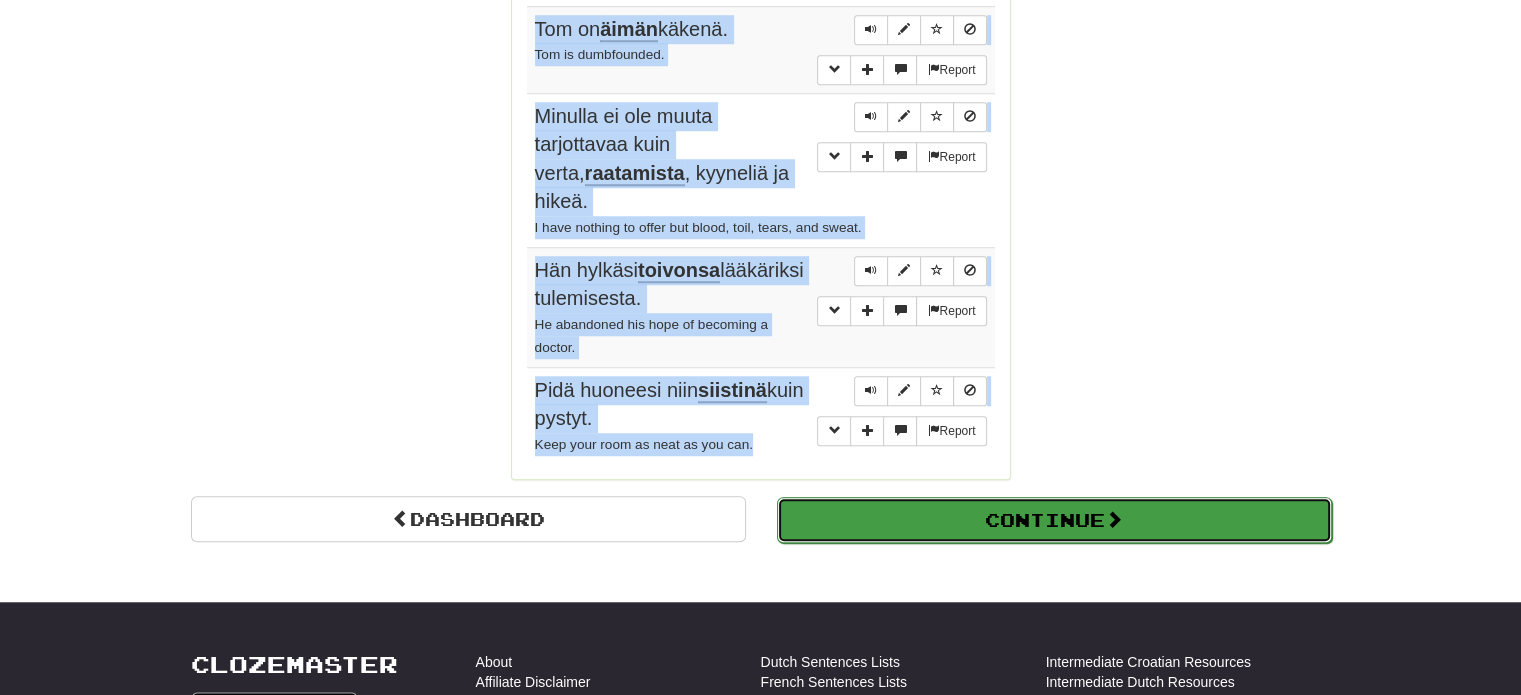 click on "Continue" at bounding box center [1054, 520] 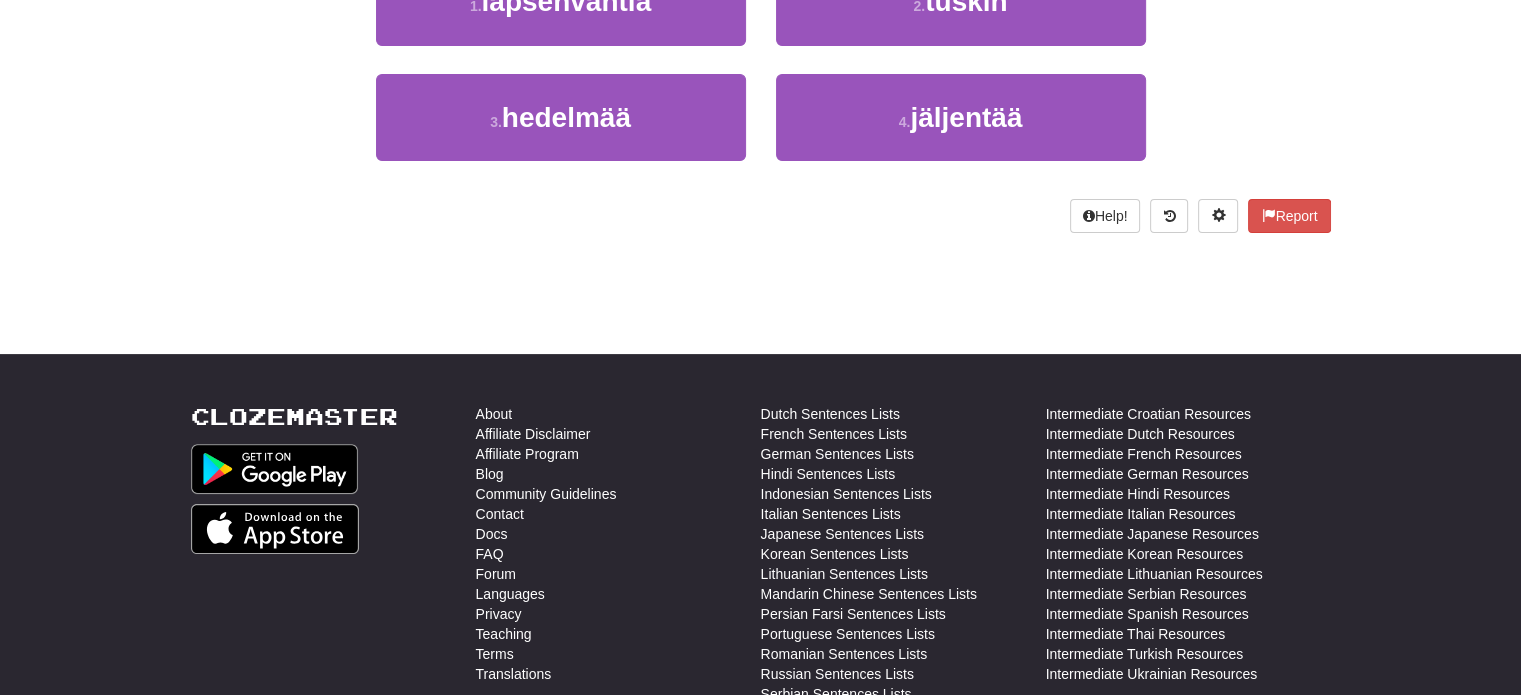 scroll, scrollTop: 164, scrollLeft: 0, axis: vertical 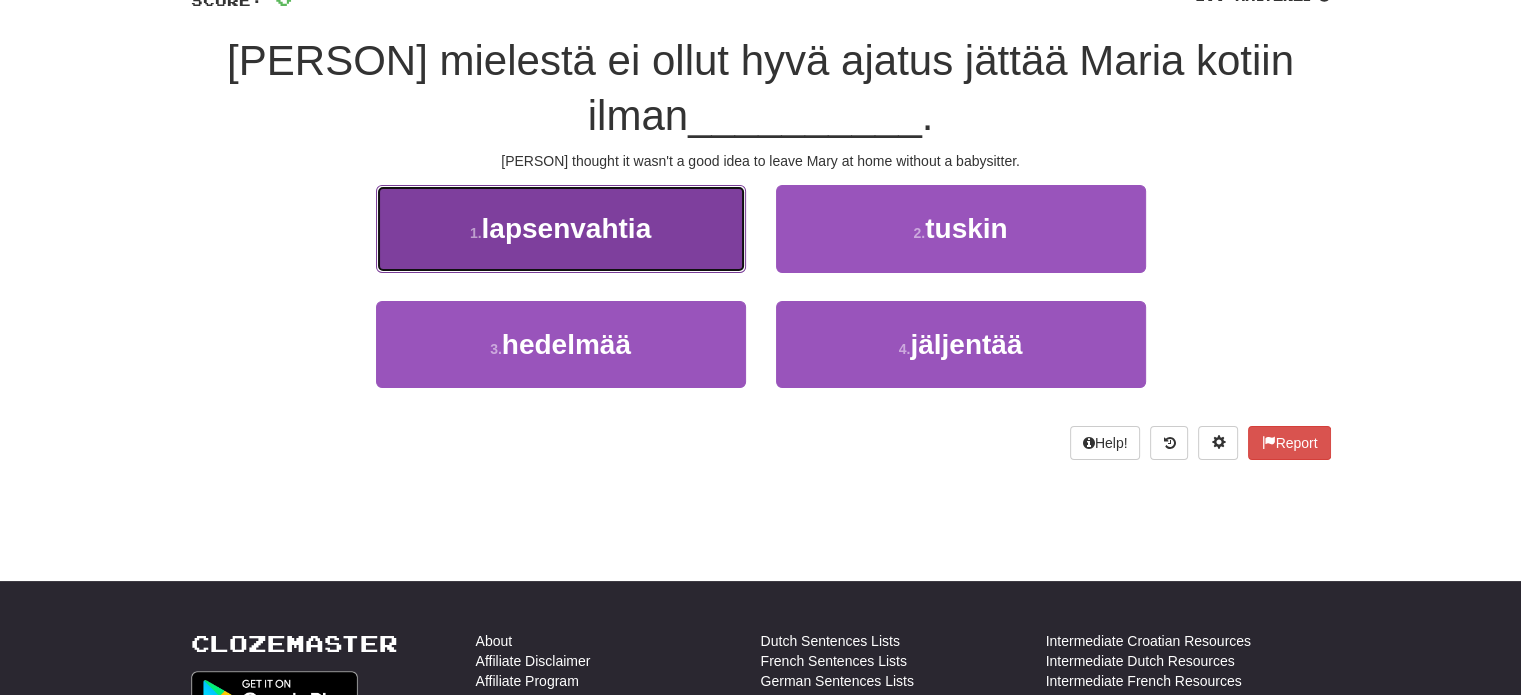 click on "lapsenvahtia" at bounding box center [567, 228] 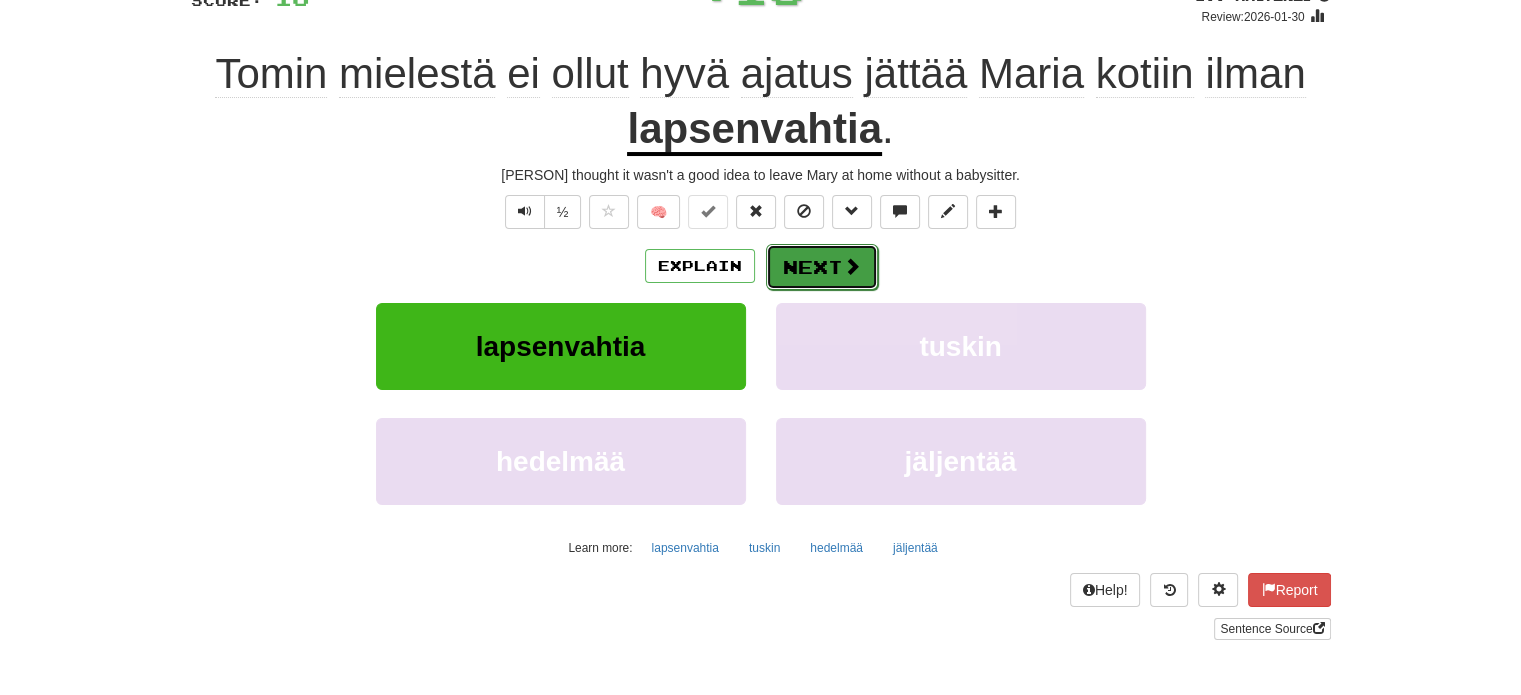 click on "Next" at bounding box center [822, 267] 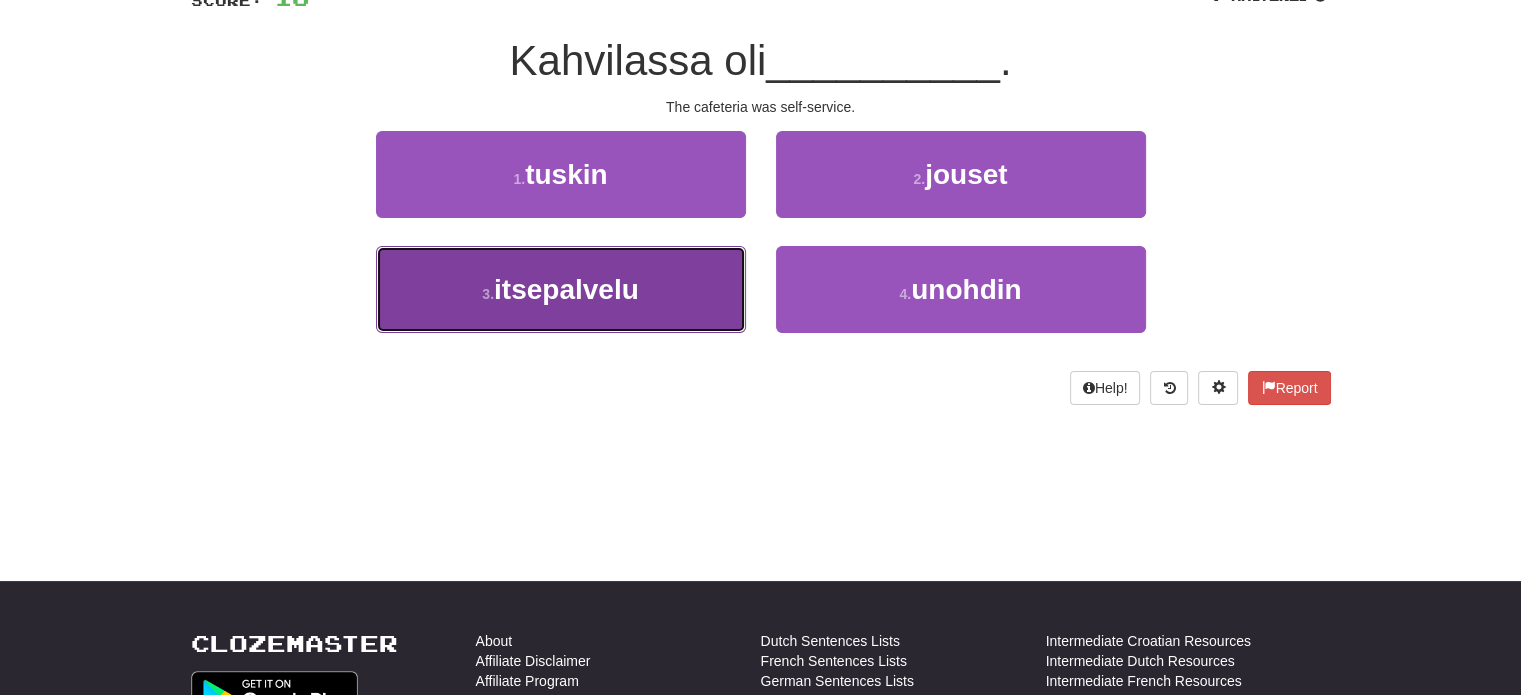 click on "3 .  itsepalvelu" at bounding box center (561, 289) 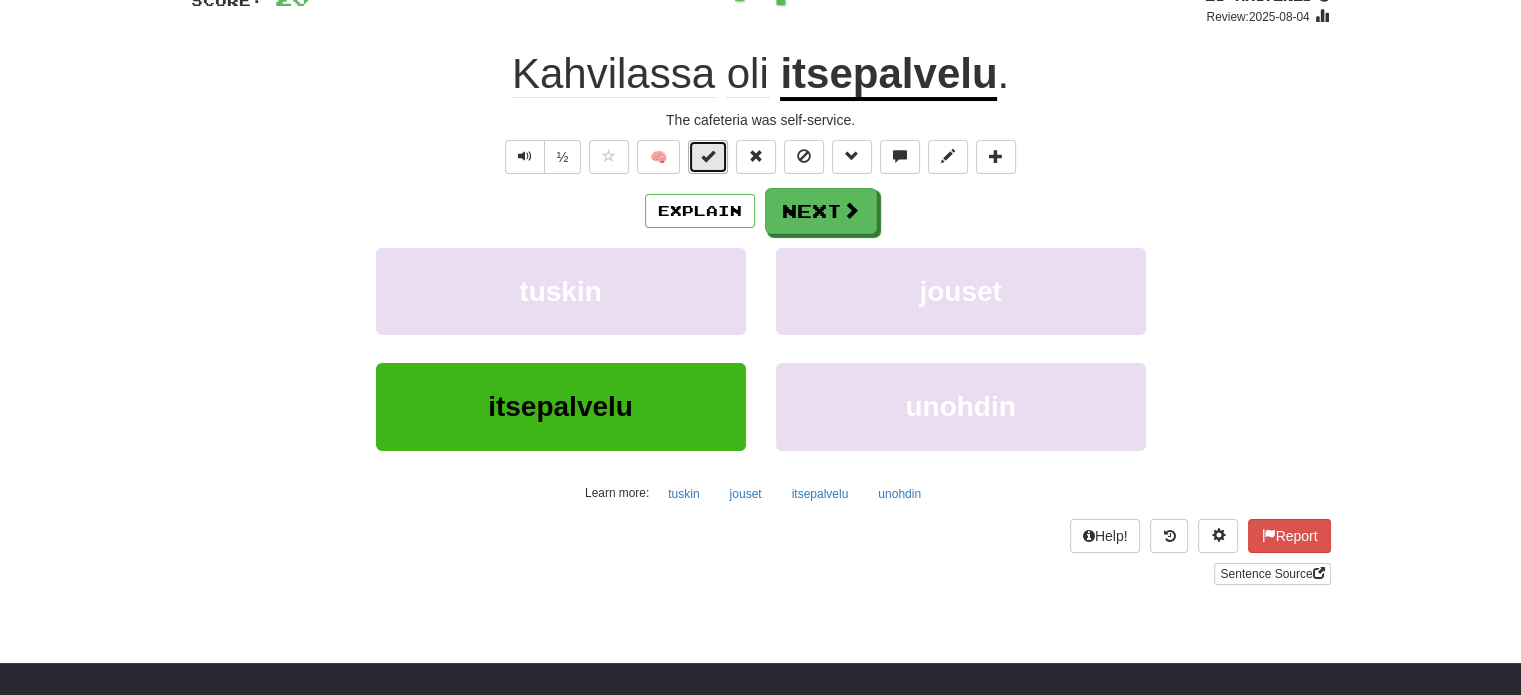 click at bounding box center (708, 156) 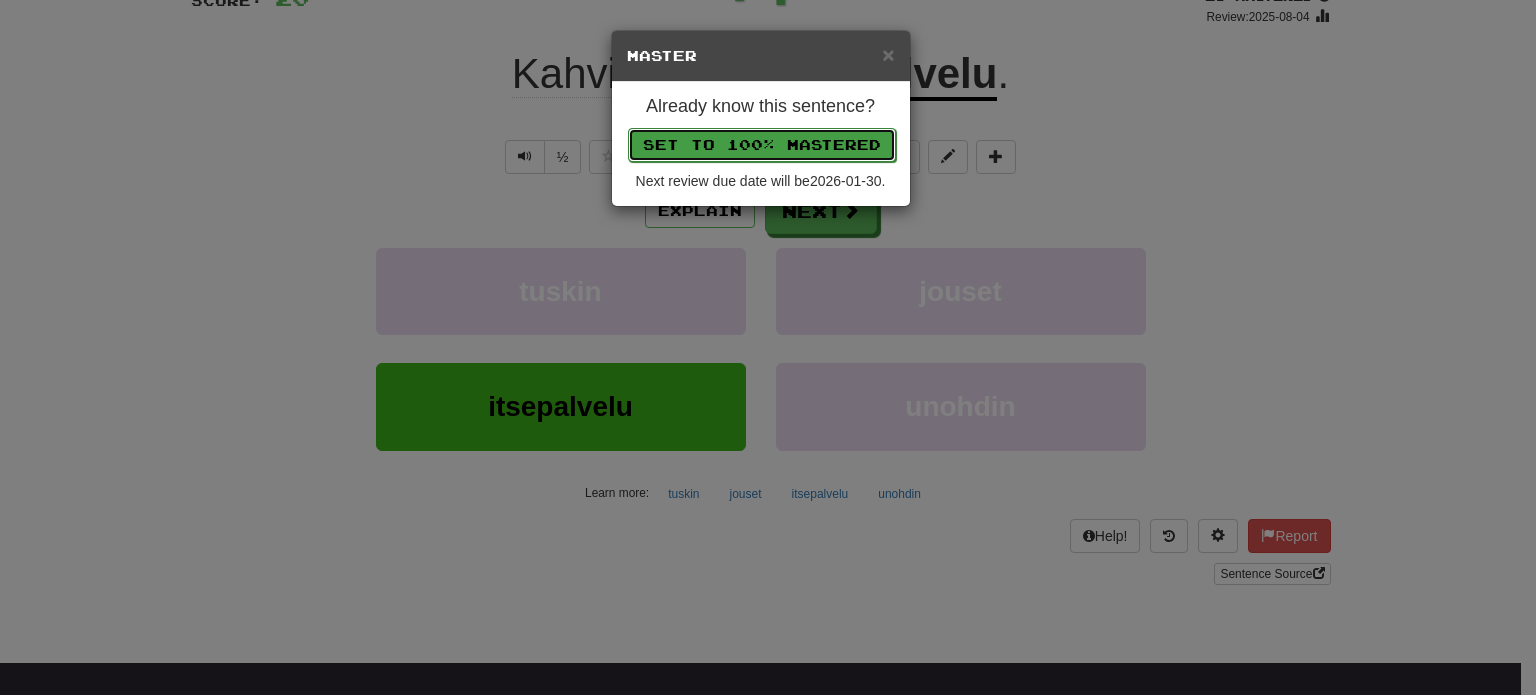 click on "Set to 100% Mastered" at bounding box center [762, 145] 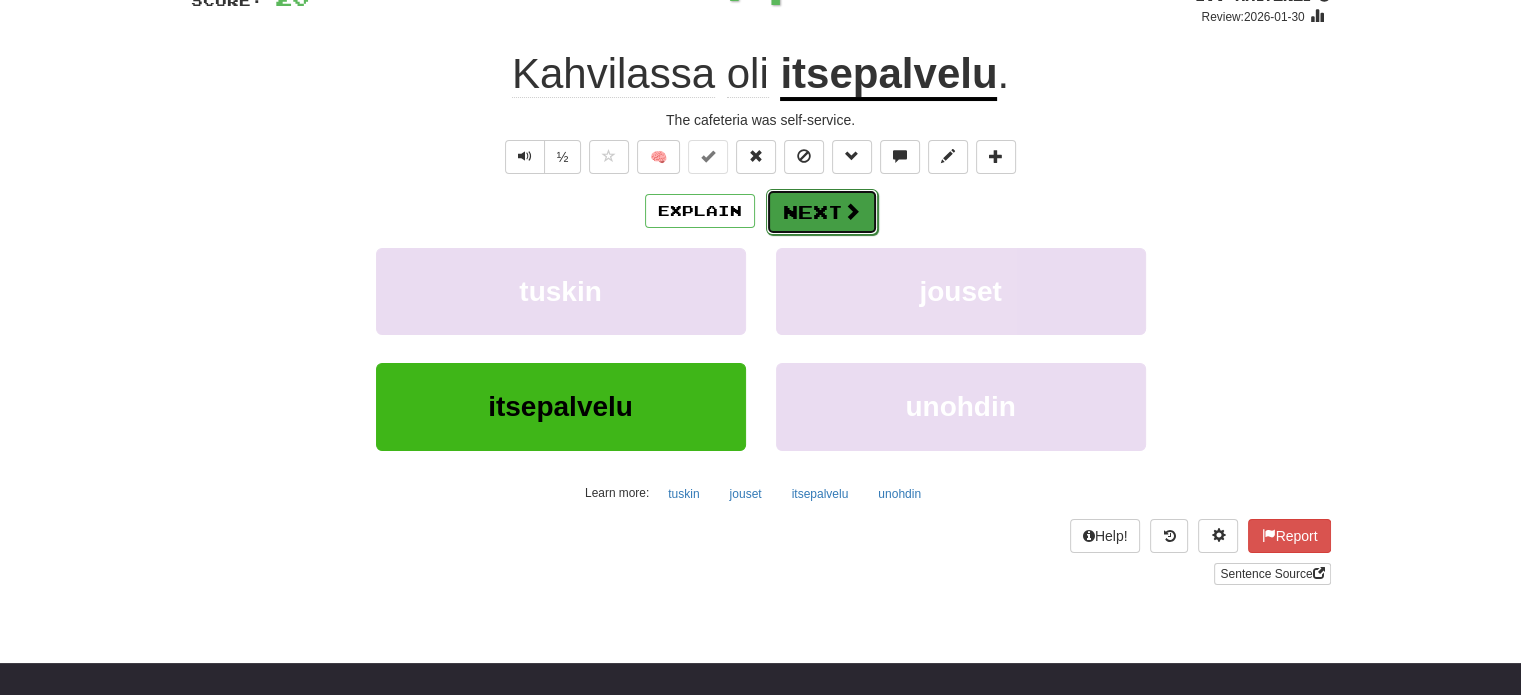 click on "Next" at bounding box center [822, 212] 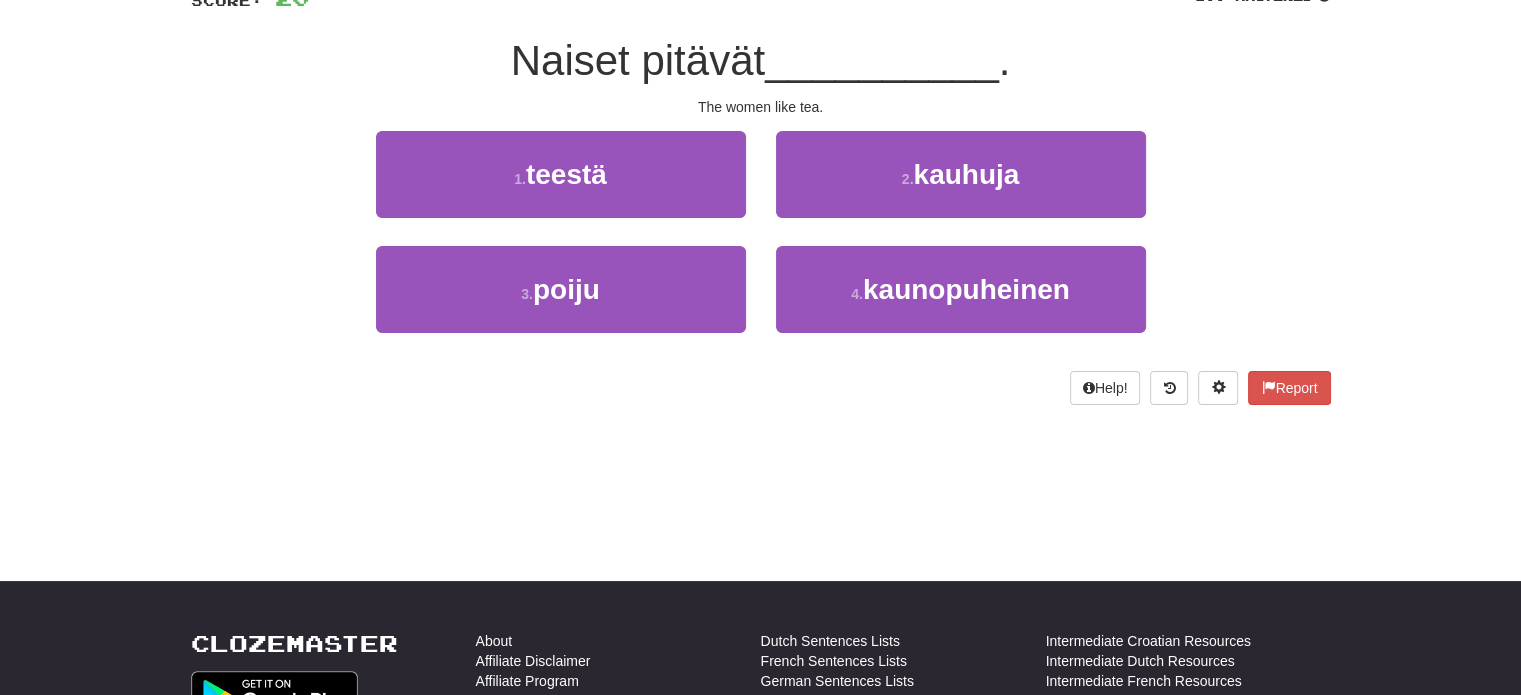 click on "1 .  teestä" at bounding box center [561, 188] 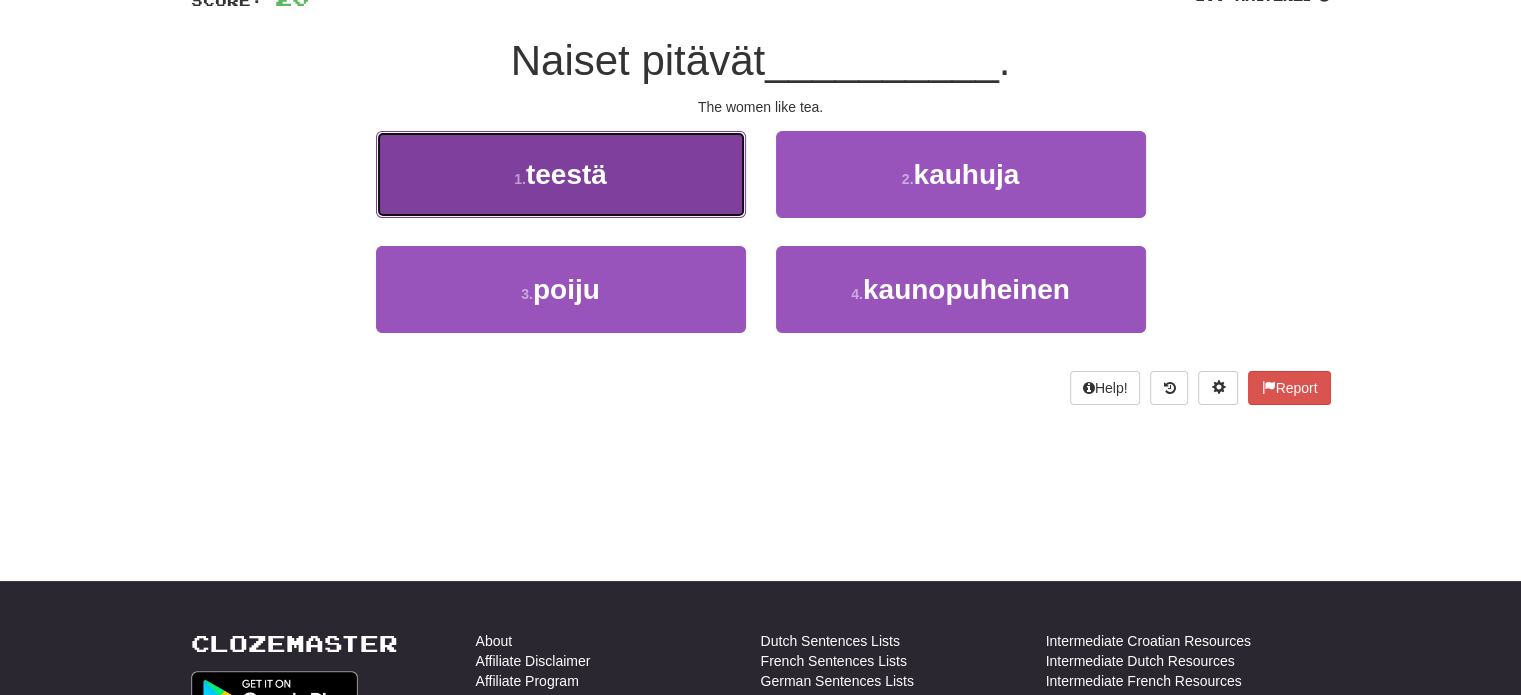 click on "1 .  teestä" at bounding box center (561, 174) 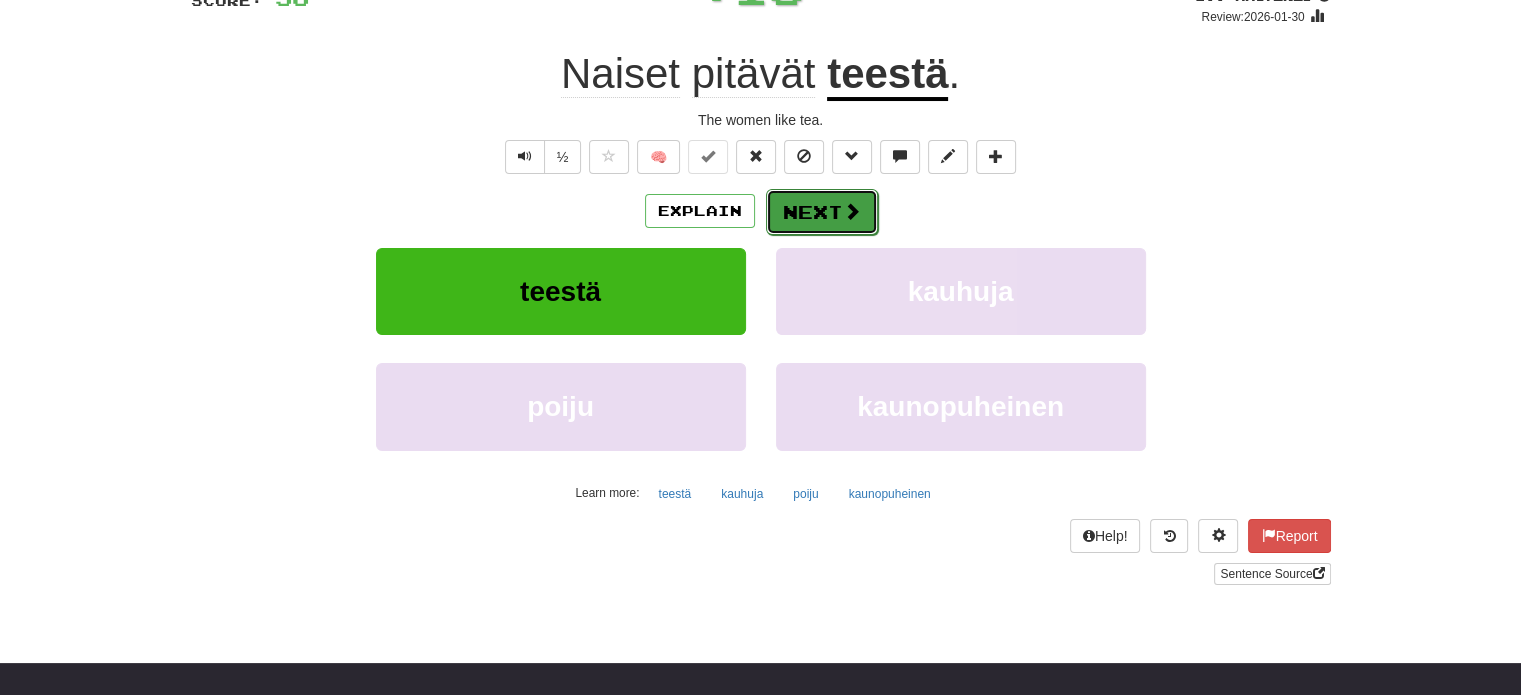 click on "Next" at bounding box center [822, 212] 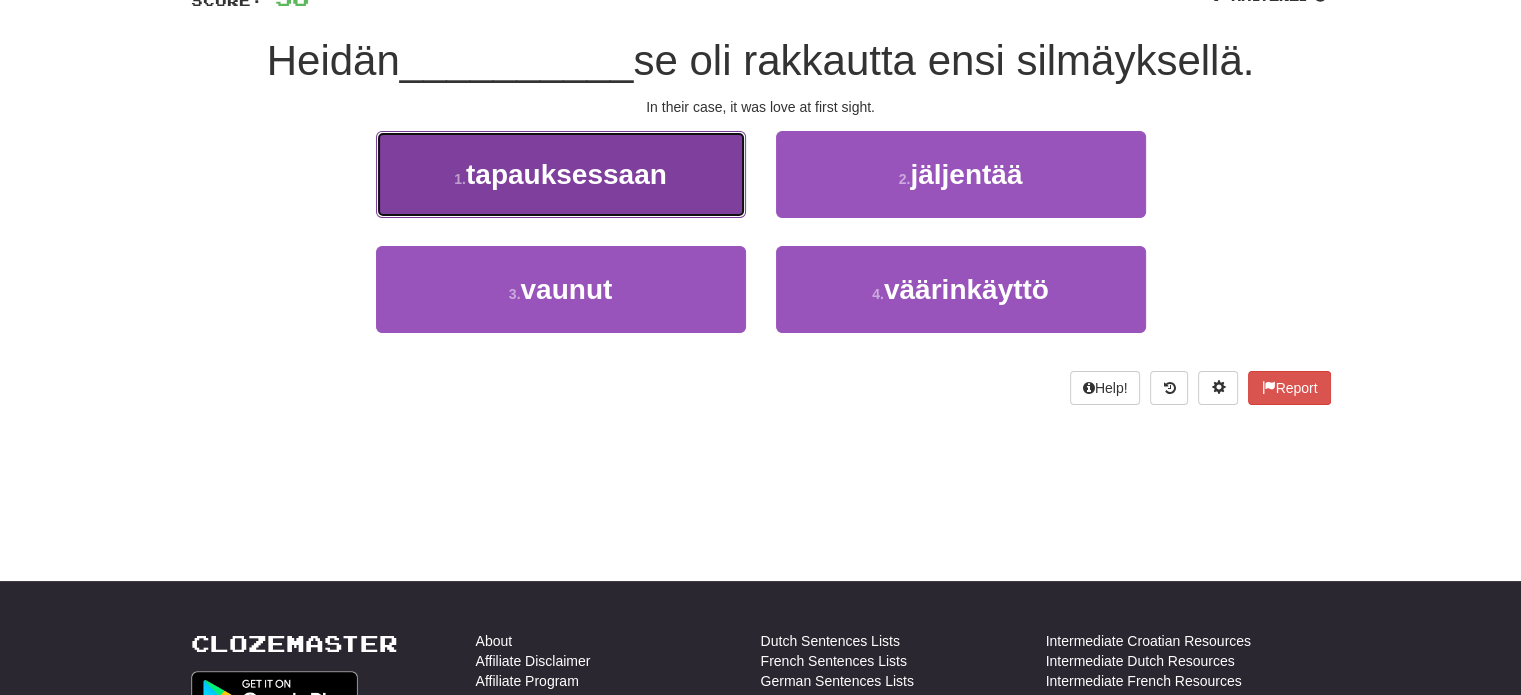 click on "tapauksessaan" at bounding box center (566, 174) 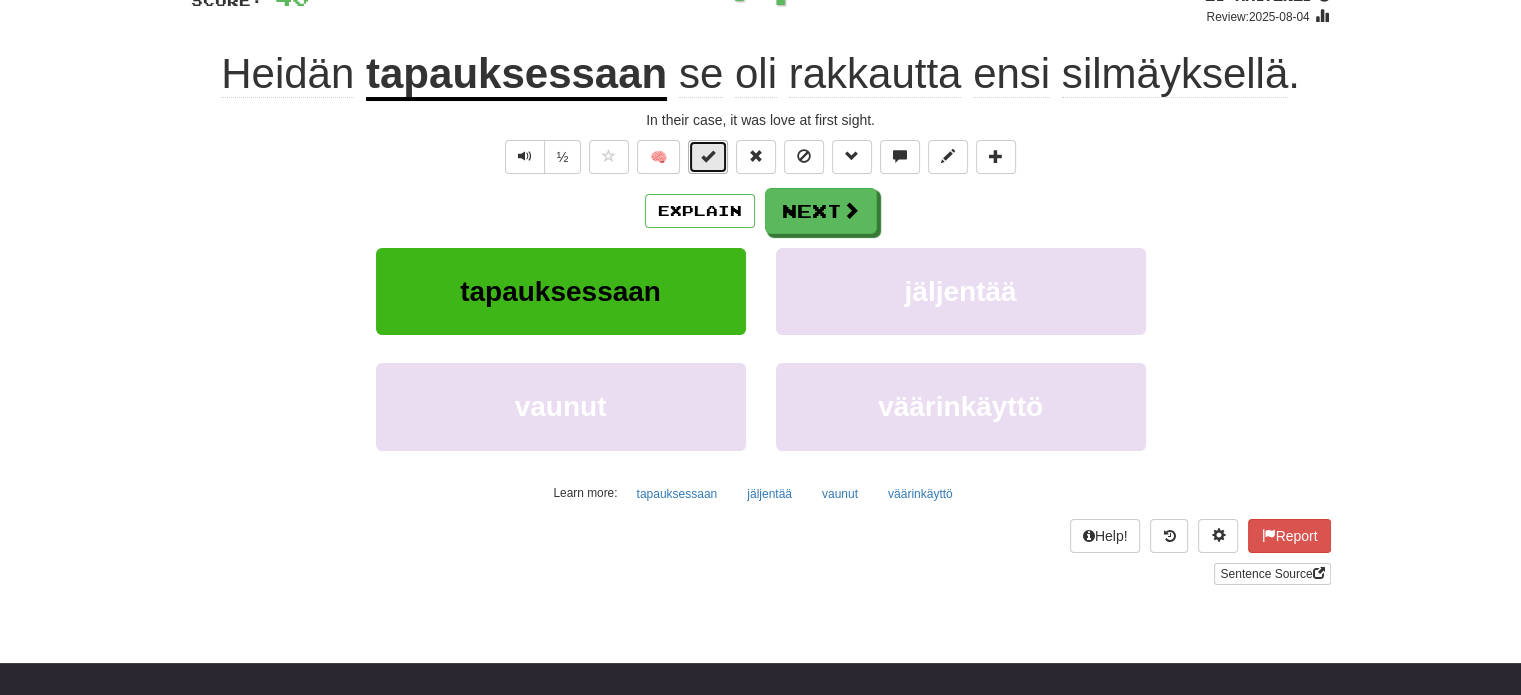 click at bounding box center [708, 156] 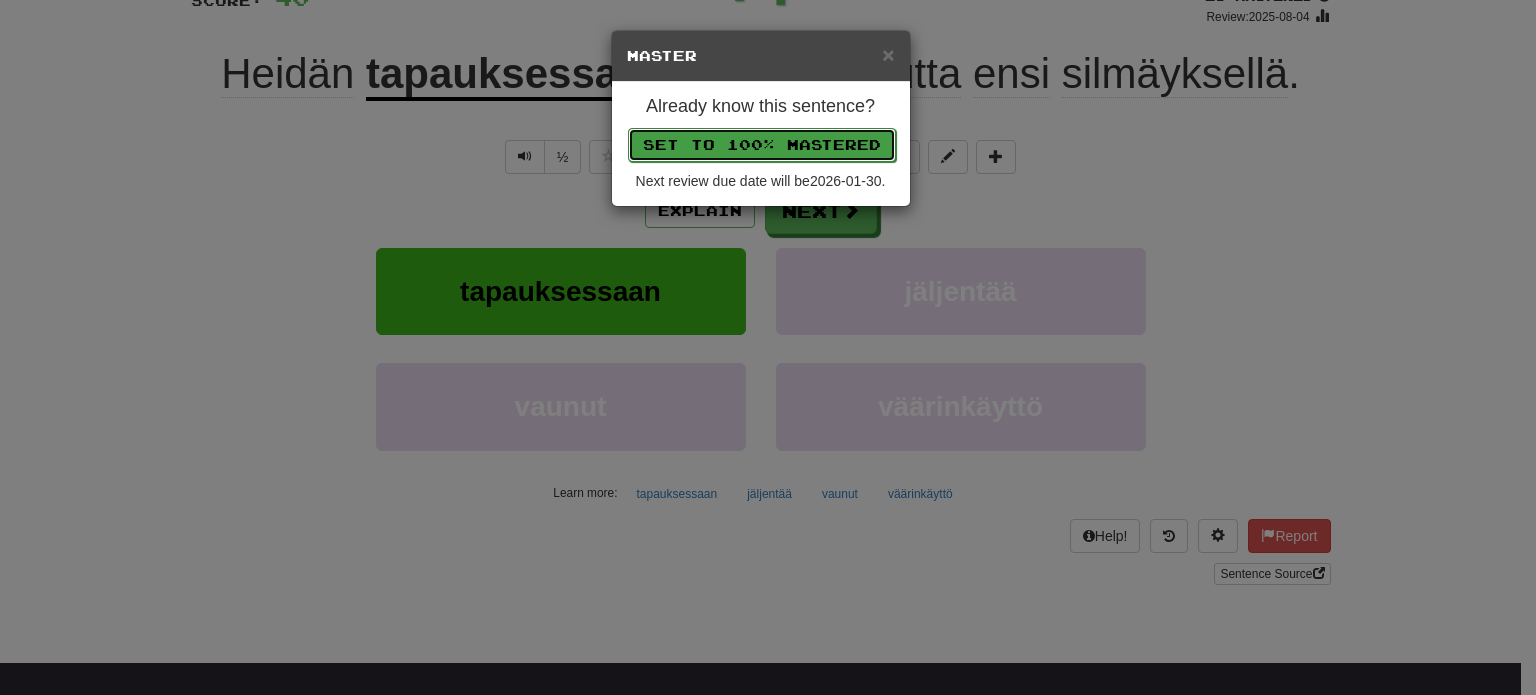 click on "Set to 100% Mastered" at bounding box center (762, 145) 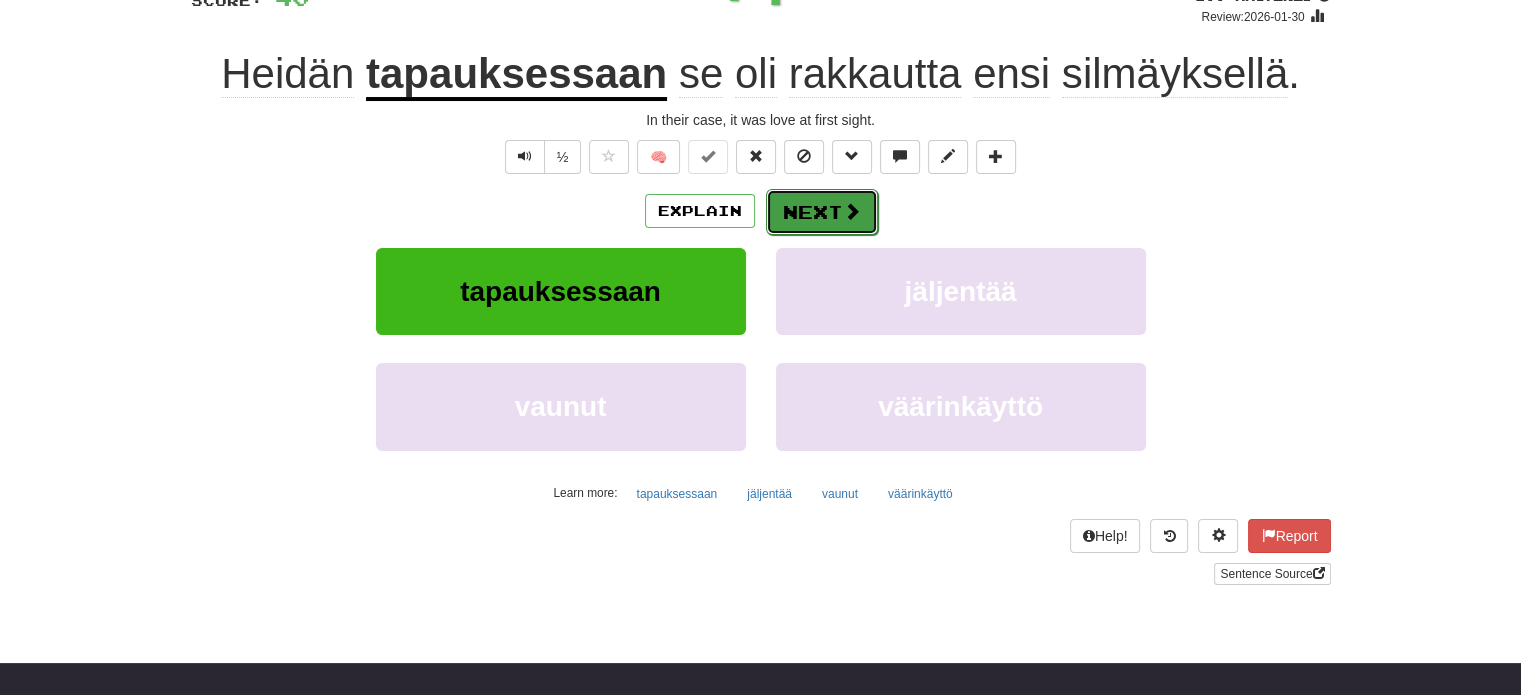 click on "Next" at bounding box center [822, 212] 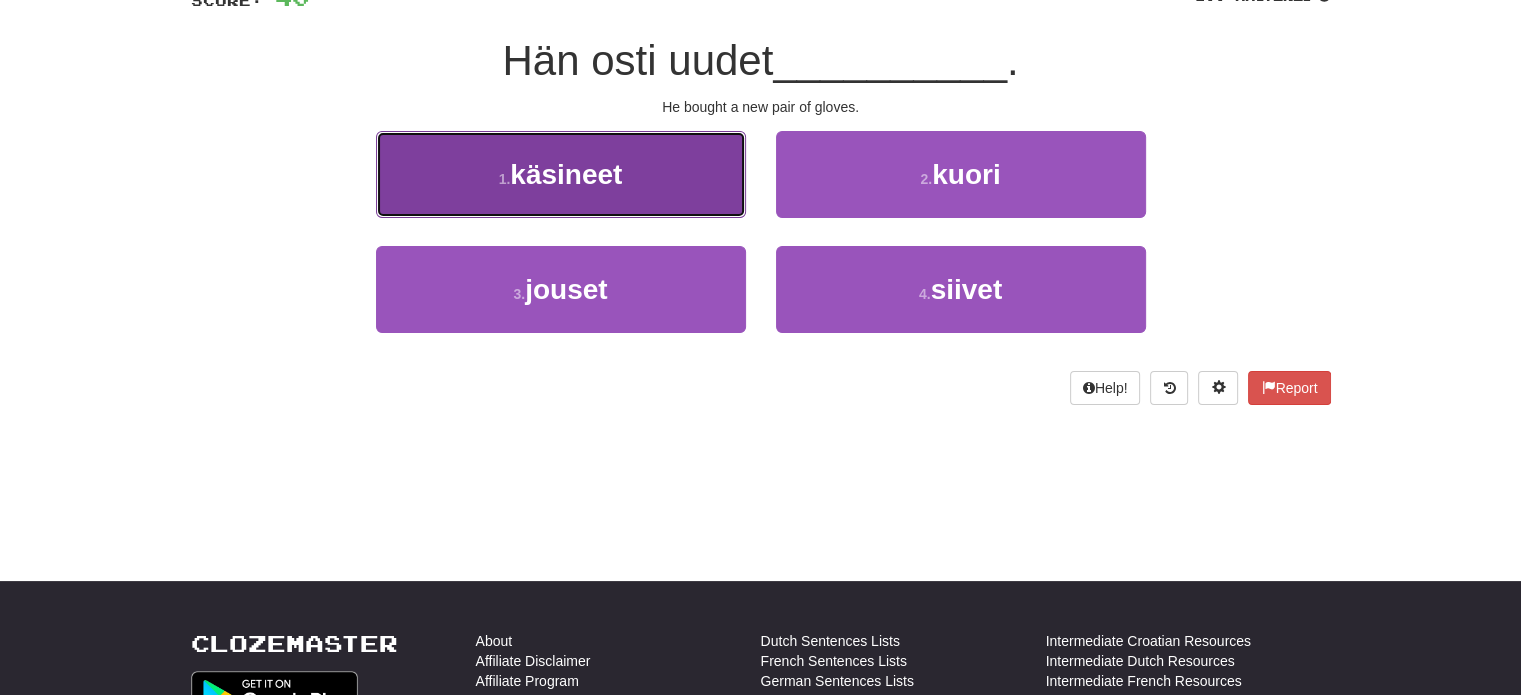 click on "1 .  käsineet" at bounding box center [561, 174] 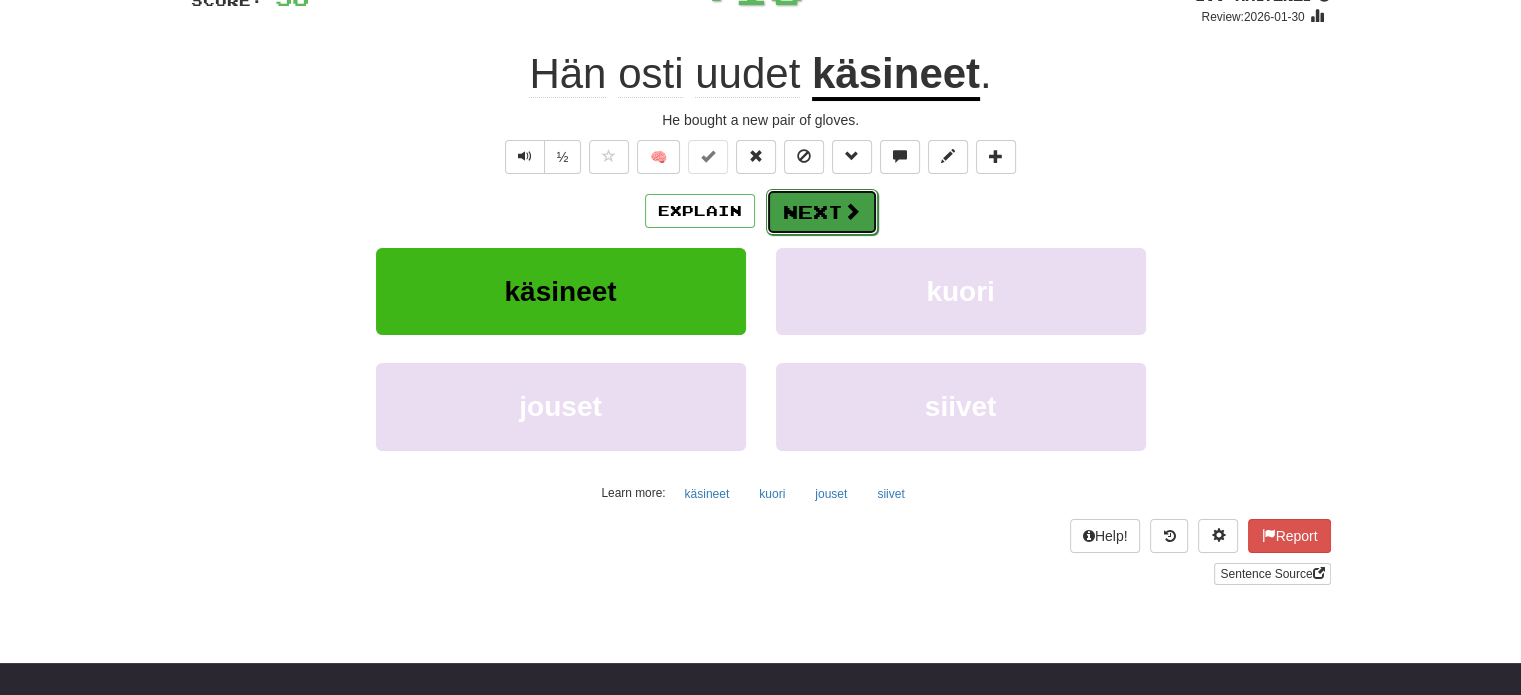 click on "Next" at bounding box center [822, 212] 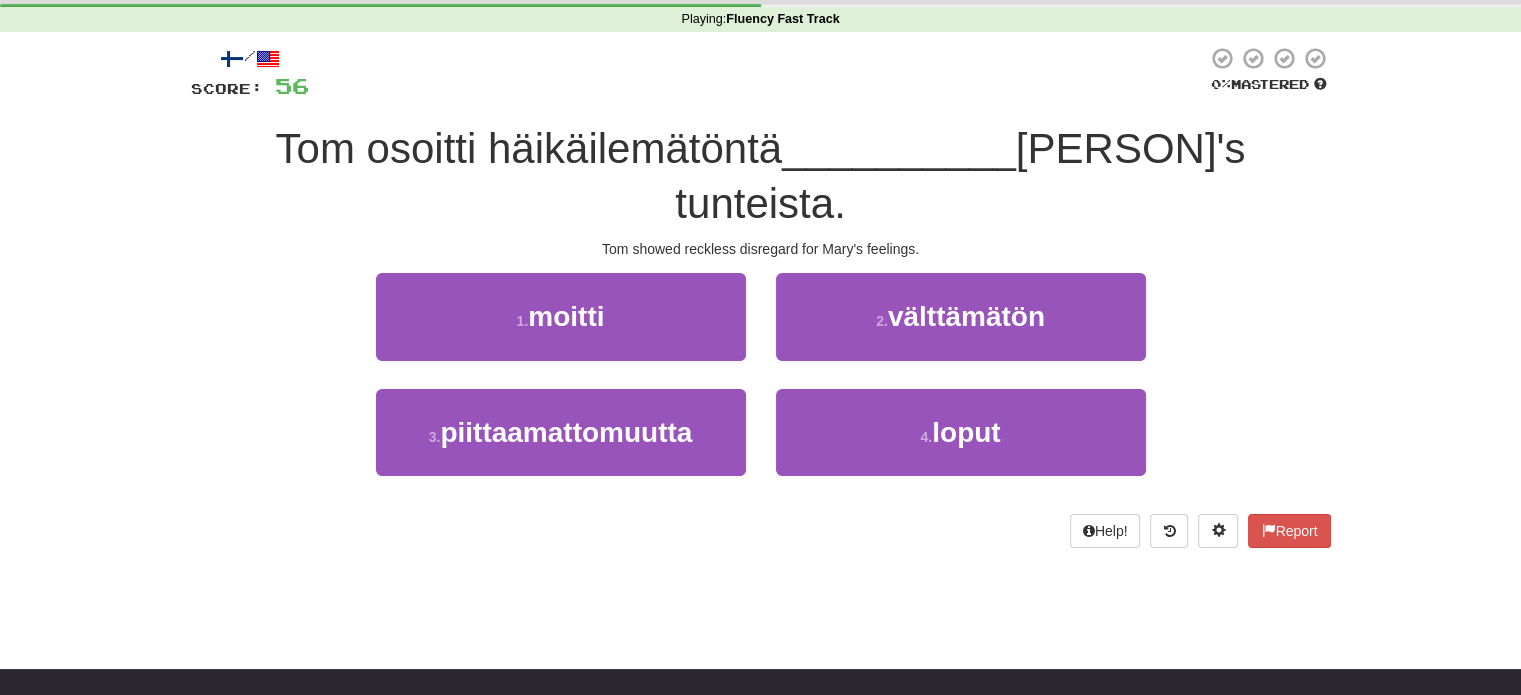 scroll, scrollTop: 0, scrollLeft: 0, axis: both 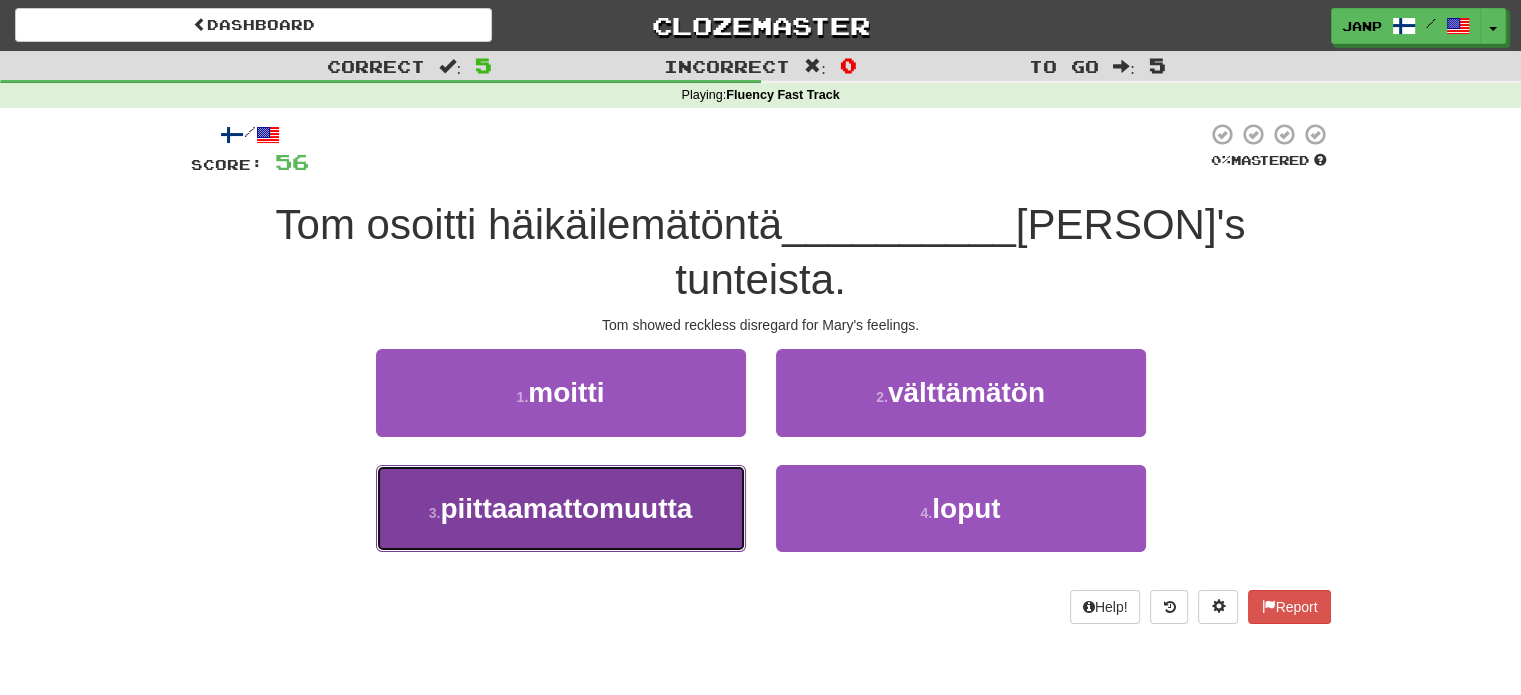 click on "3 .  piittaamattomuutta" at bounding box center (561, 508) 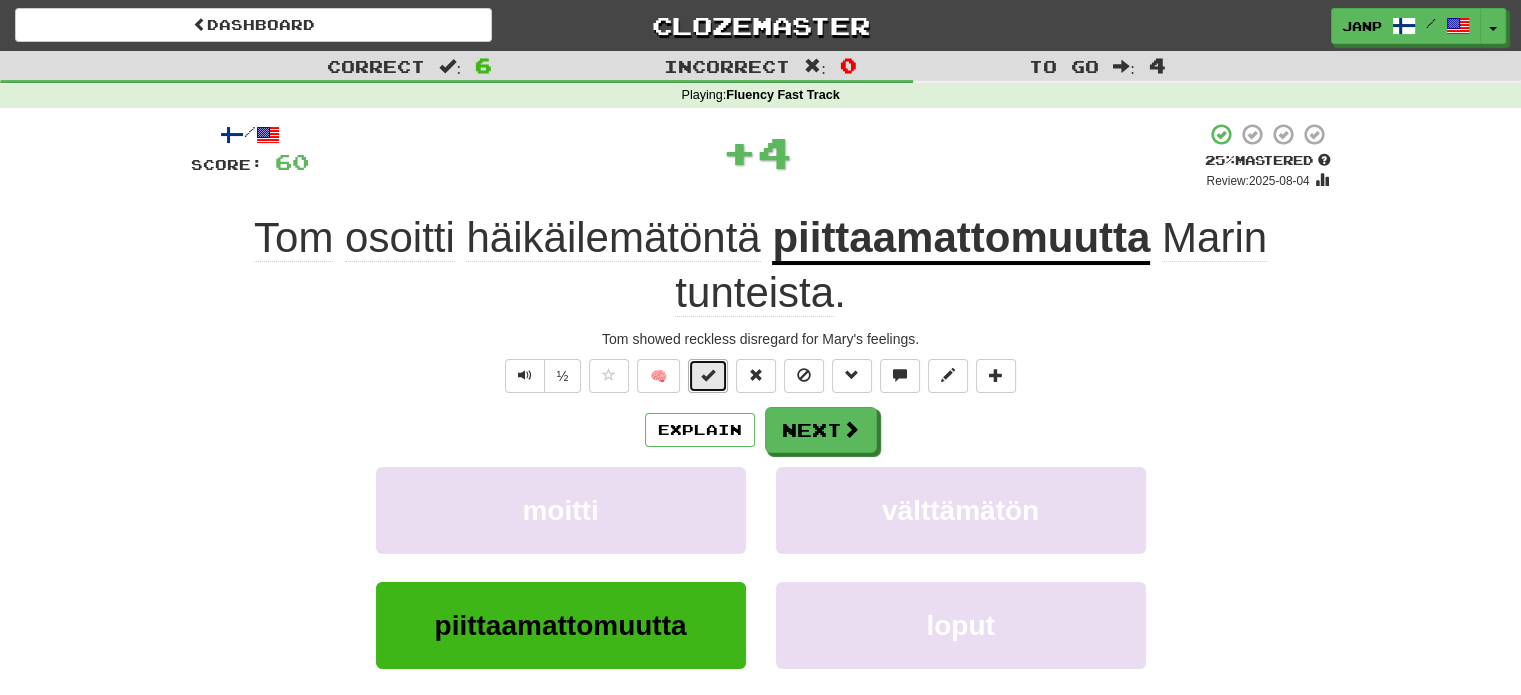 click at bounding box center [708, 375] 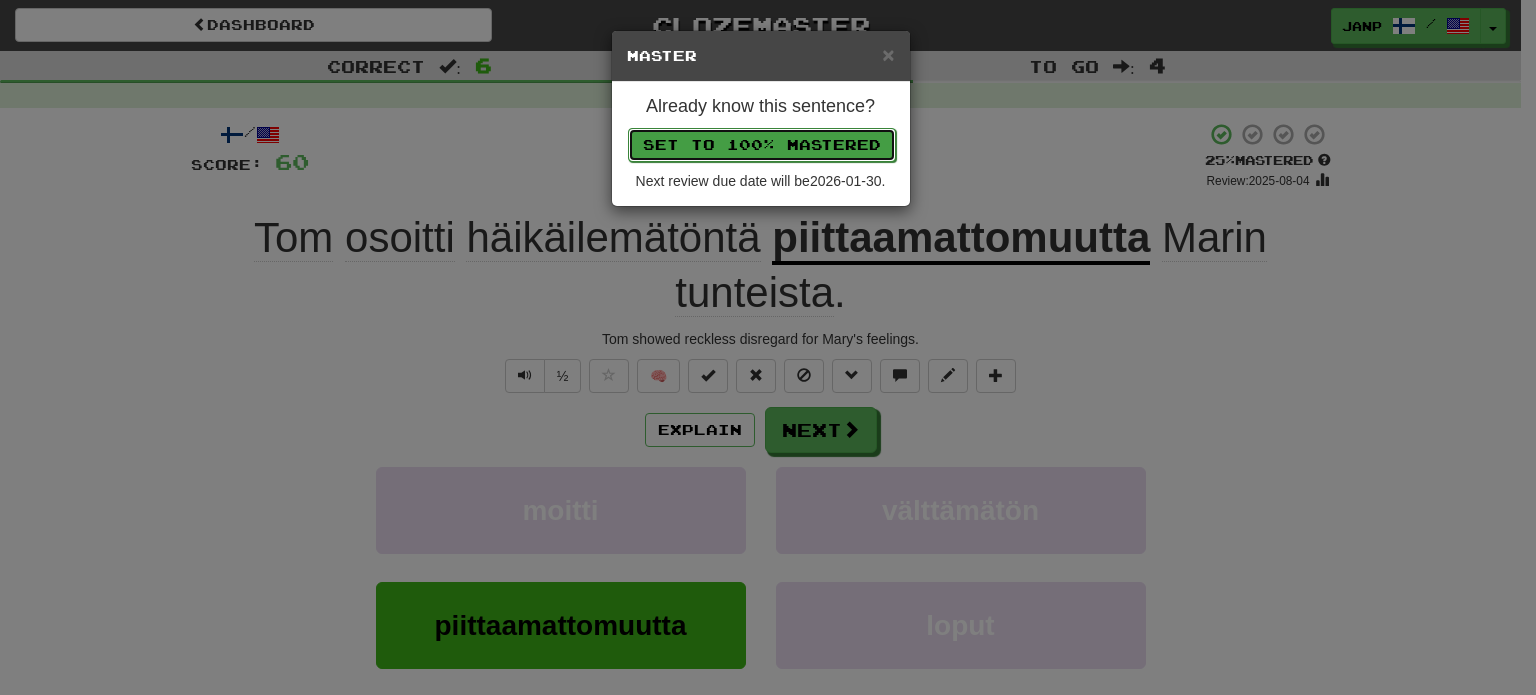 click on "Set to 100% Mastered" at bounding box center (762, 145) 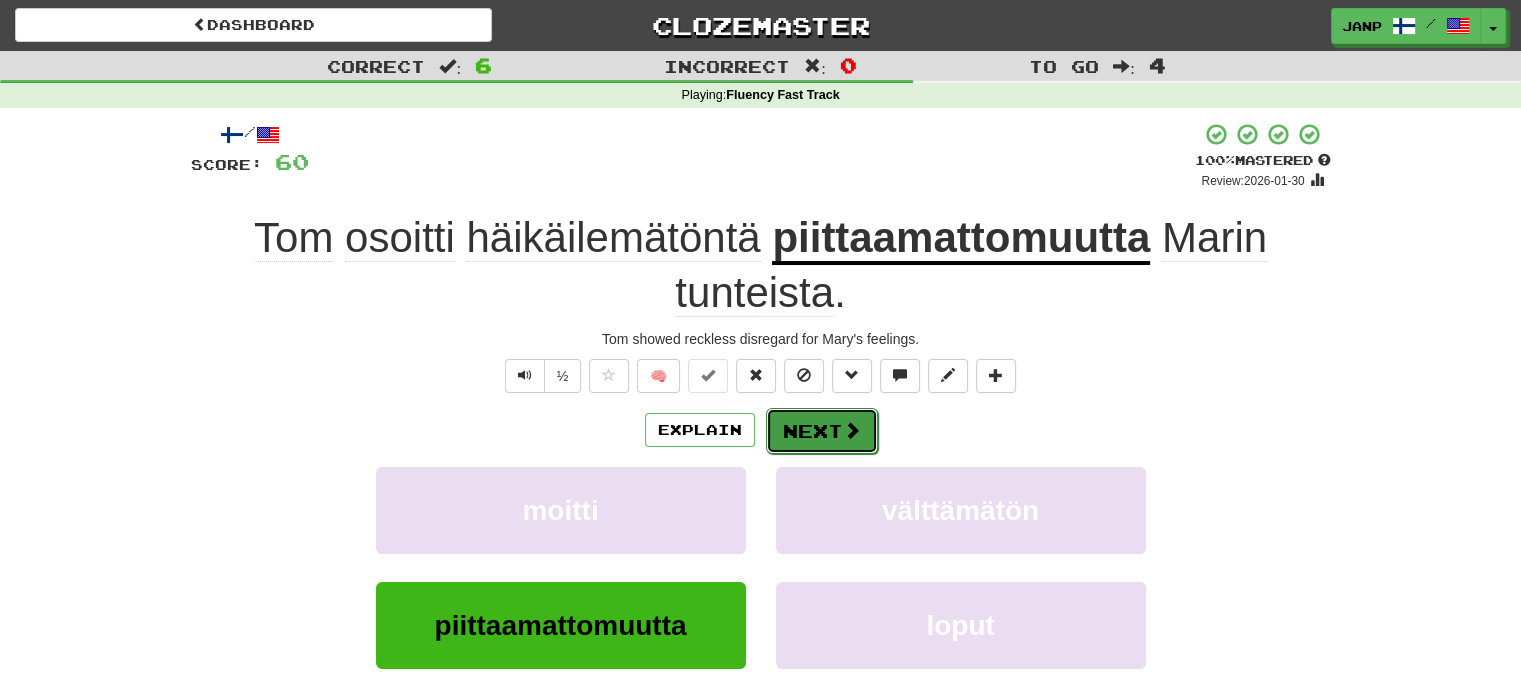 click on "Next" at bounding box center [822, 431] 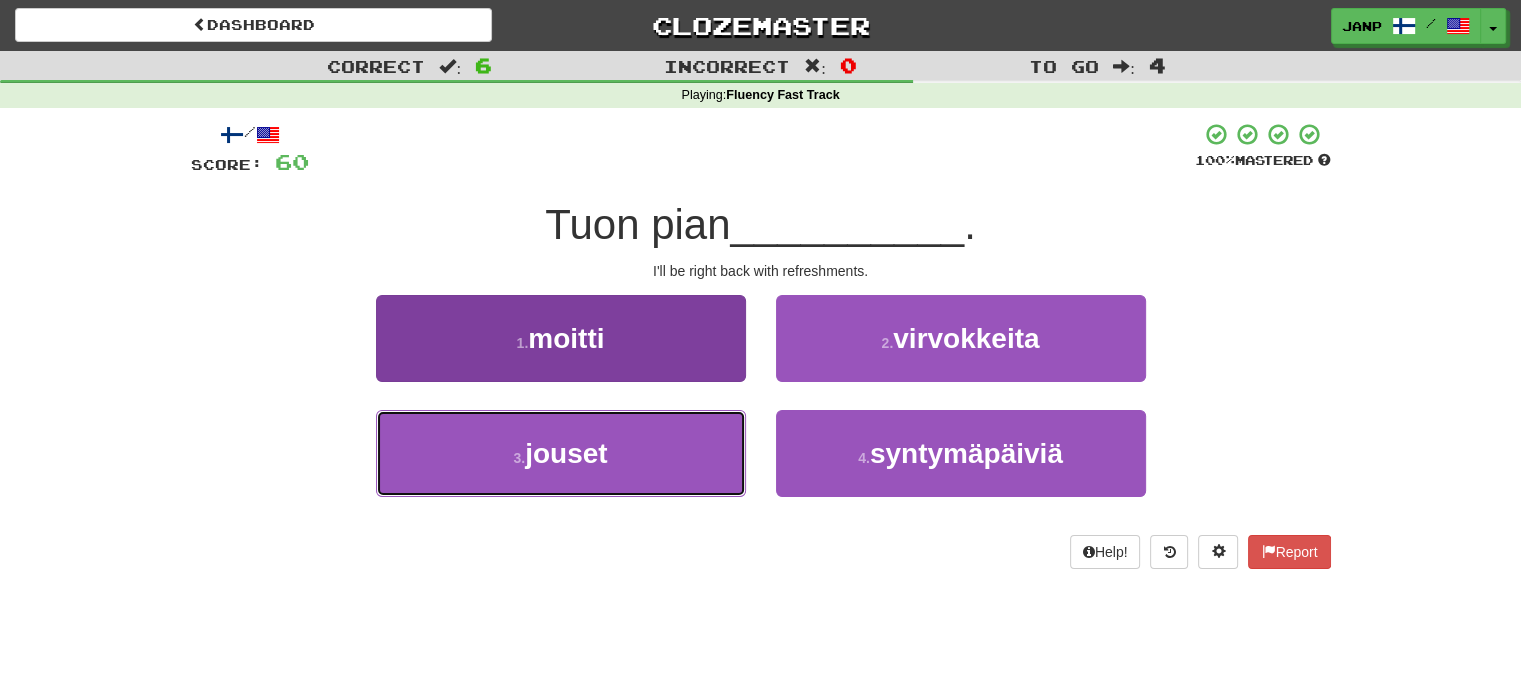click on "3 .  jouset" at bounding box center (561, 453) 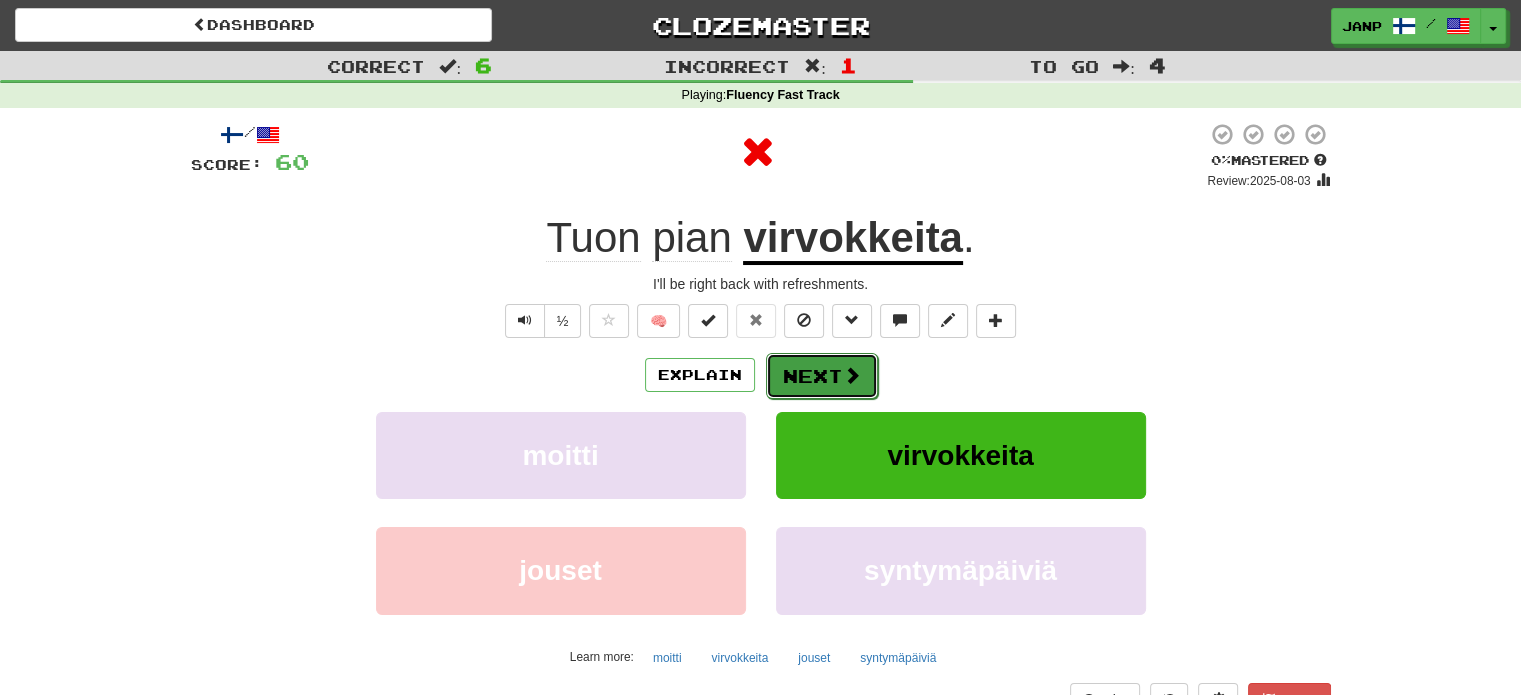 click on "Next" at bounding box center [822, 376] 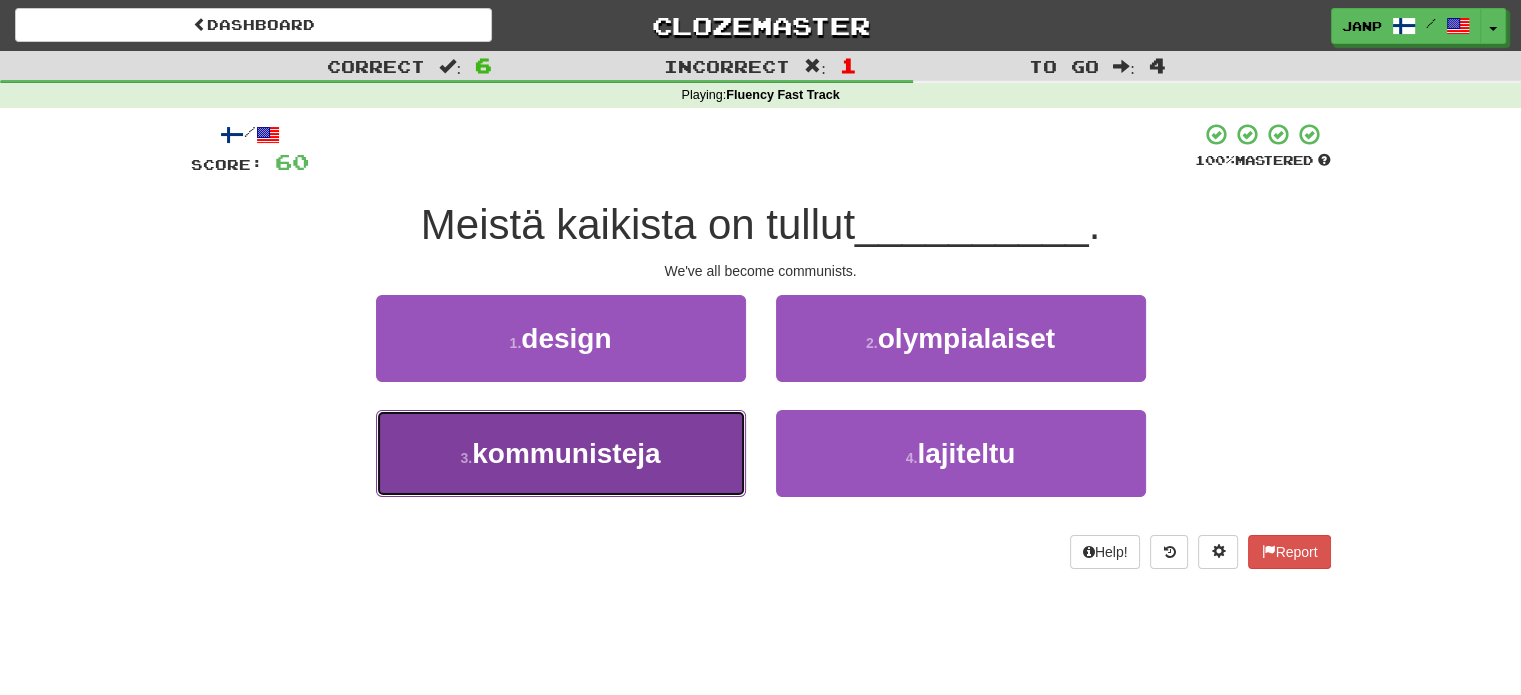 click on "kommunisteja" at bounding box center (566, 453) 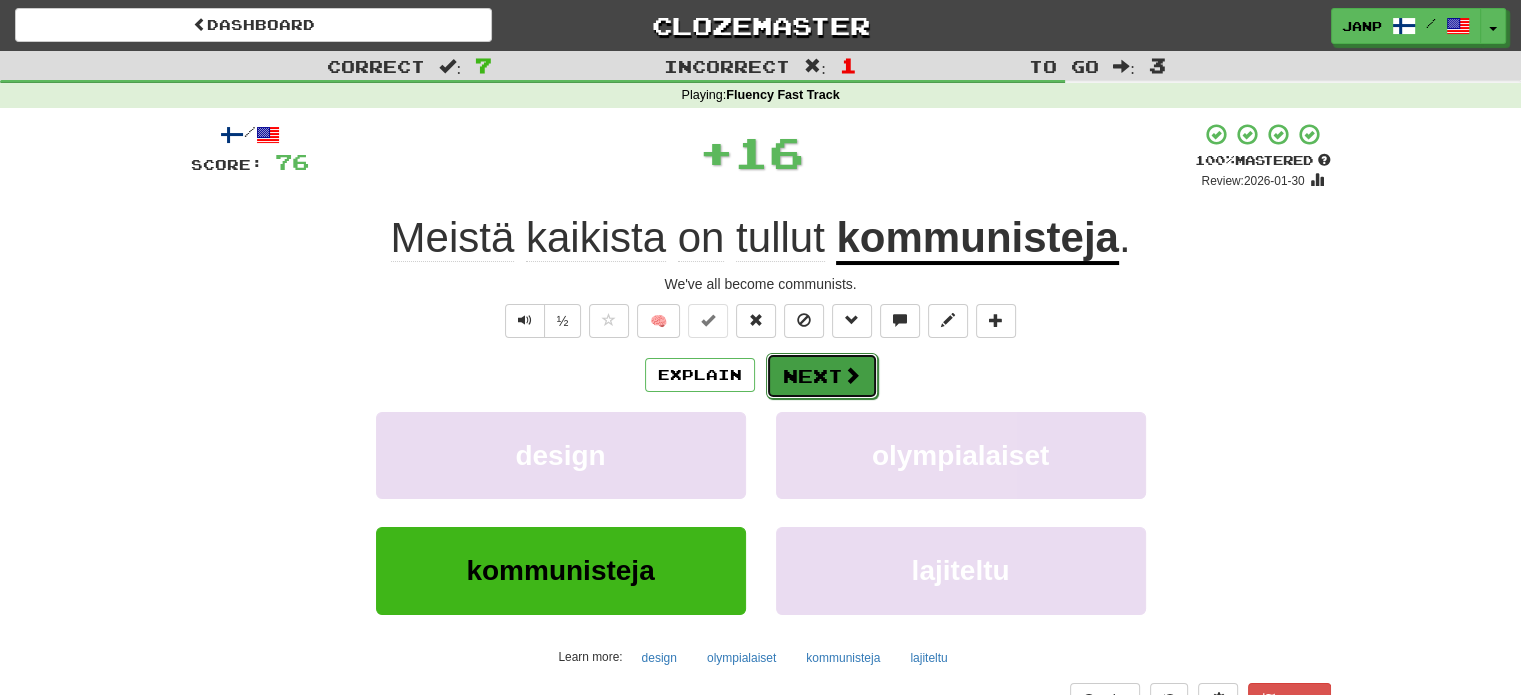 click on "Next" at bounding box center [822, 376] 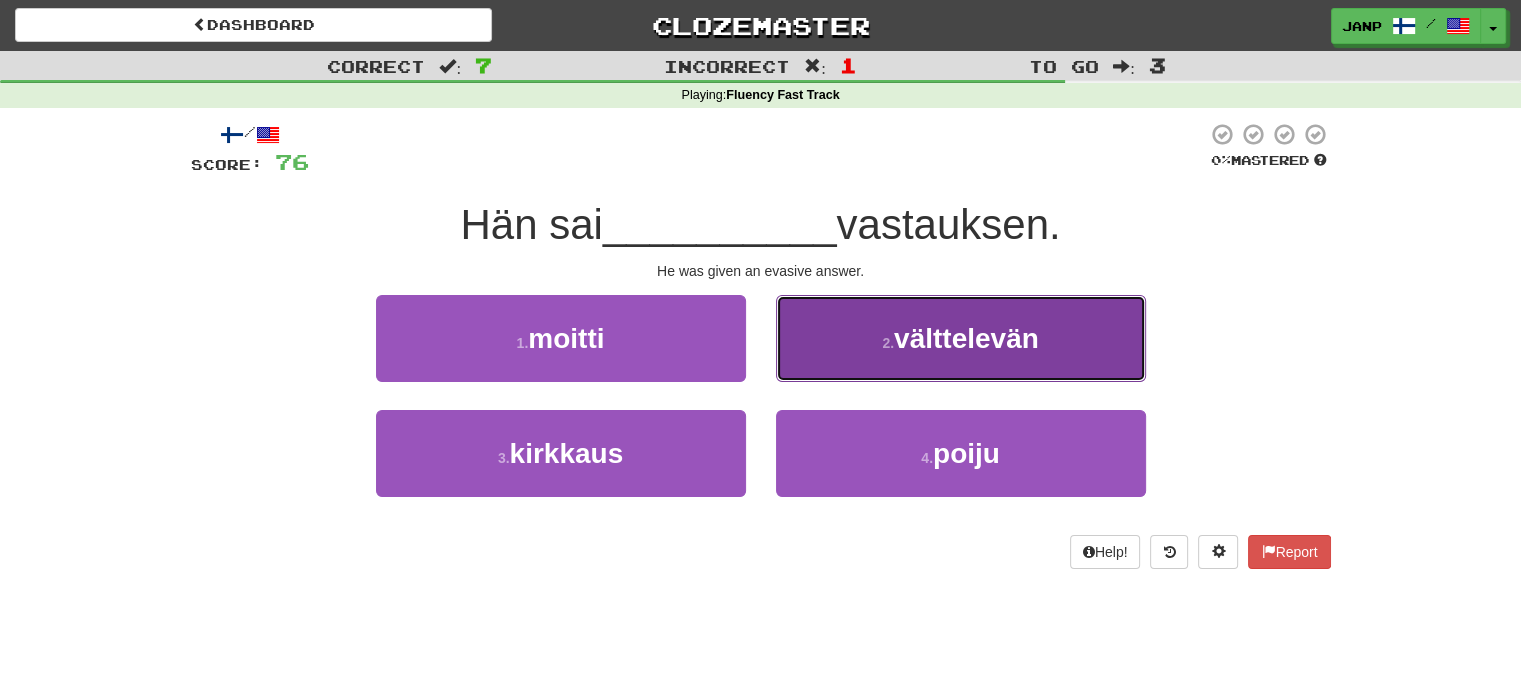 click on "2 .  välttelevän" at bounding box center [961, 338] 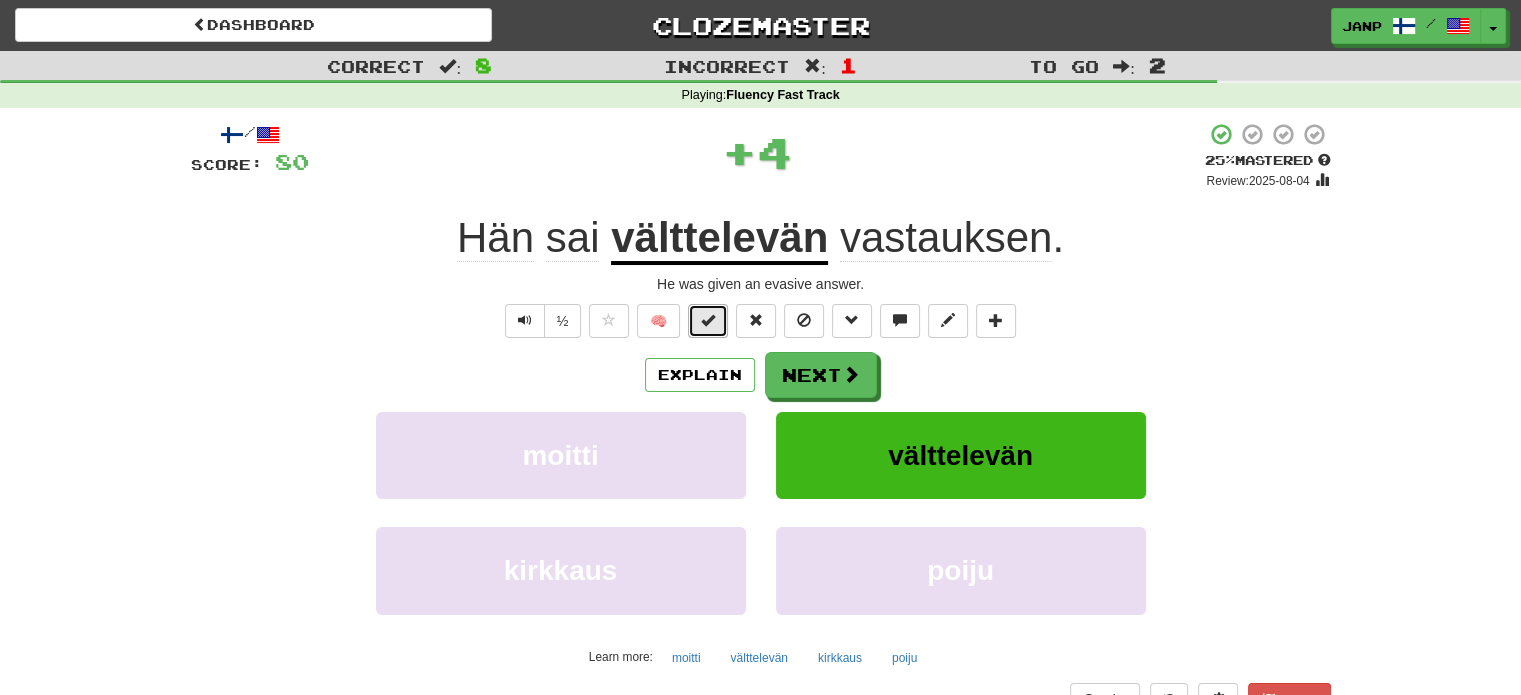 click at bounding box center (708, 320) 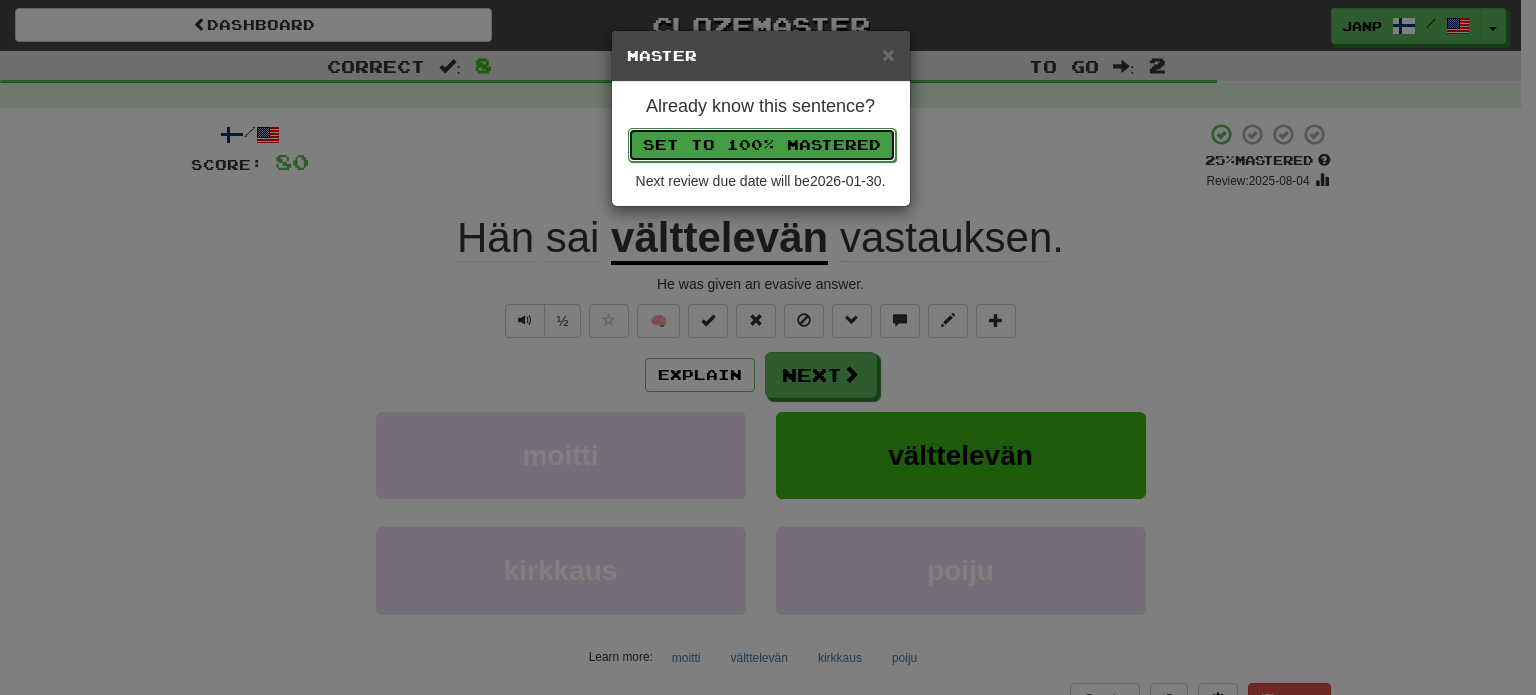 click on "Set to 100% Mastered" at bounding box center (762, 145) 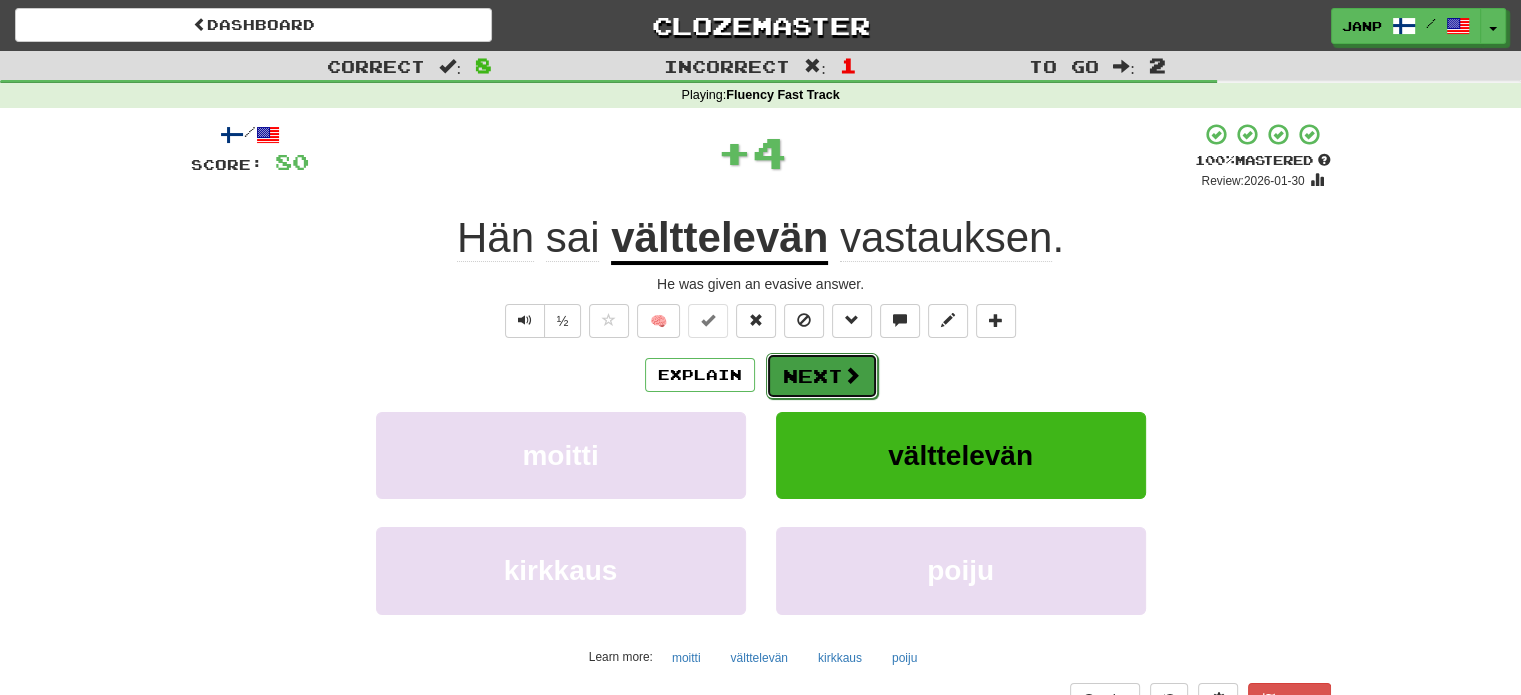 click on "Next" at bounding box center [822, 376] 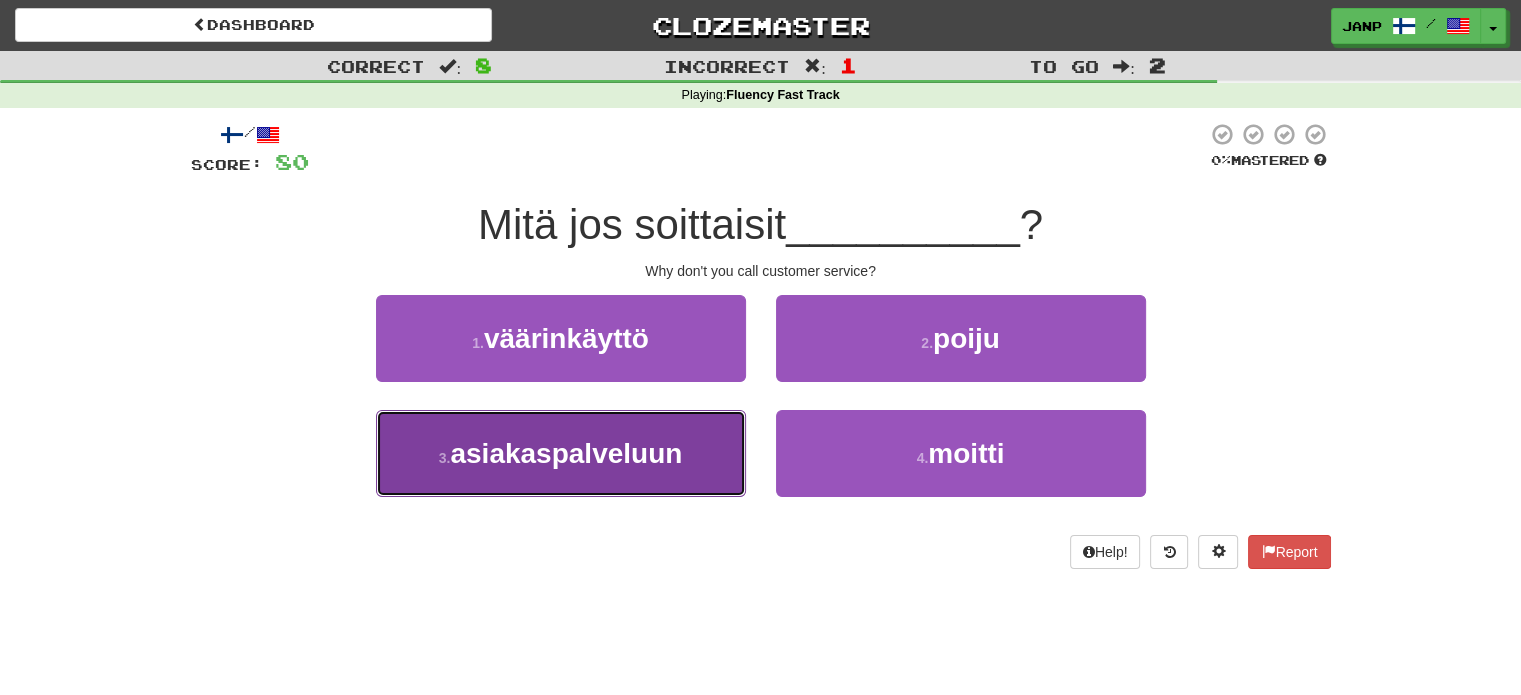 click on "asiakaspalveluun" at bounding box center (566, 453) 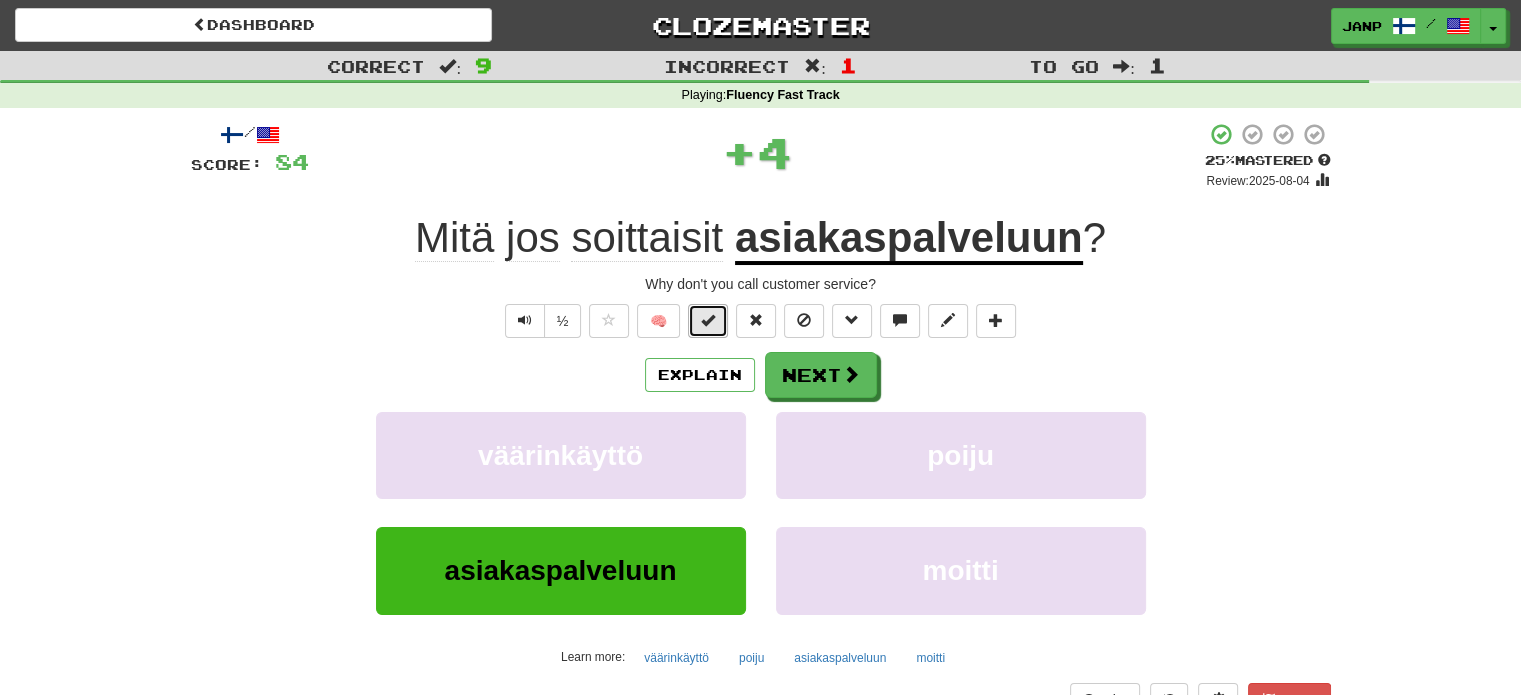 click at bounding box center (708, 320) 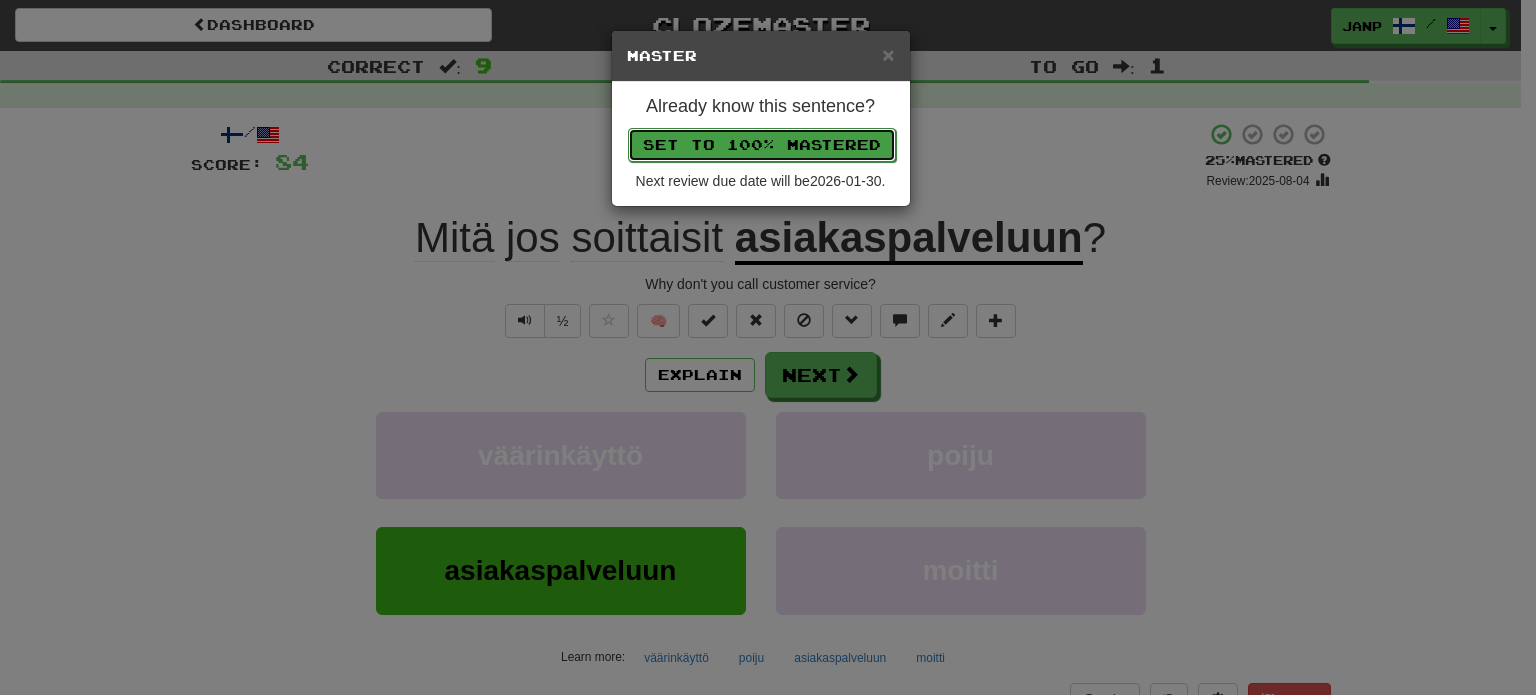 click on "Set to 100% Mastered" at bounding box center [762, 145] 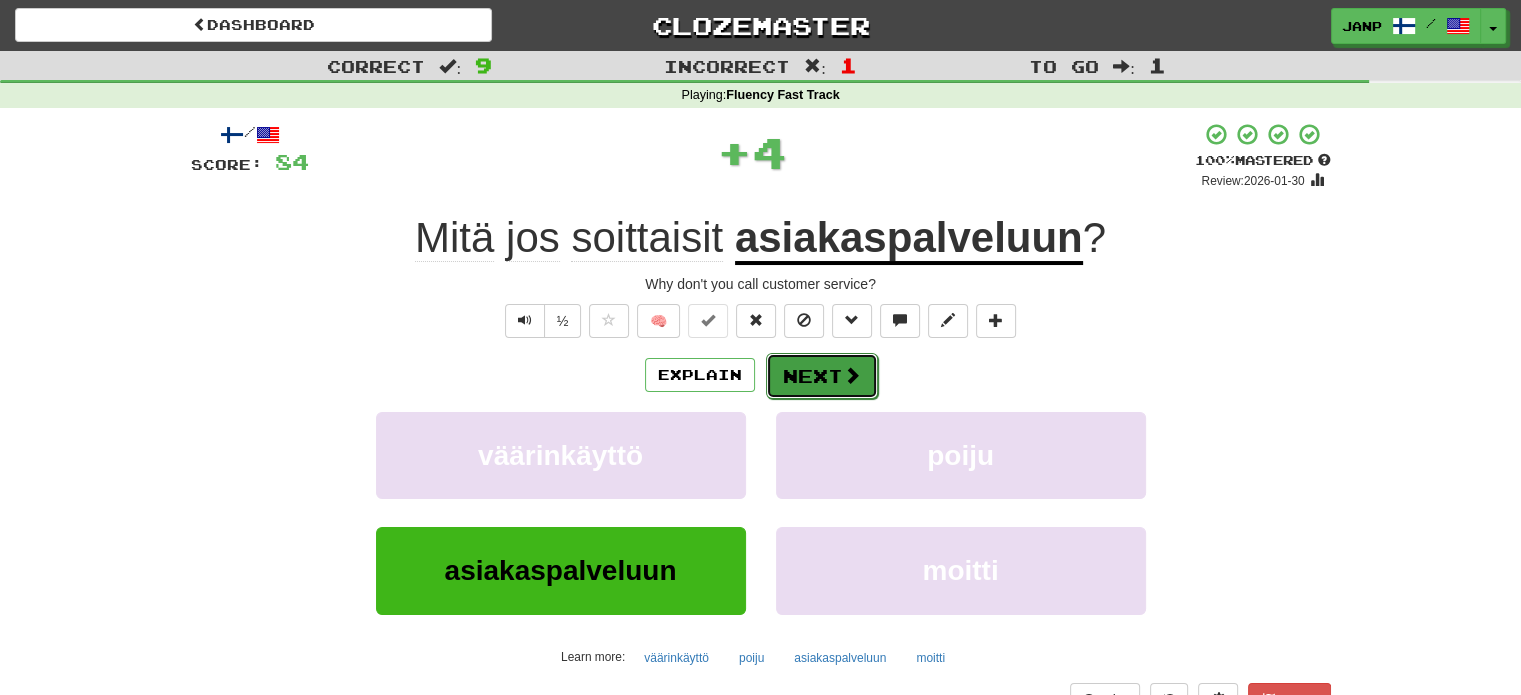 click on "Next" at bounding box center [822, 376] 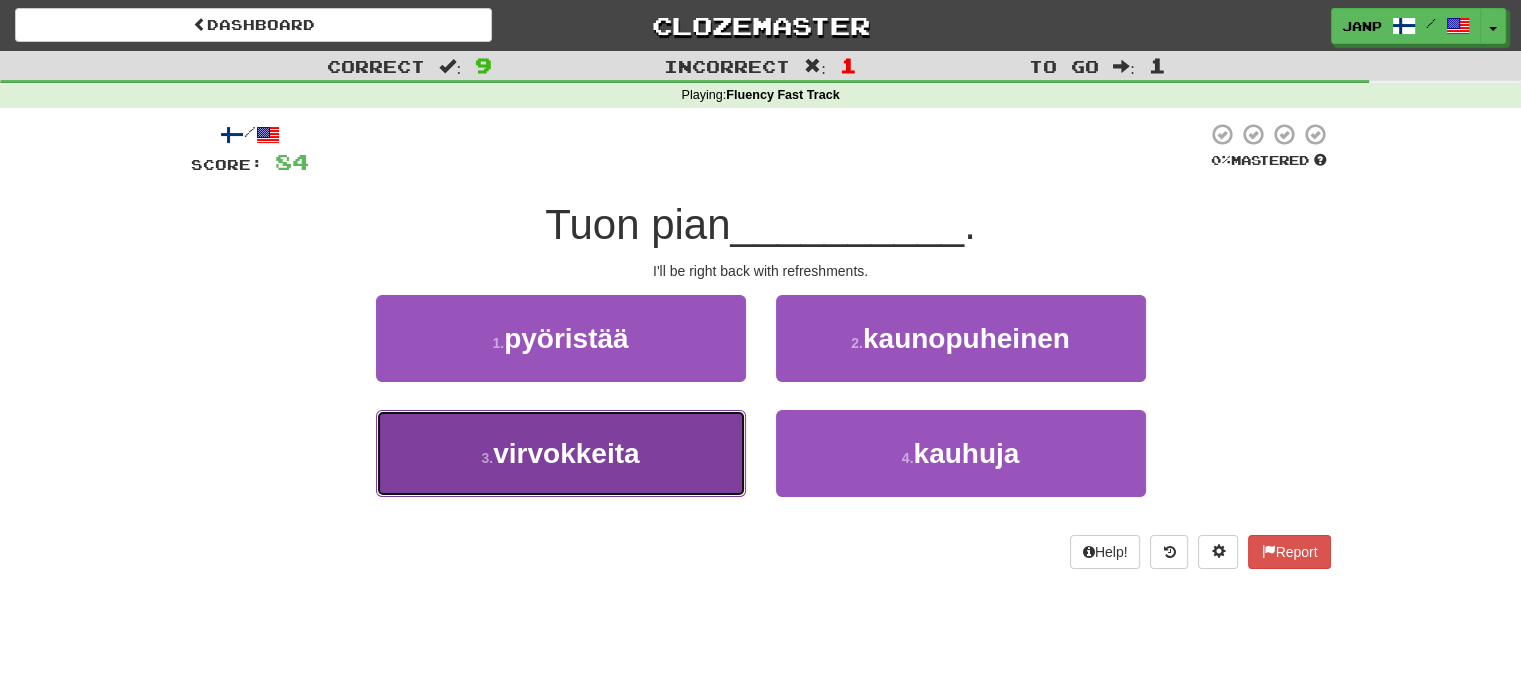 click on "3 .  virvokkeita" at bounding box center [561, 453] 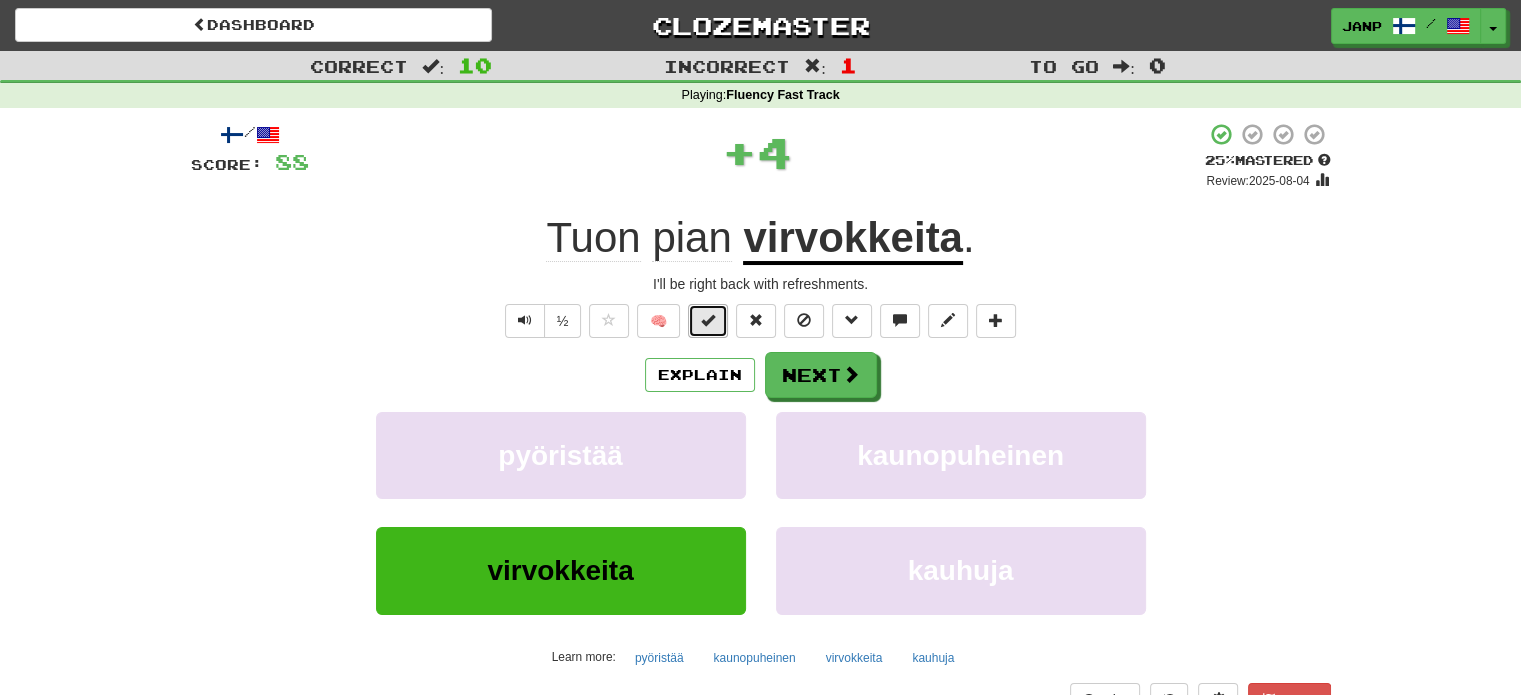 click at bounding box center (708, 321) 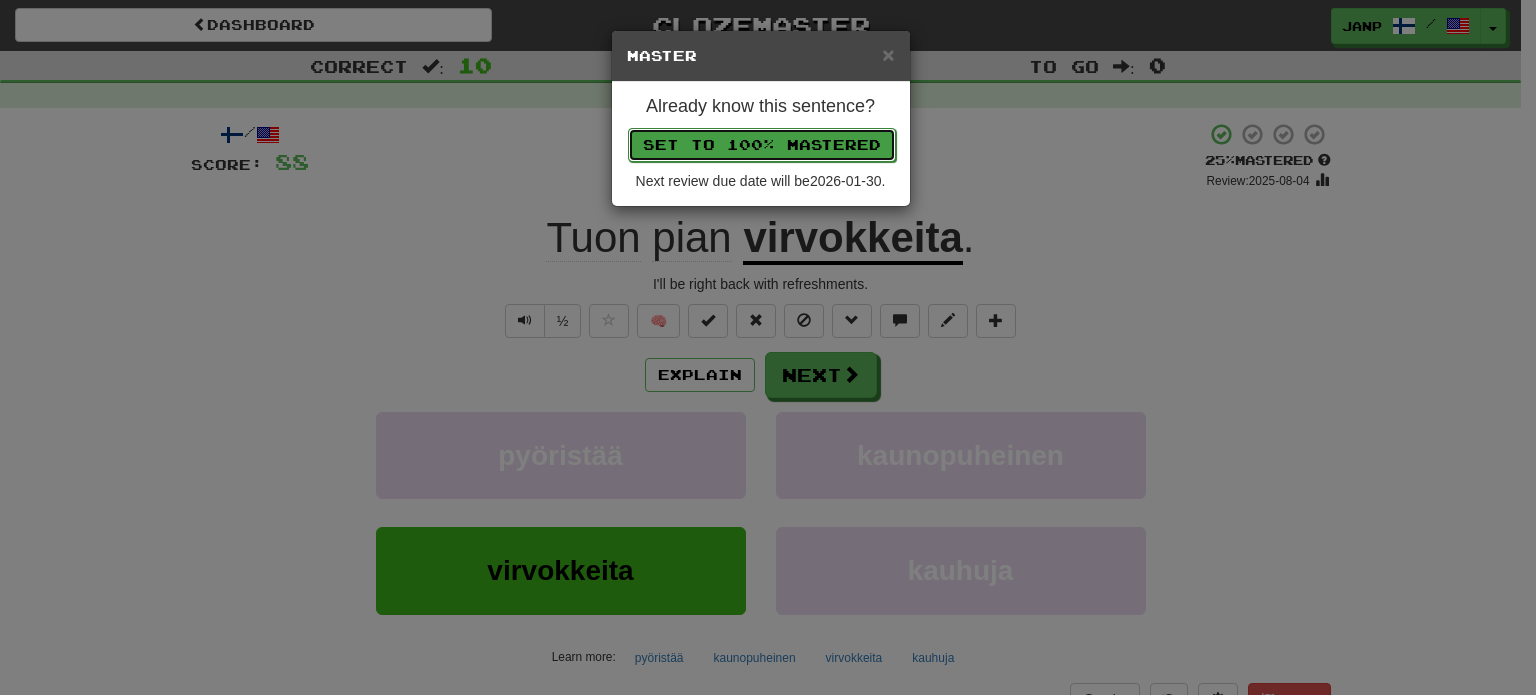 click on "Set to 100% Mastered" at bounding box center [762, 145] 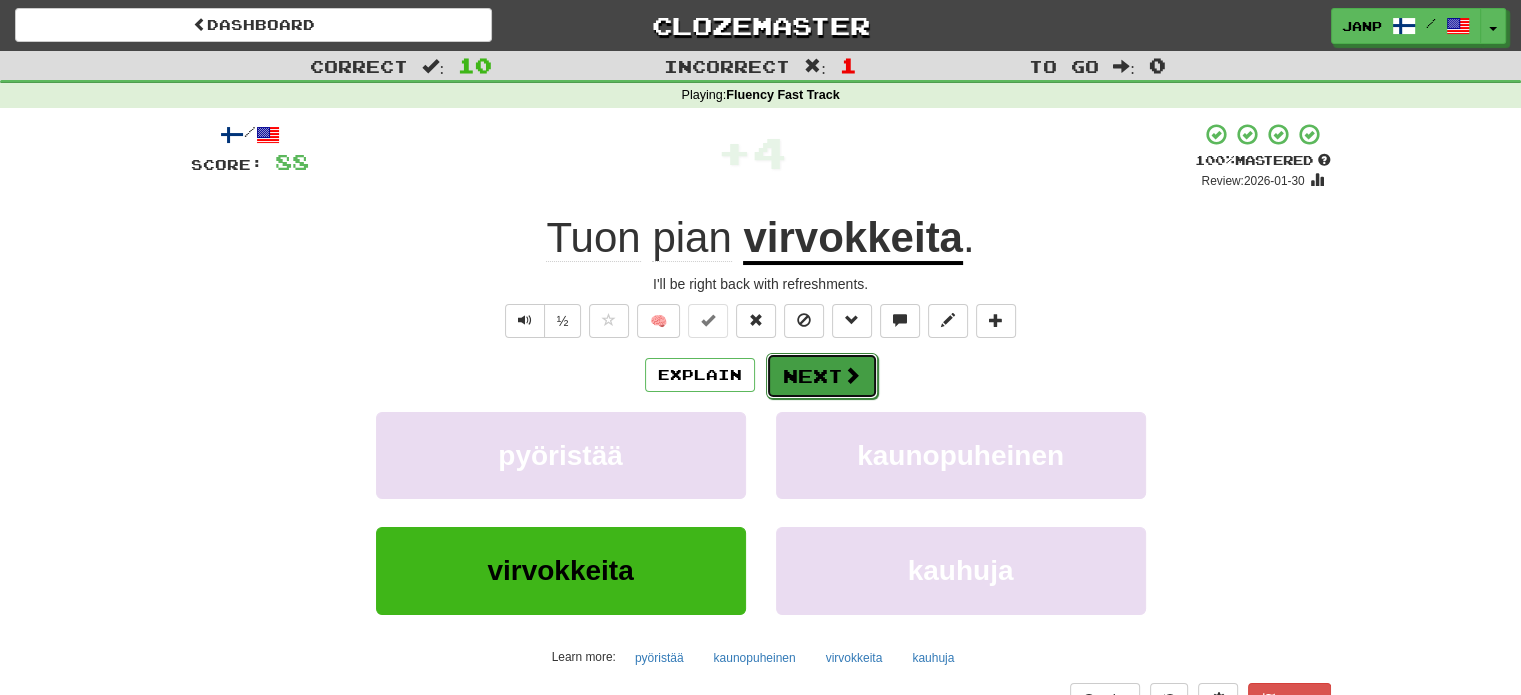 click on "Next" at bounding box center (822, 376) 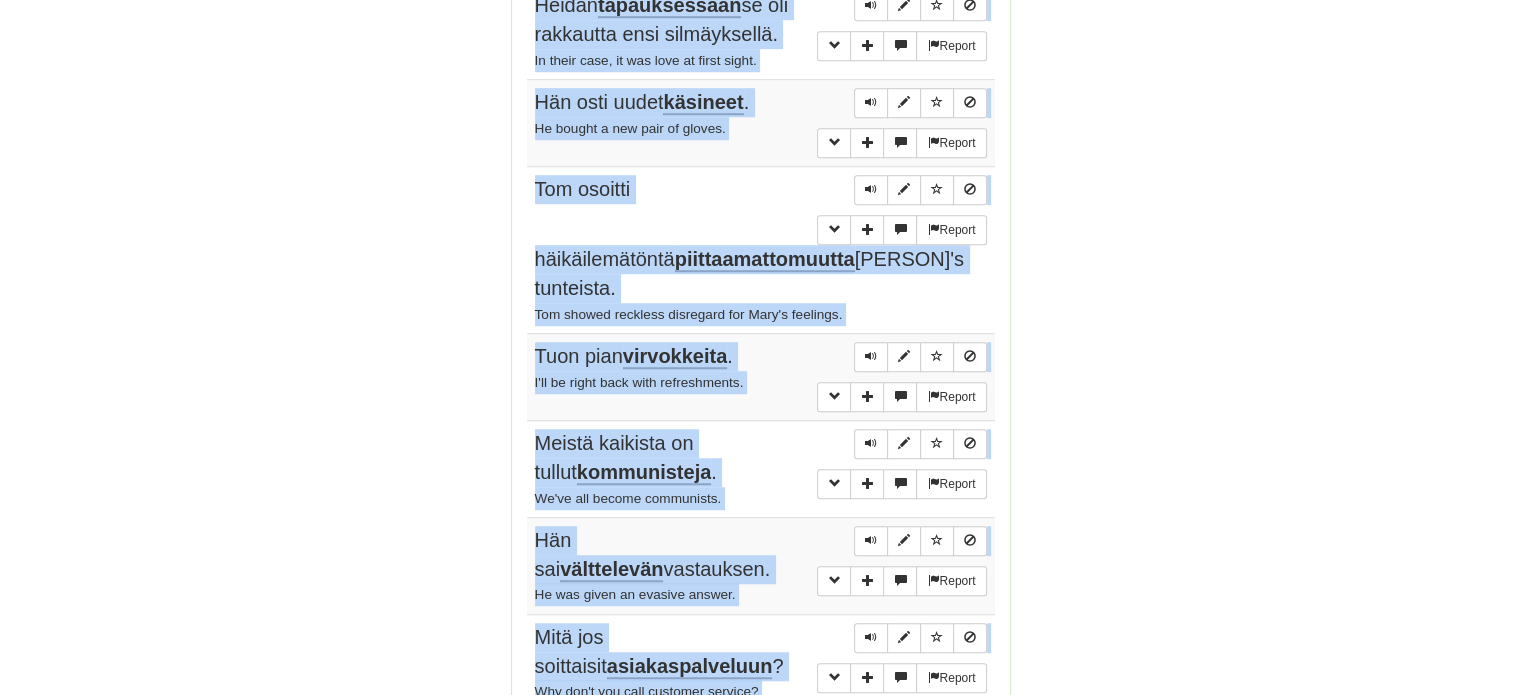 scroll, scrollTop: 1476, scrollLeft: 0, axis: vertical 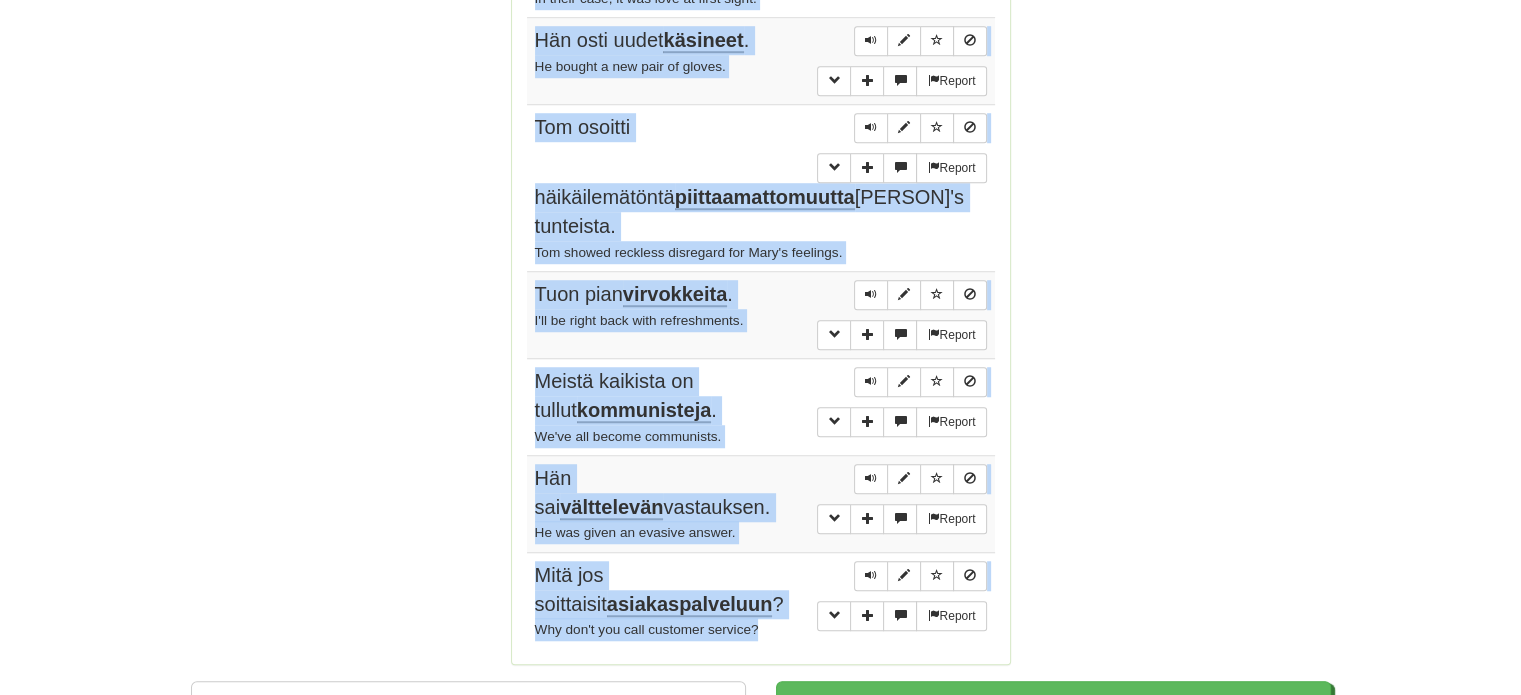 drag, startPoint x: 529, startPoint y: 282, endPoint x: 772, endPoint y: 574, distance: 379.8855 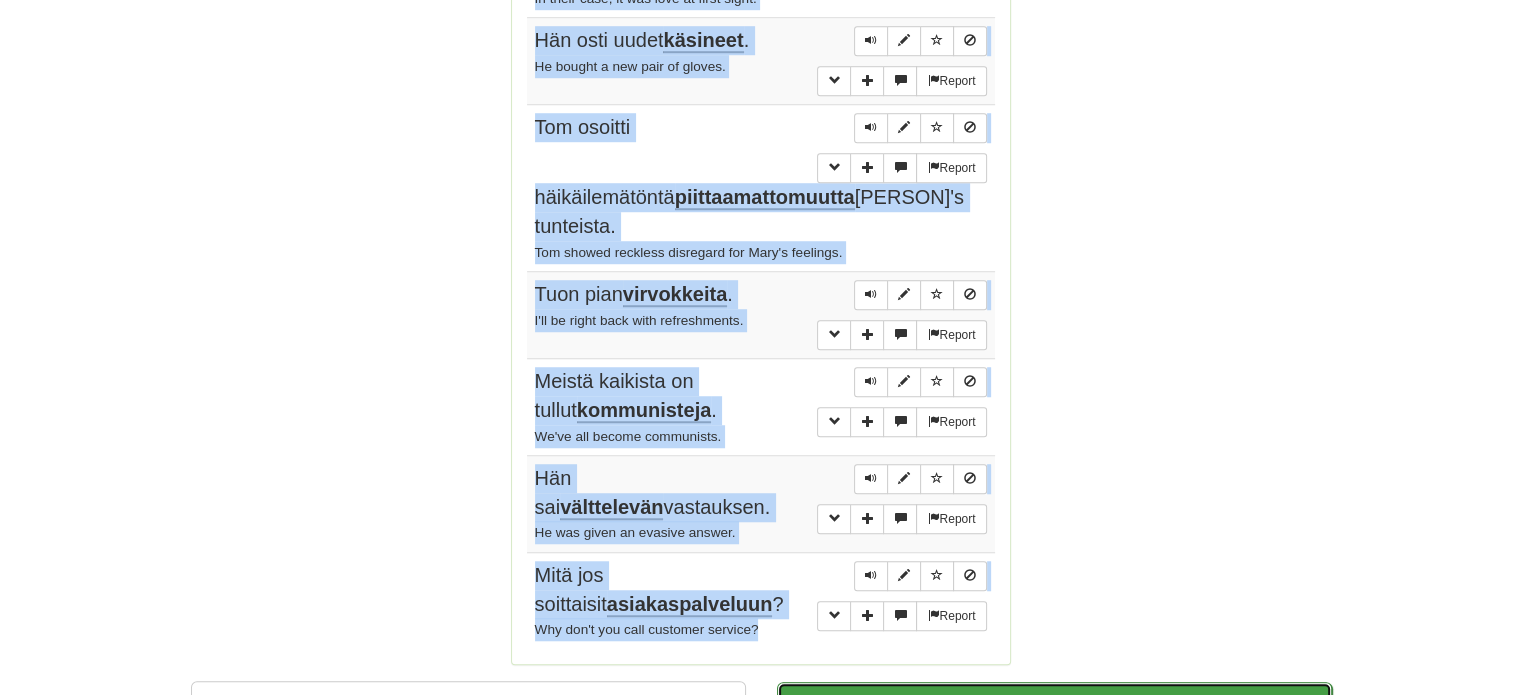 click on "Continue" at bounding box center (1054, 705) 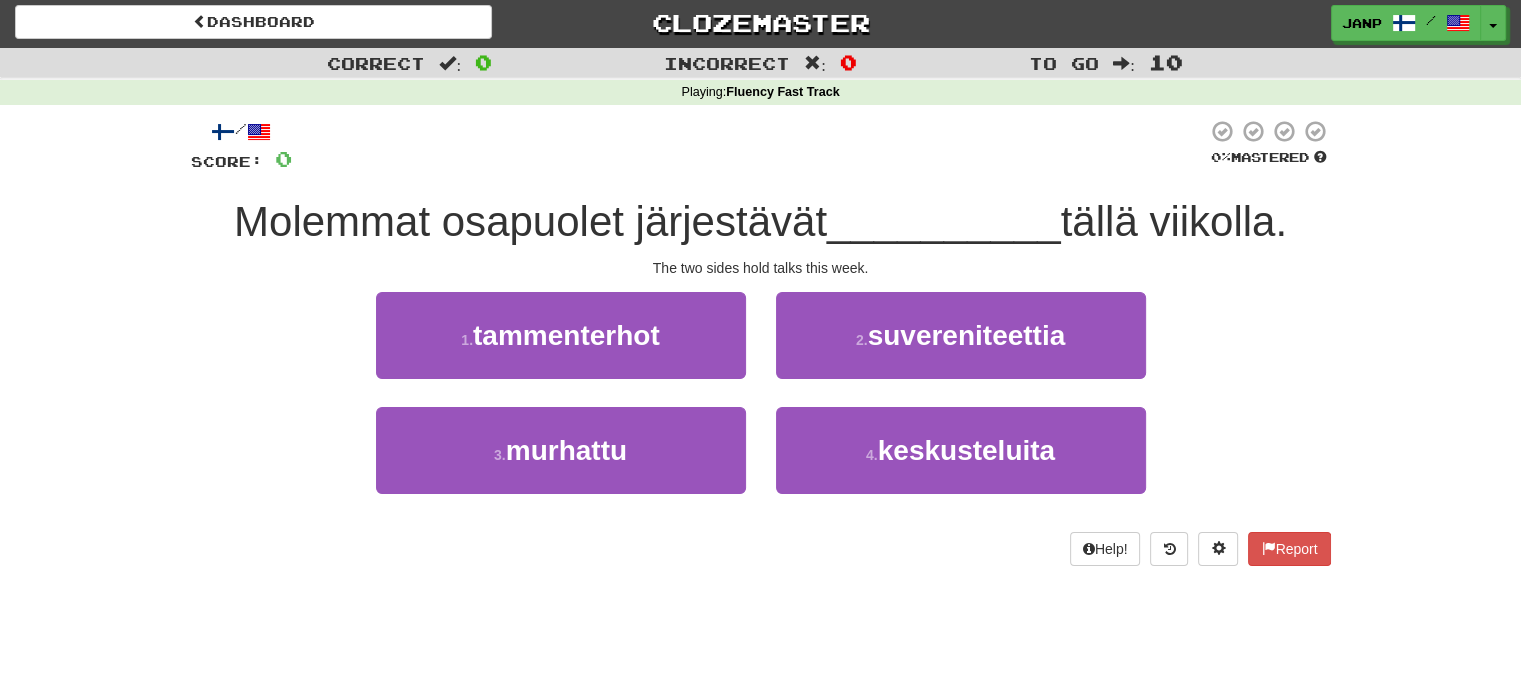 scroll, scrollTop: 0, scrollLeft: 0, axis: both 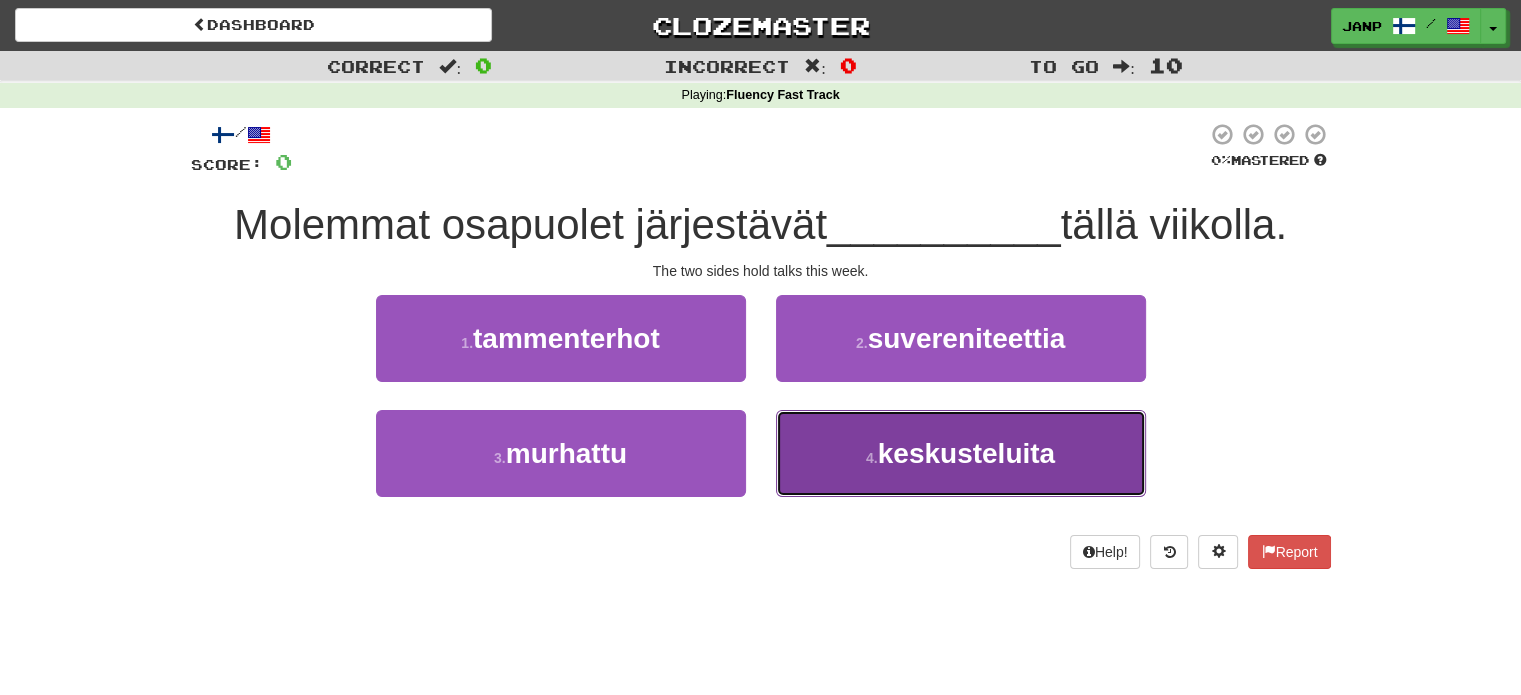 click on "4 .  keskusteluita" at bounding box center [961, 453] 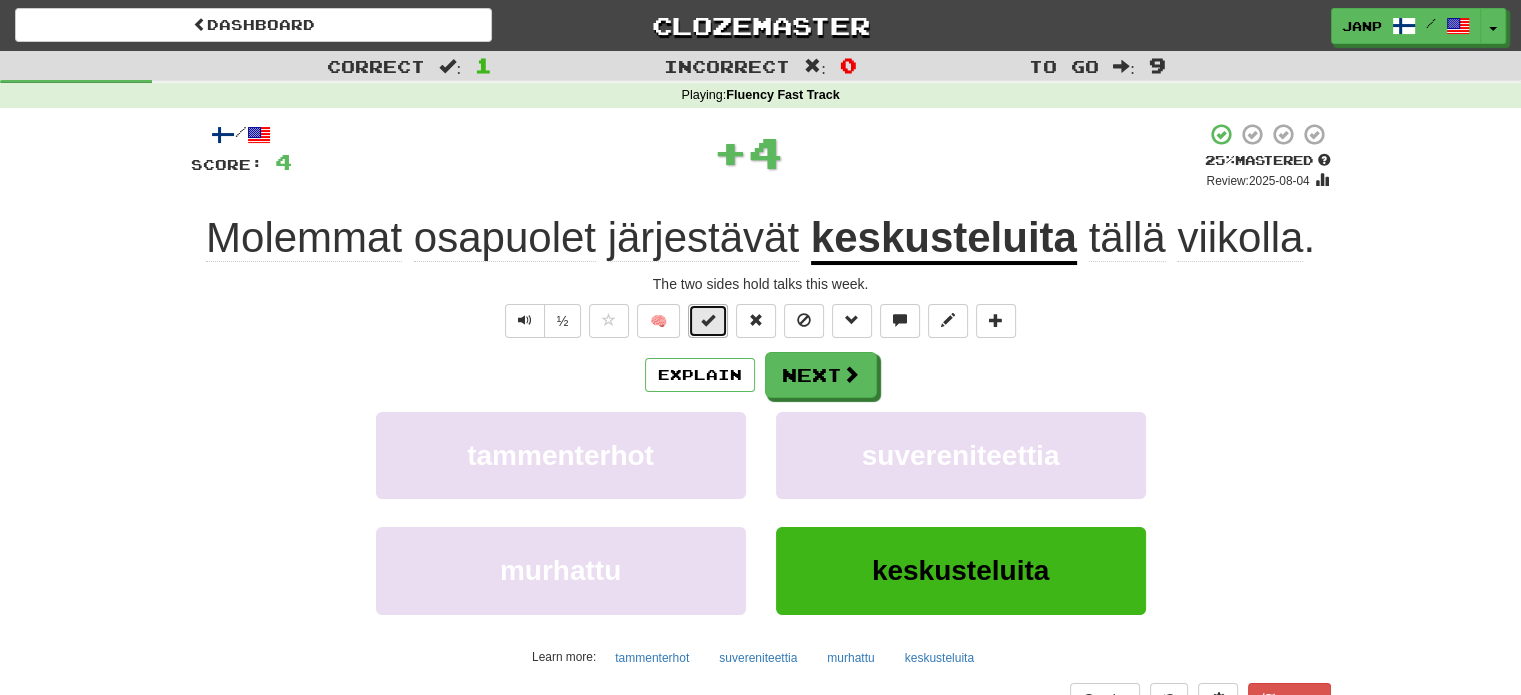 click at bounding box center (708, 320) 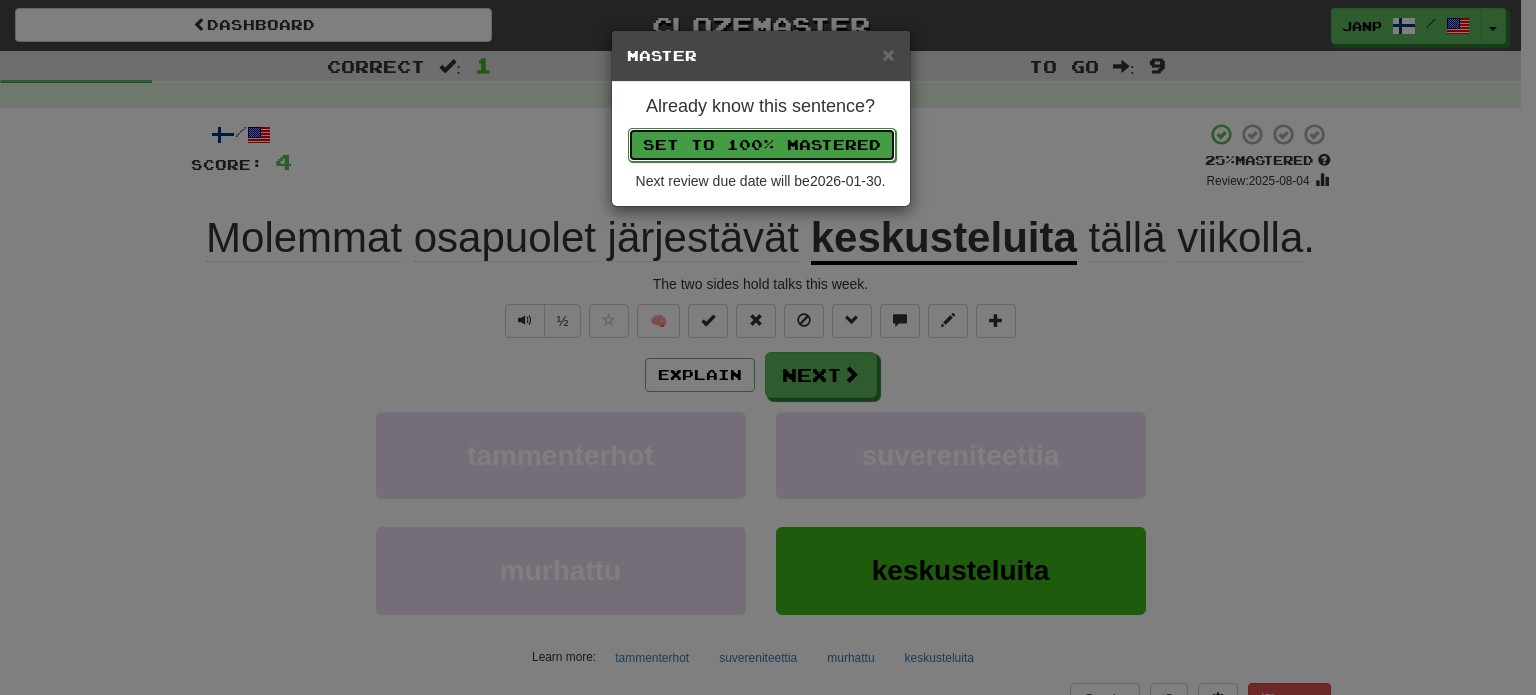 click on "Set to 100% Mastered" at bounding box center (762, 145) 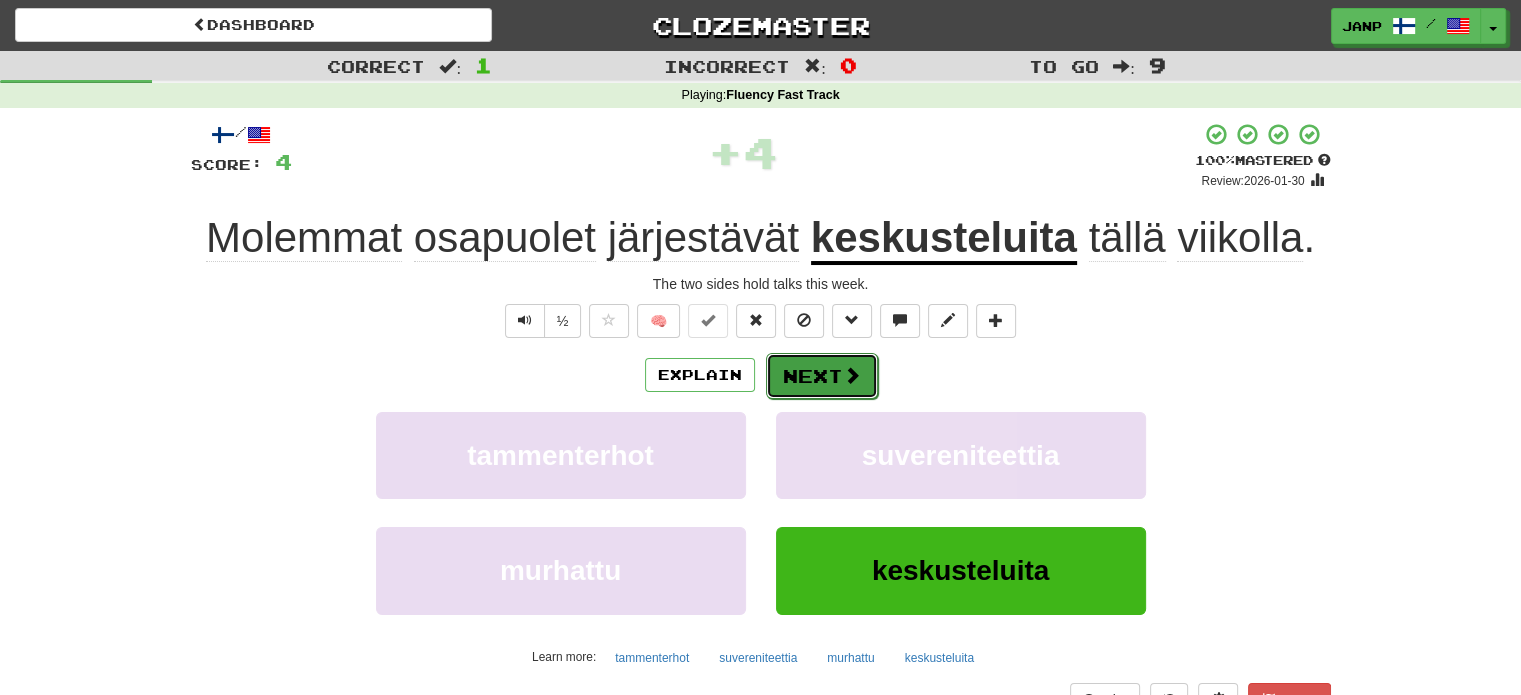 click on "Next" at bounding box center (822, 376) 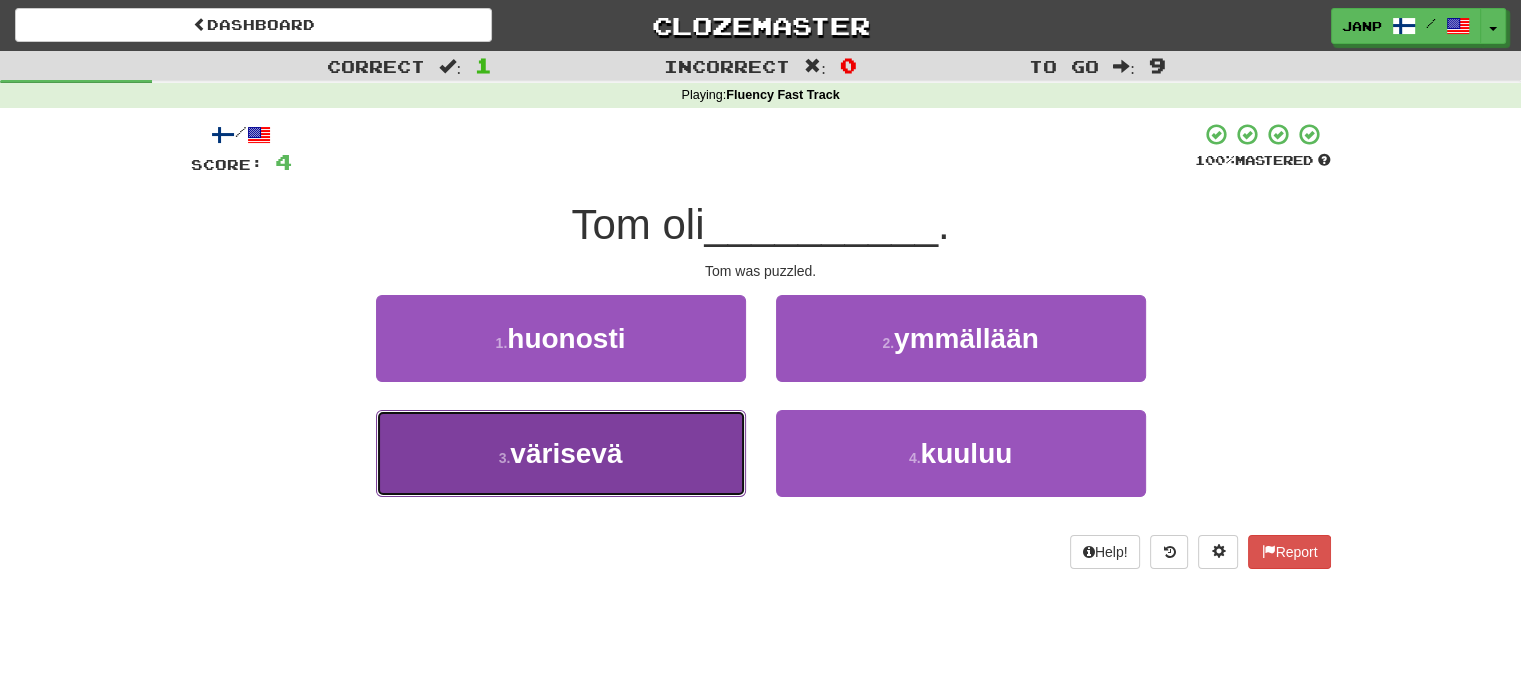 click on "3 .  värisevä" at bounding box center (561, 453) 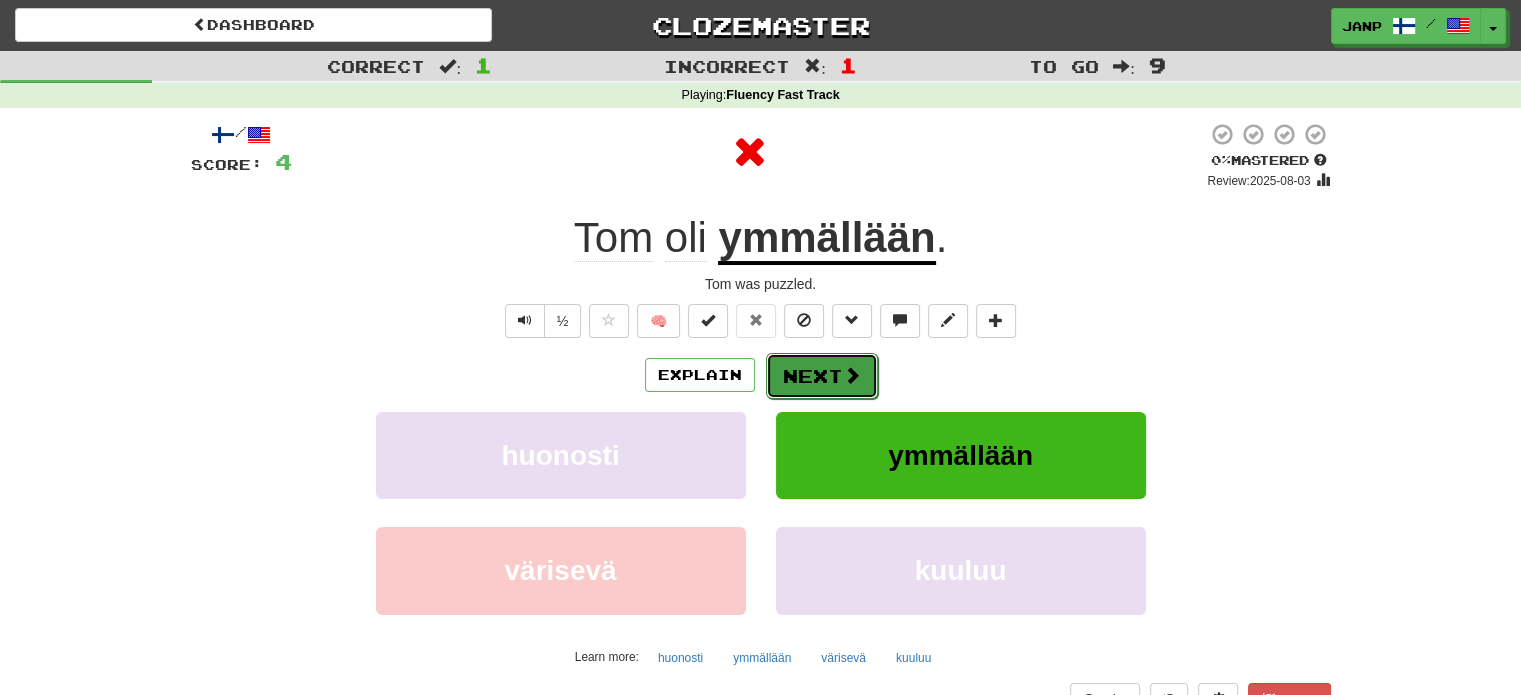 click on "Next" at bounding box center (822, 376) 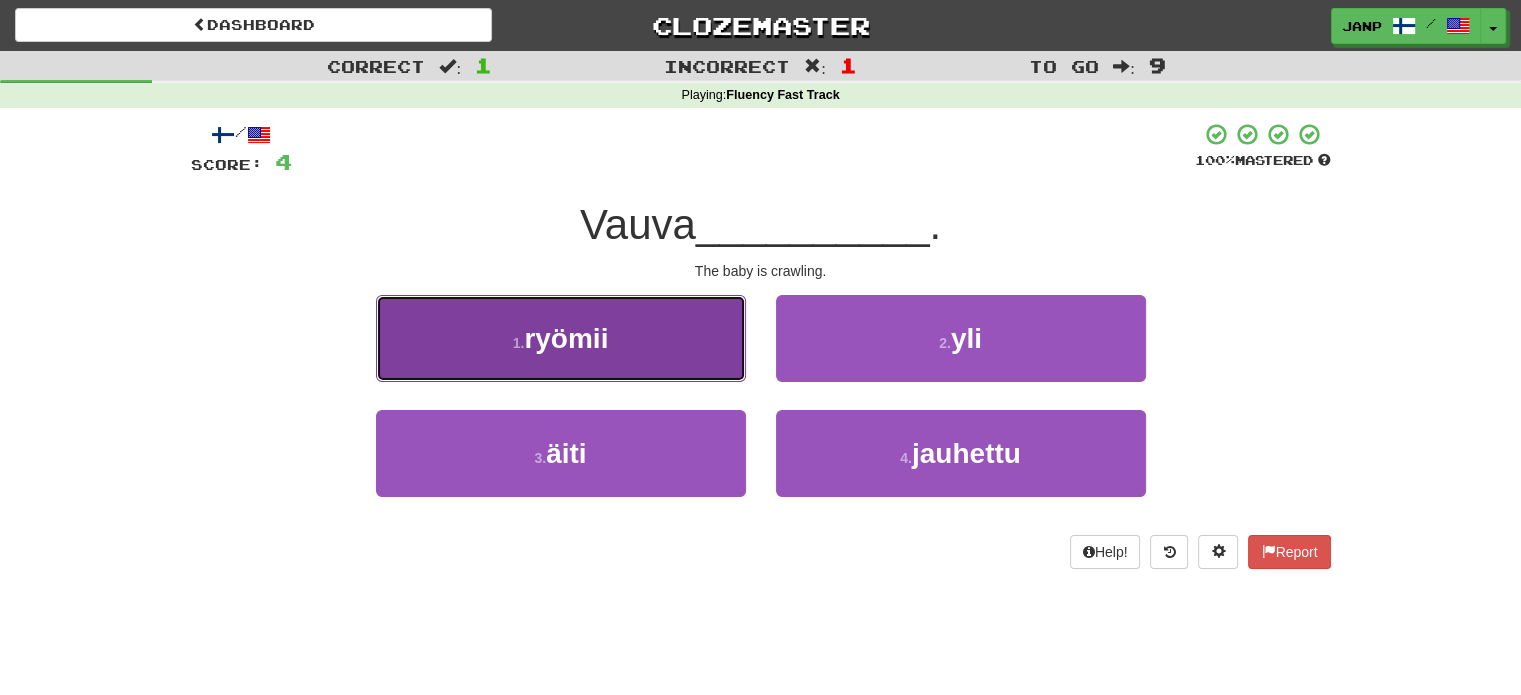 click on "1 .  ryömii" at bounding box center (561, 338) 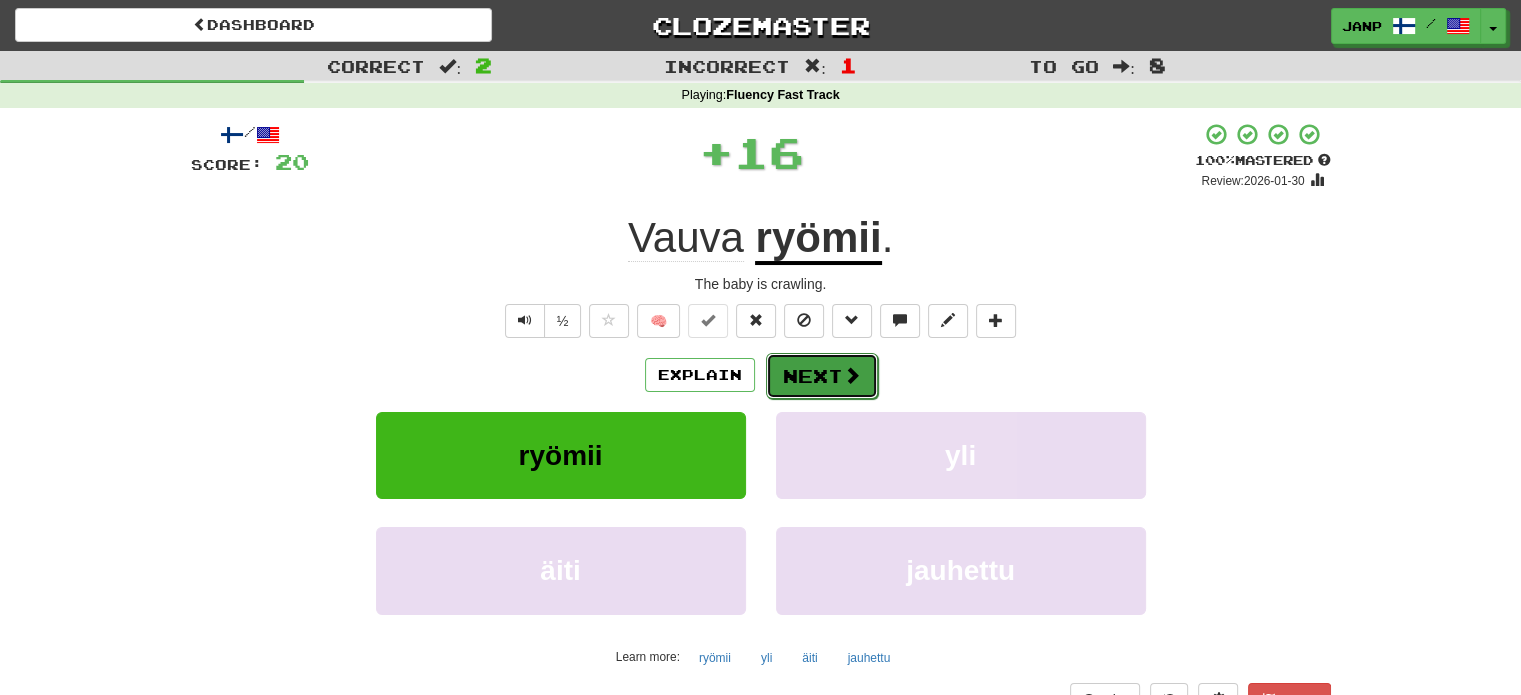 click on "Next" at bounding box center [822, 376] 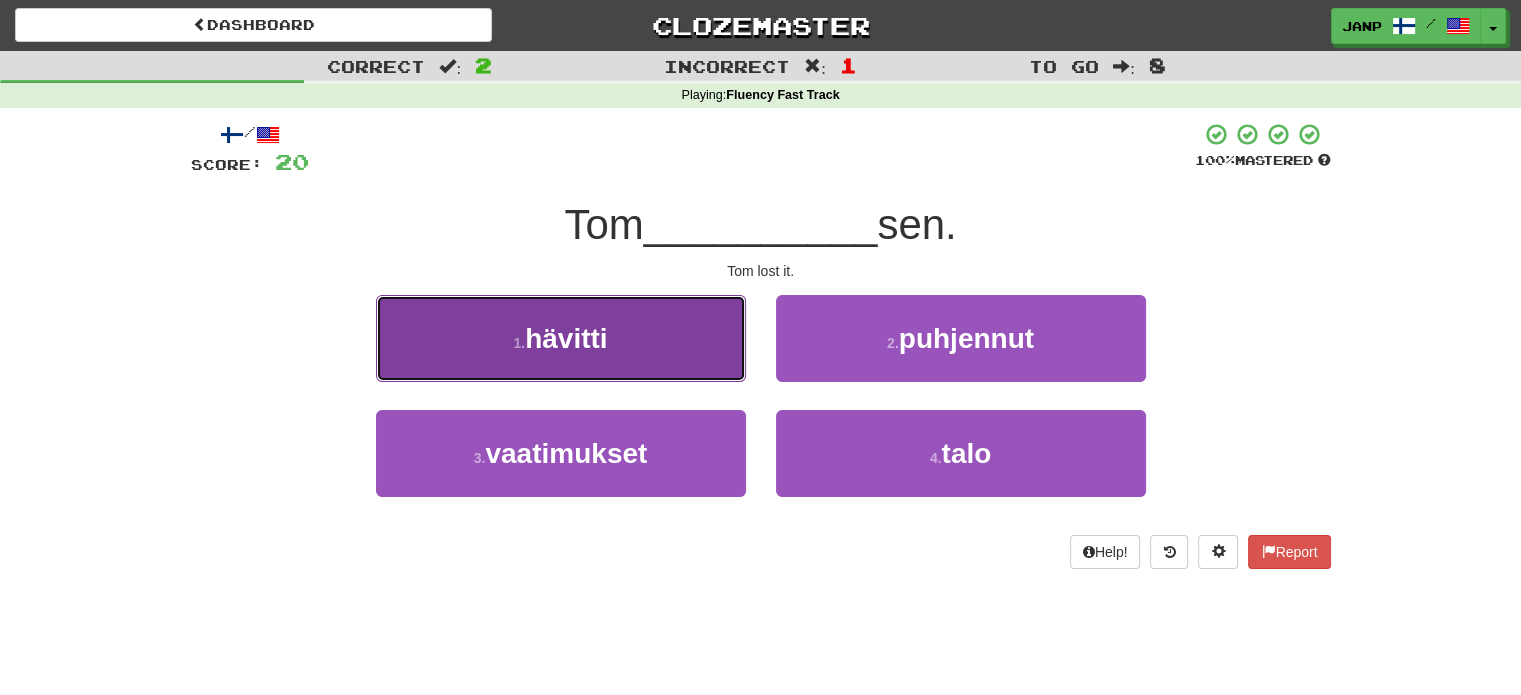 click on "1 .  hävitti" at bounding box center [561, 338] 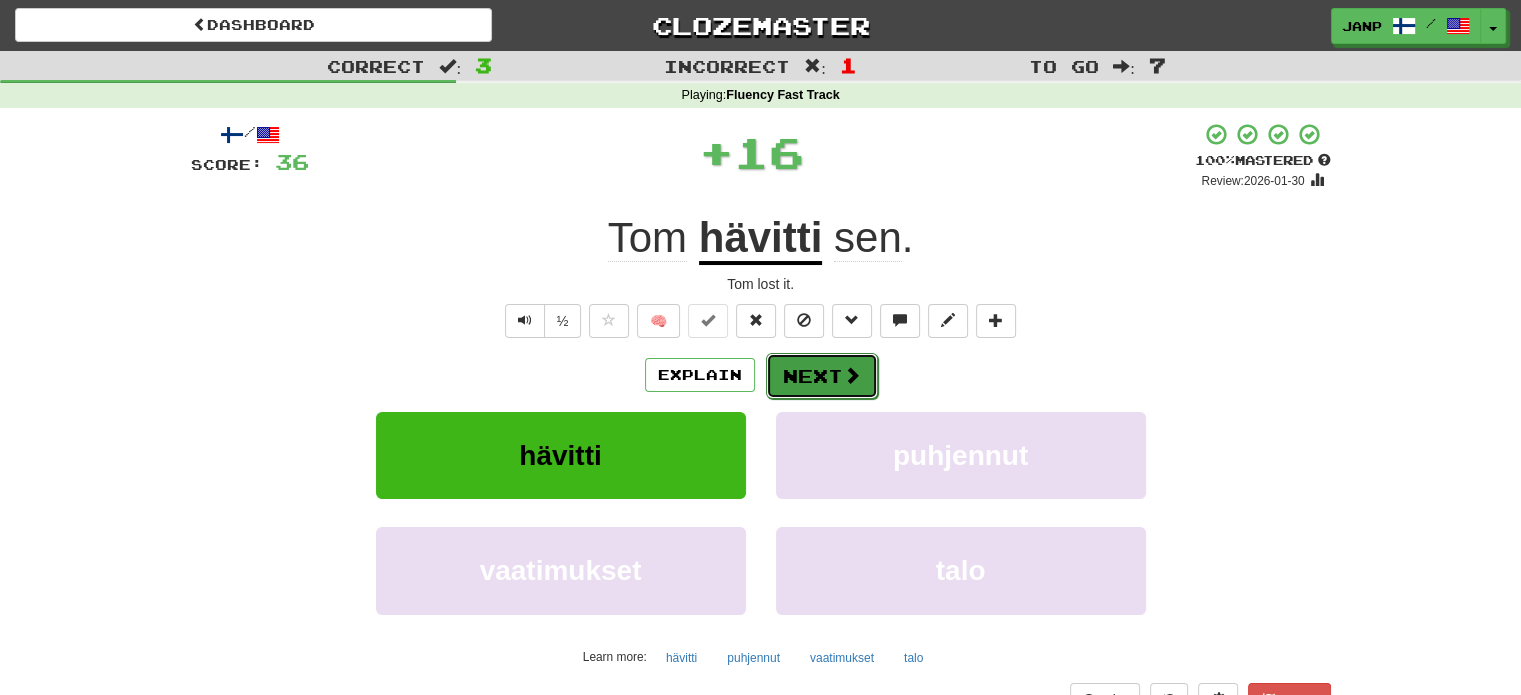 click on "Next" at bounding box center (822, 376) 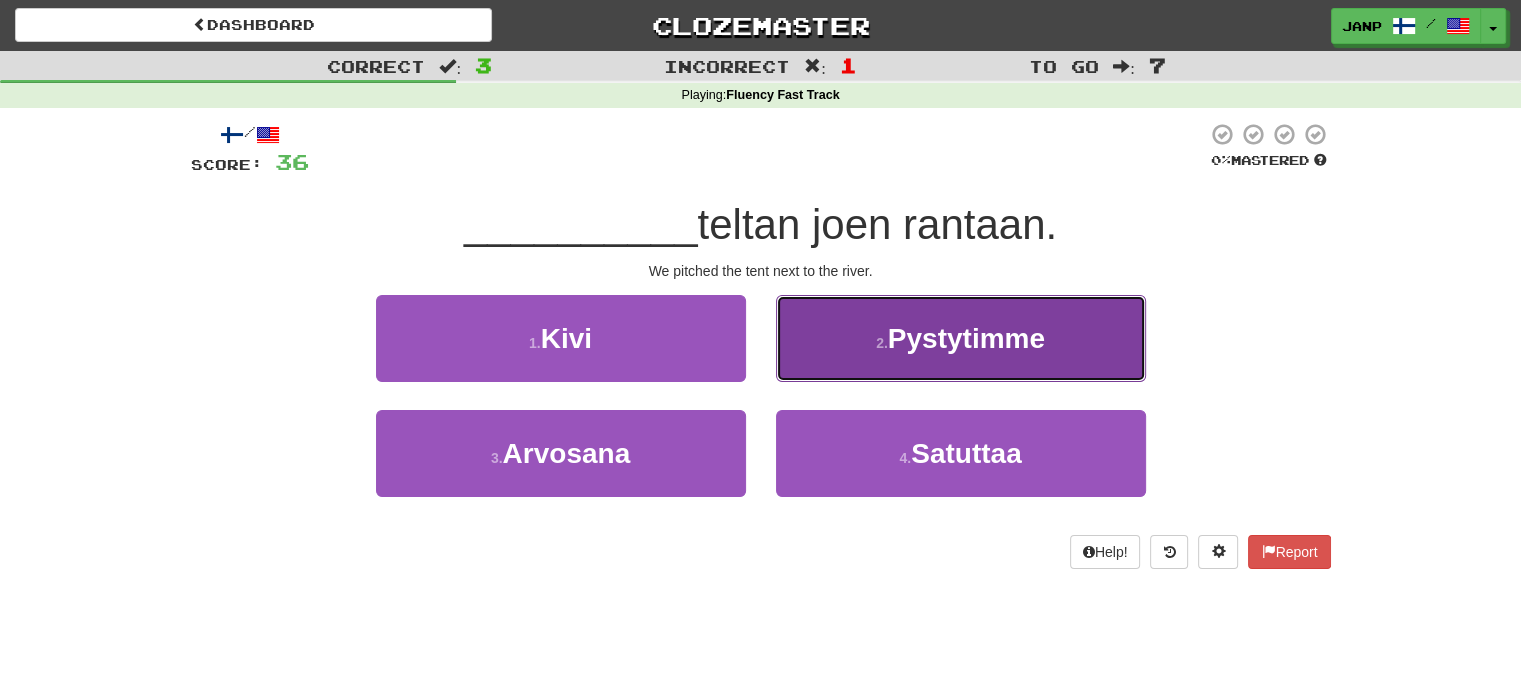 click on "2 .  Pystytimme" at bounding box center (961, 338) 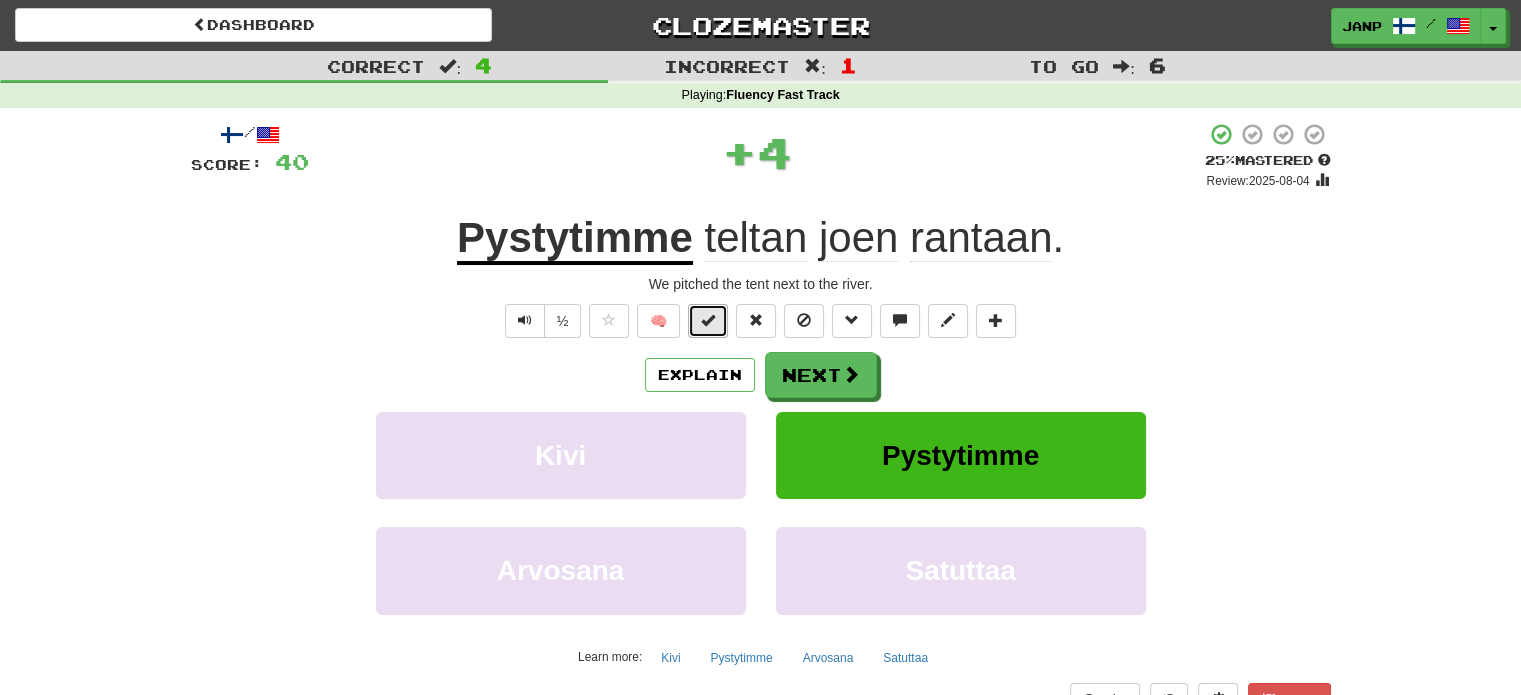 click at bounding box center [708, 321] 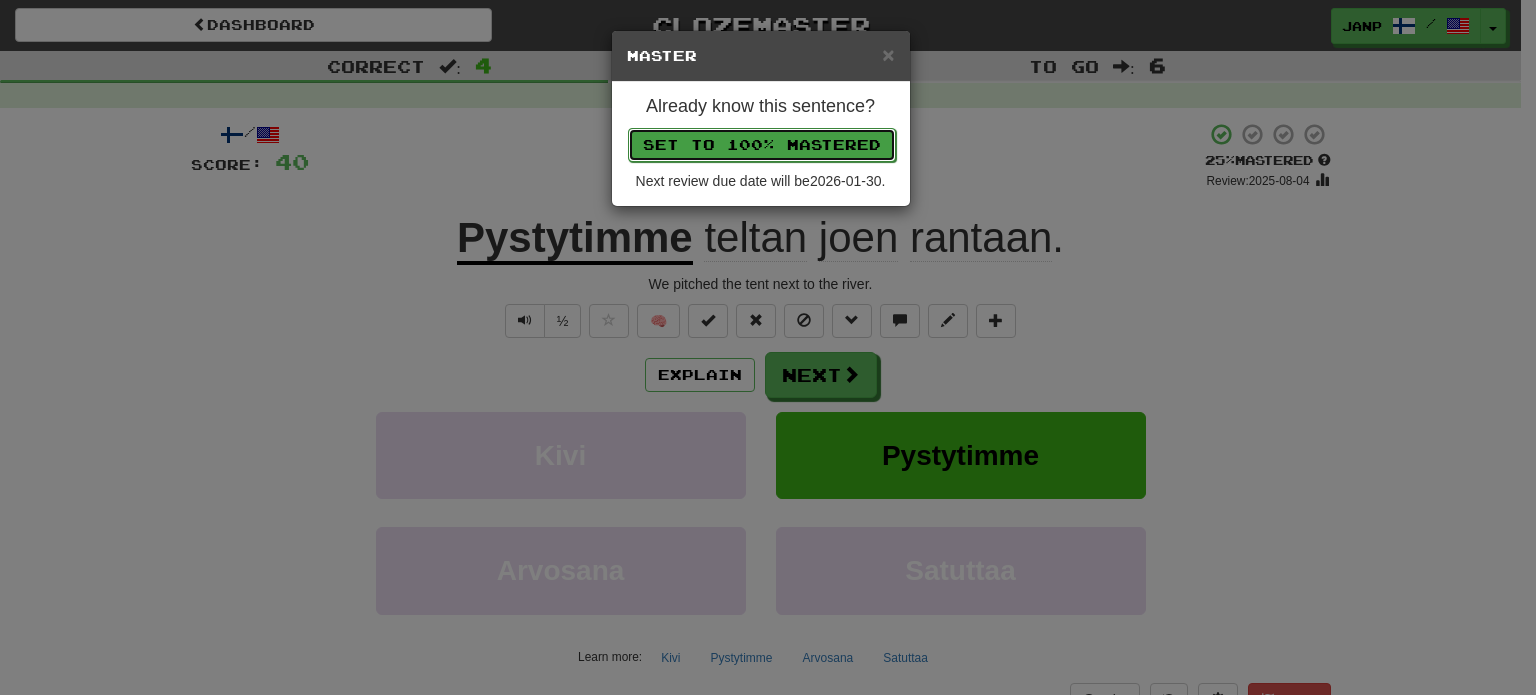 click on "Set to 100% Mastered" at bounding box center [762, 145] 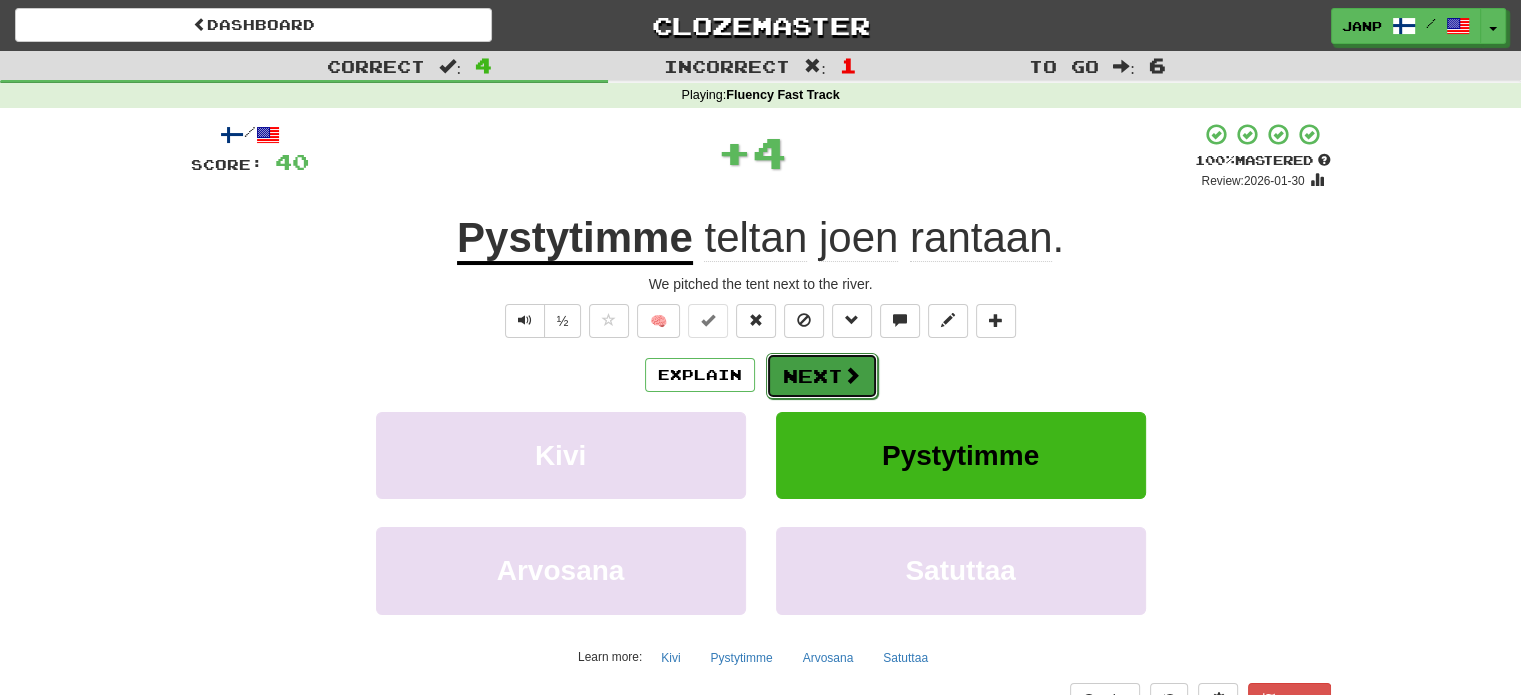 click on "Next" at bounding box center [822, 376] 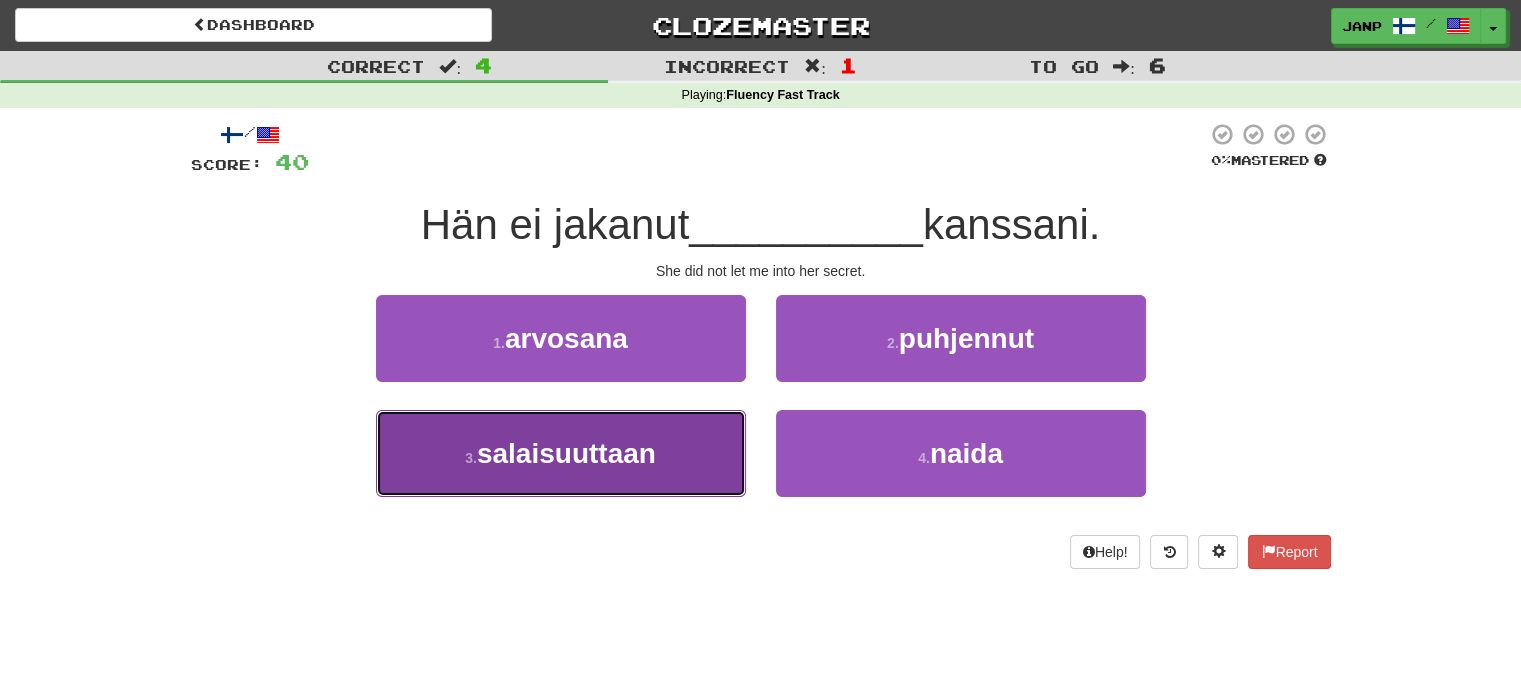click on "3 .  salaisuuttaan" at bounding box center [561, 453] 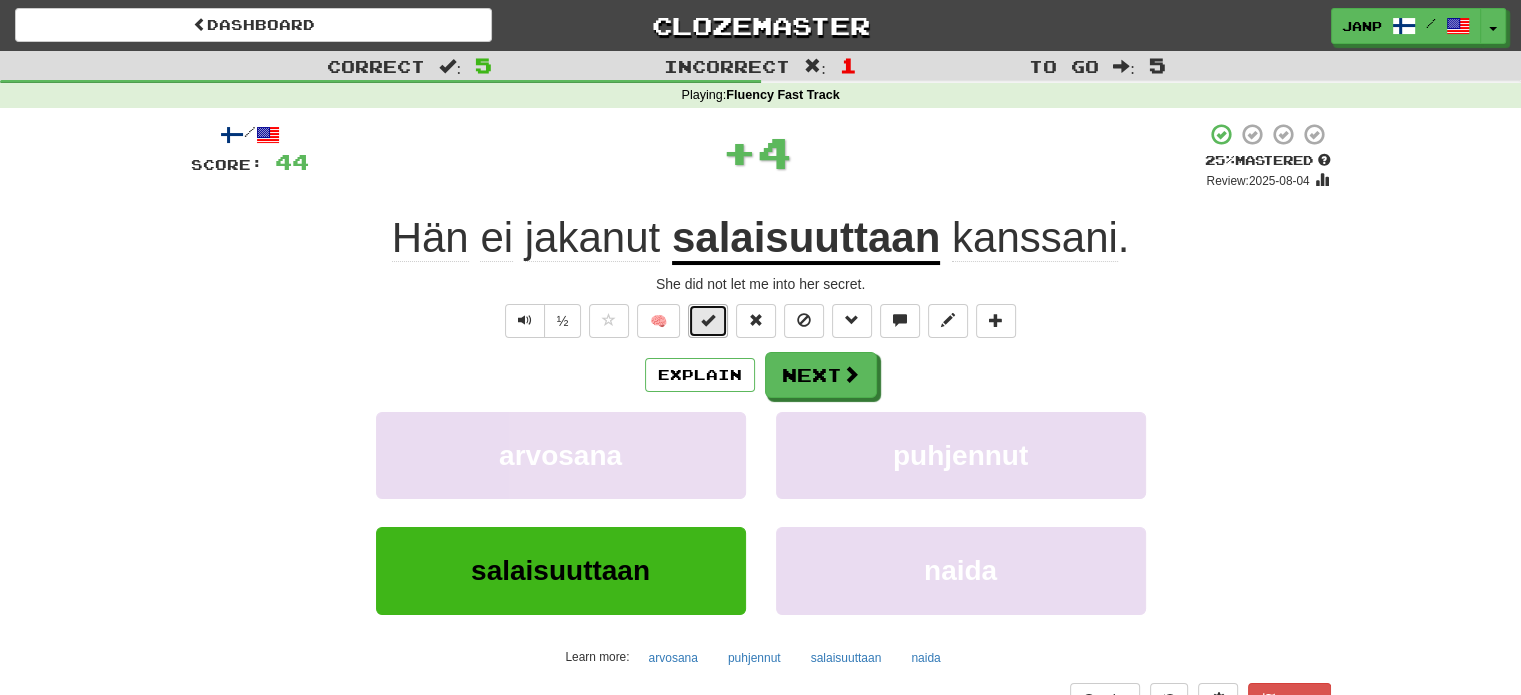 click at bounding box center (708, 321) 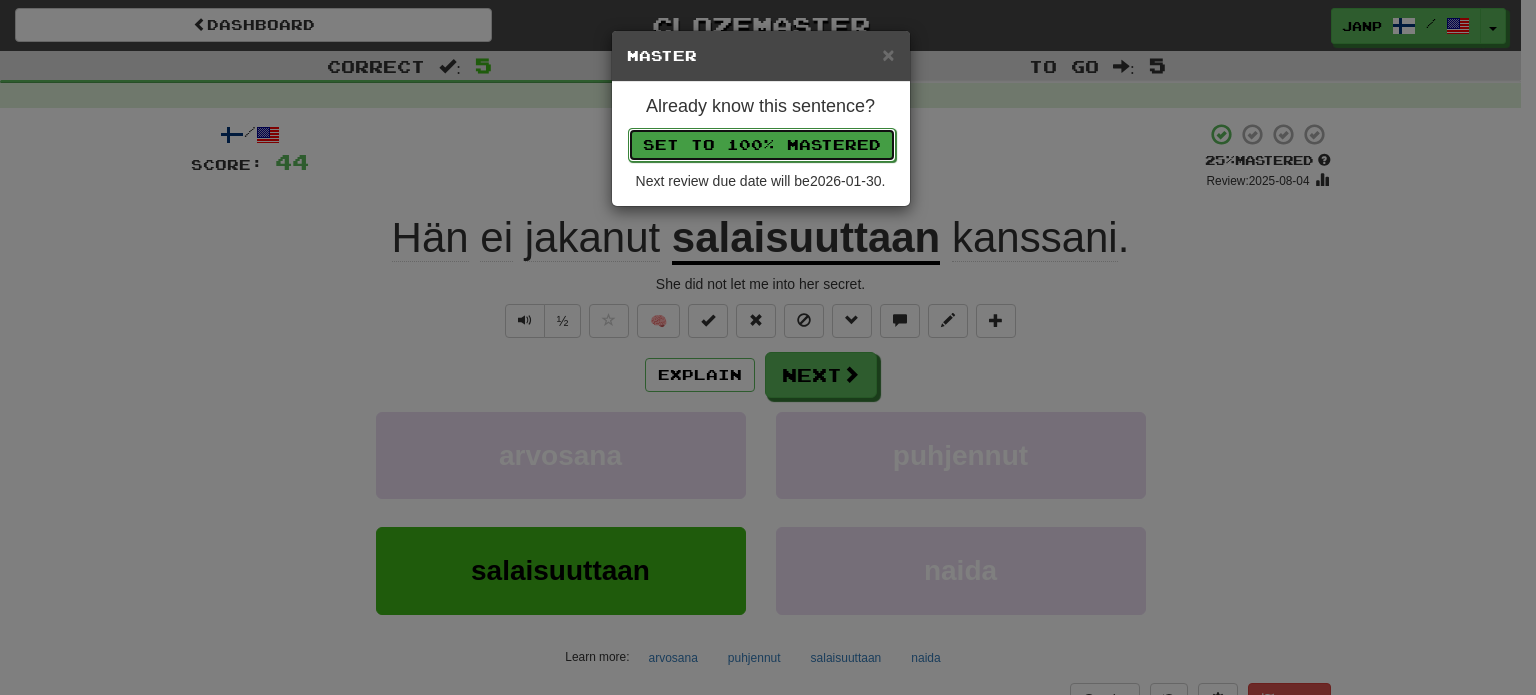 click on "Set to 100% Mastered" at bounding box center (762, 145) 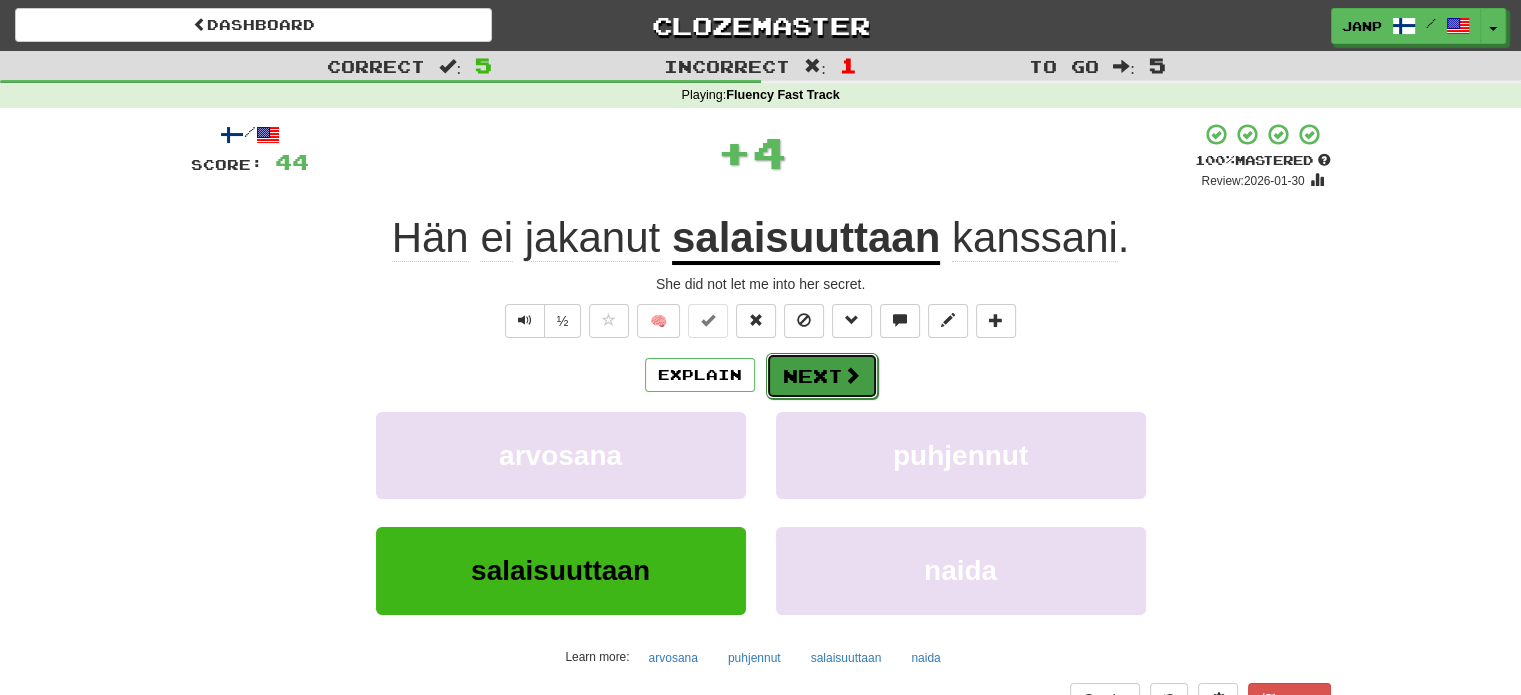 click on "Next" at bounding box center (822, 376) 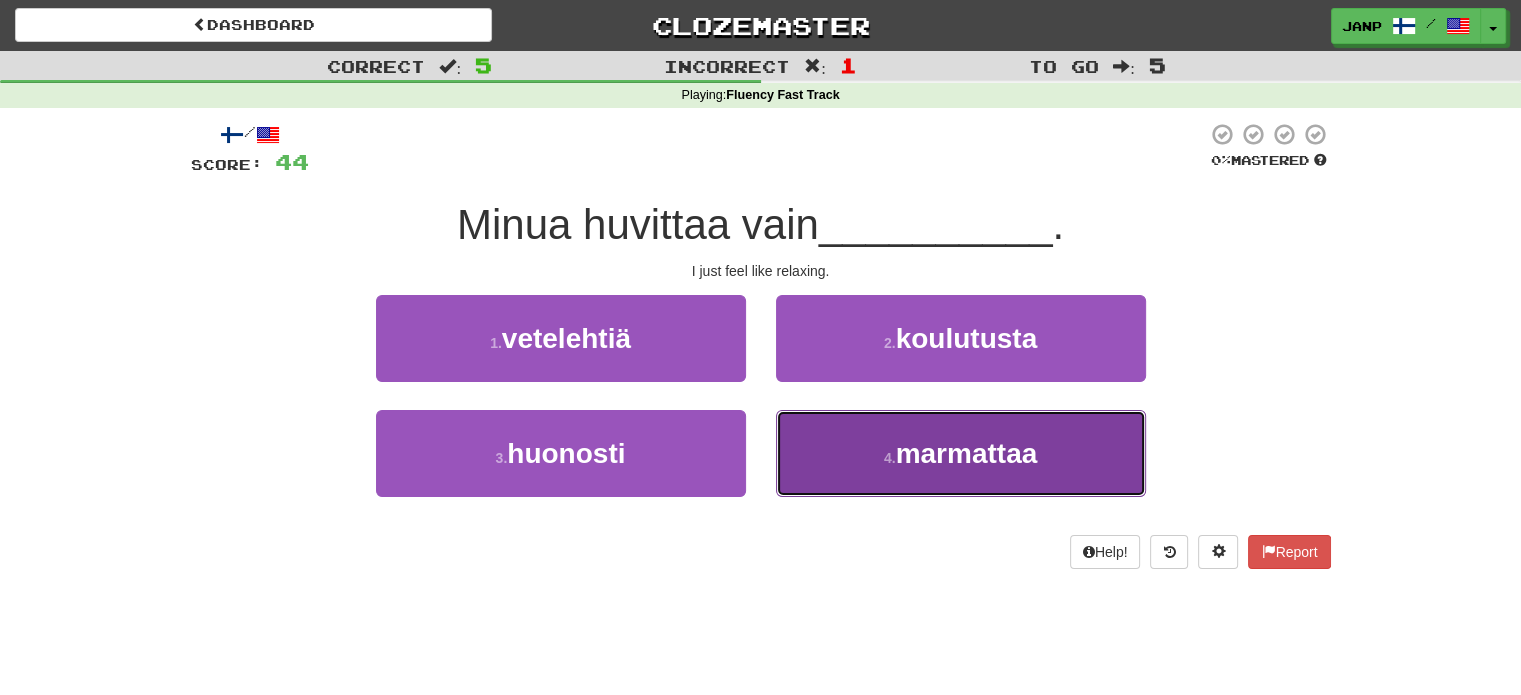 click on "4 .  marmattaa" at bounding box center [961, 453] 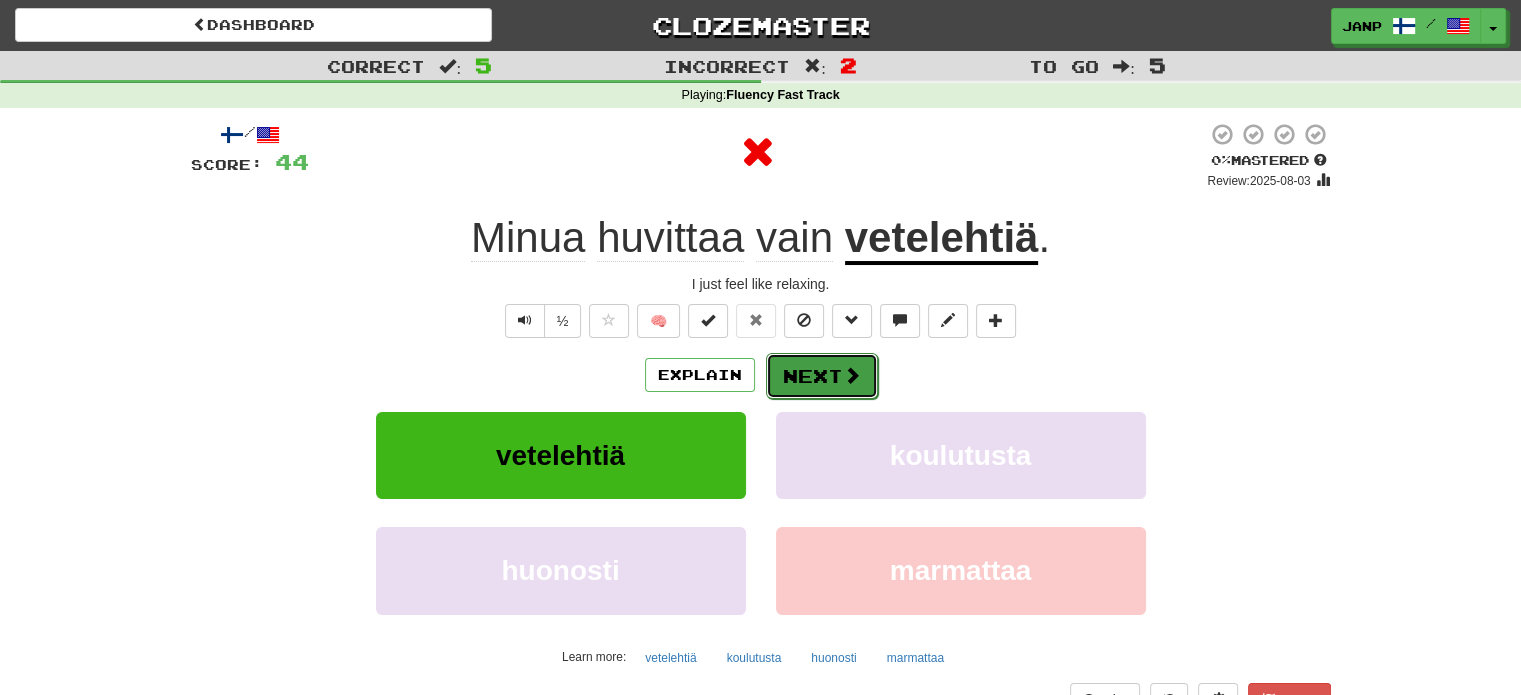 click on "Next" at bounding box center [822, 376] 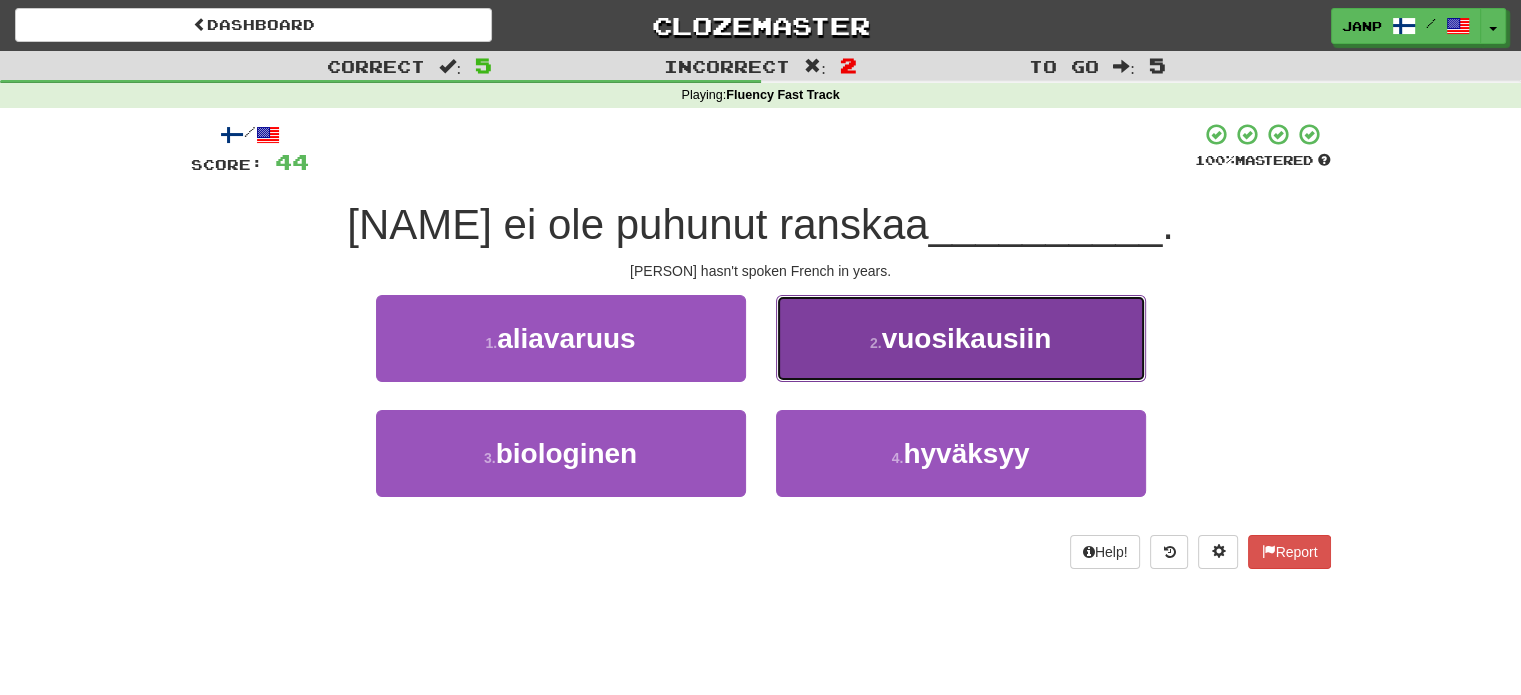 click on "2 .  vuosikausiin" at bounding box center [961, 338] 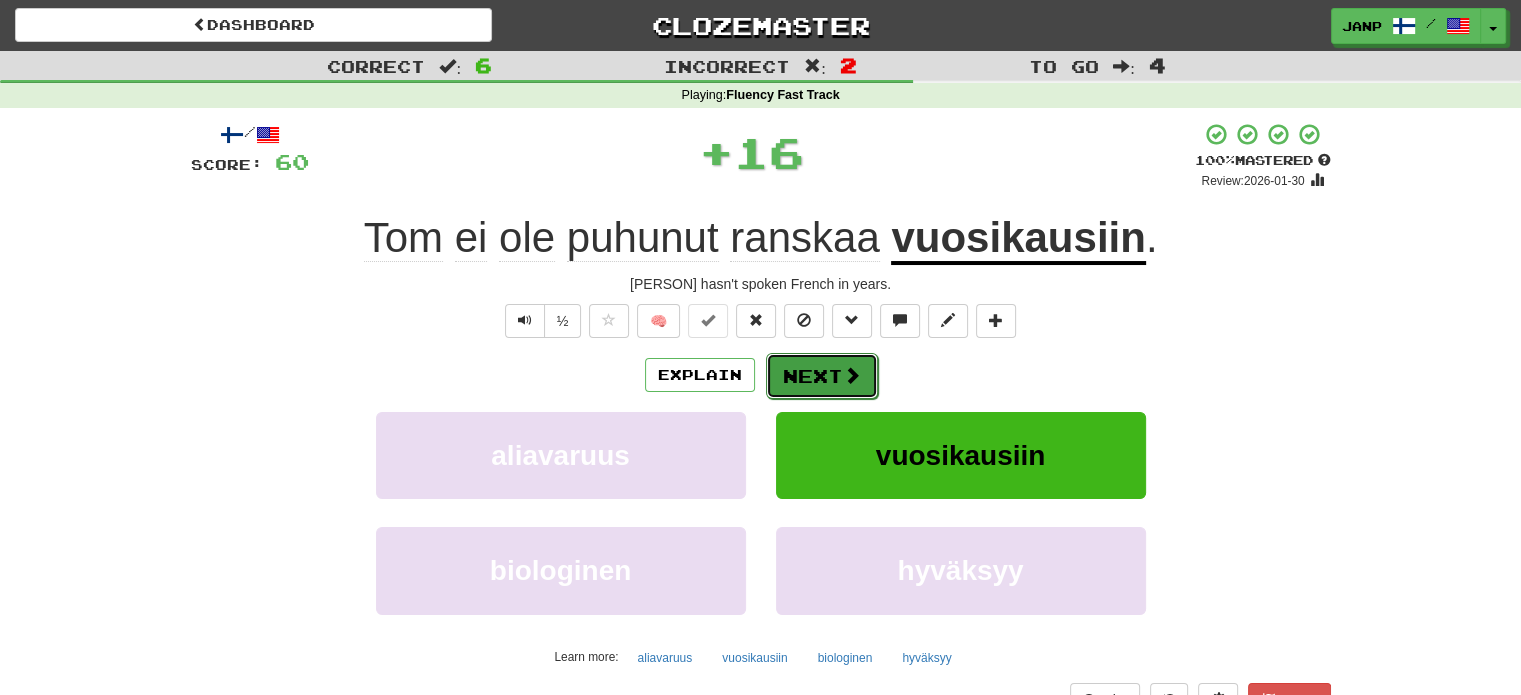 click on "Next" at bounding box center [822, 376] 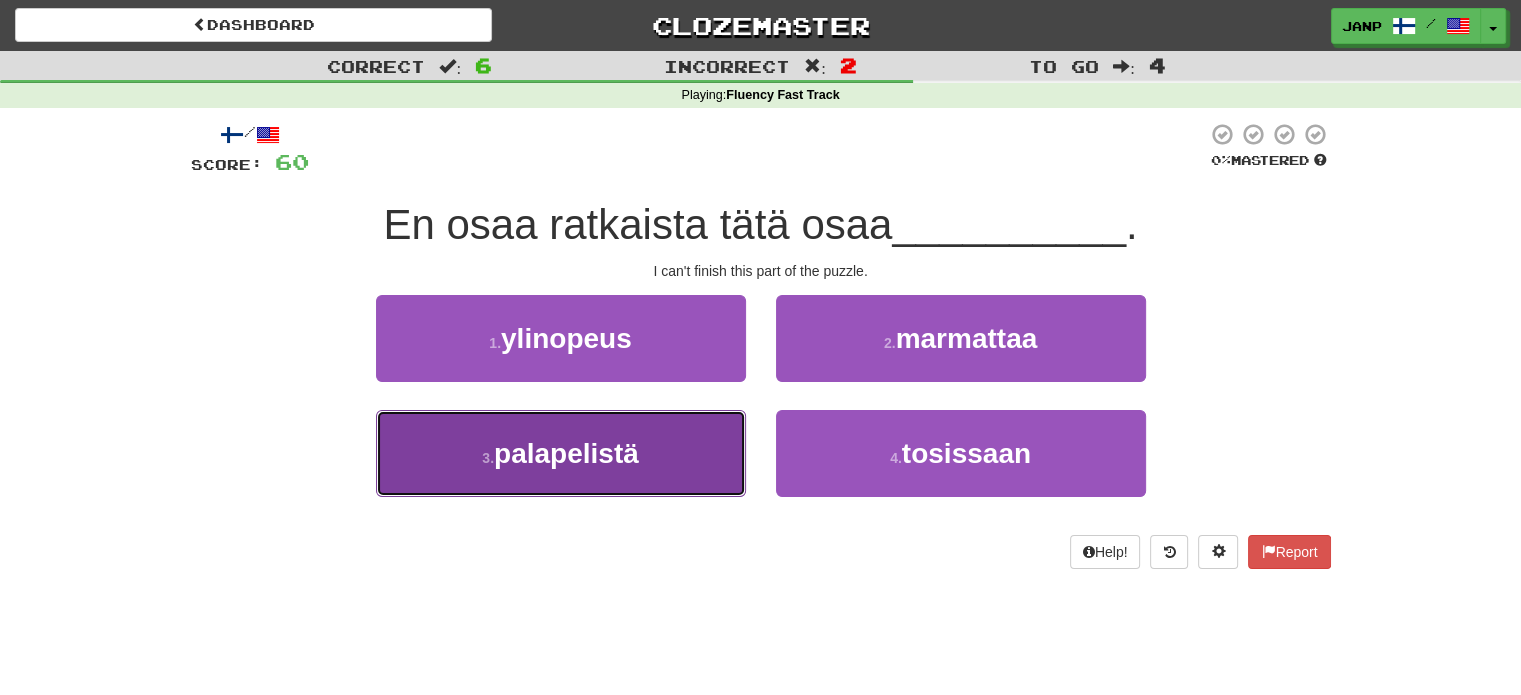 click on "3 .  palapelistä" at bounding box center [561, 453] 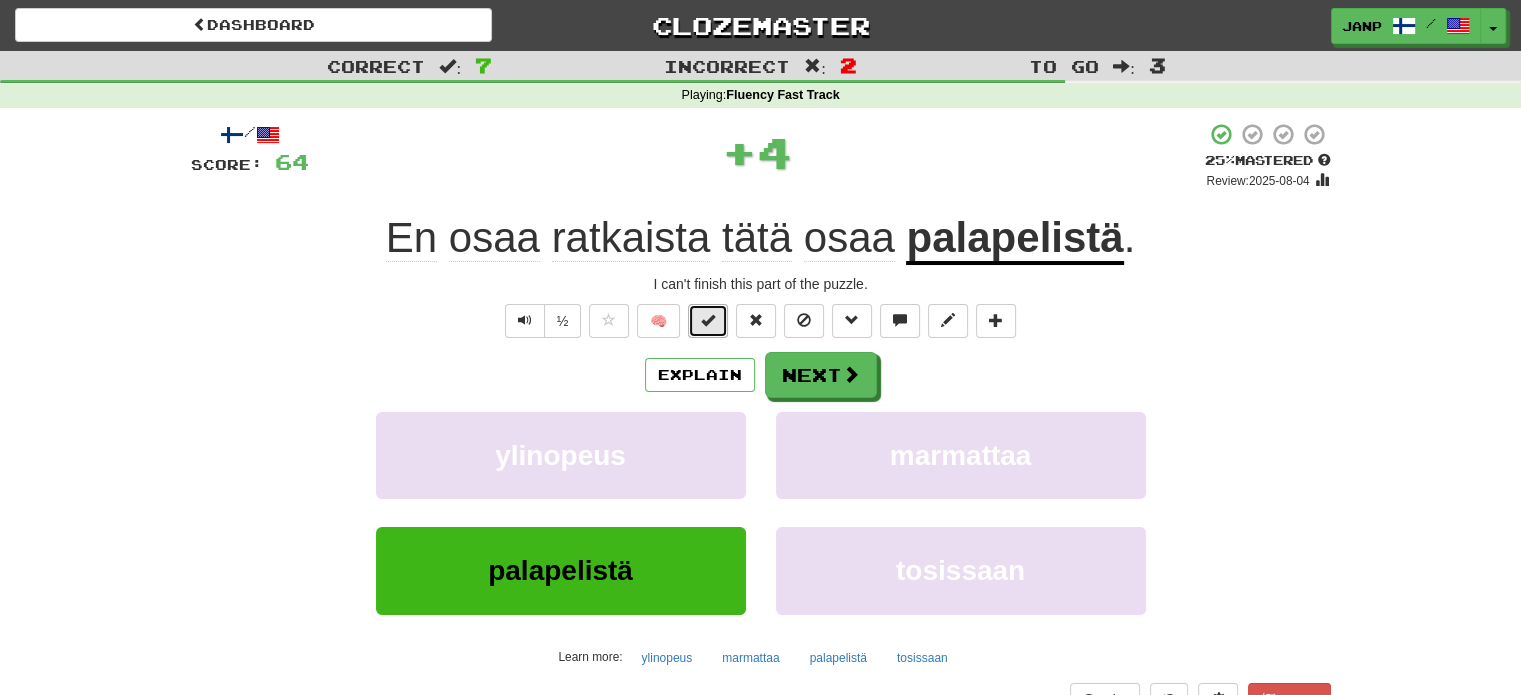 click at bounding box center (708, 320) 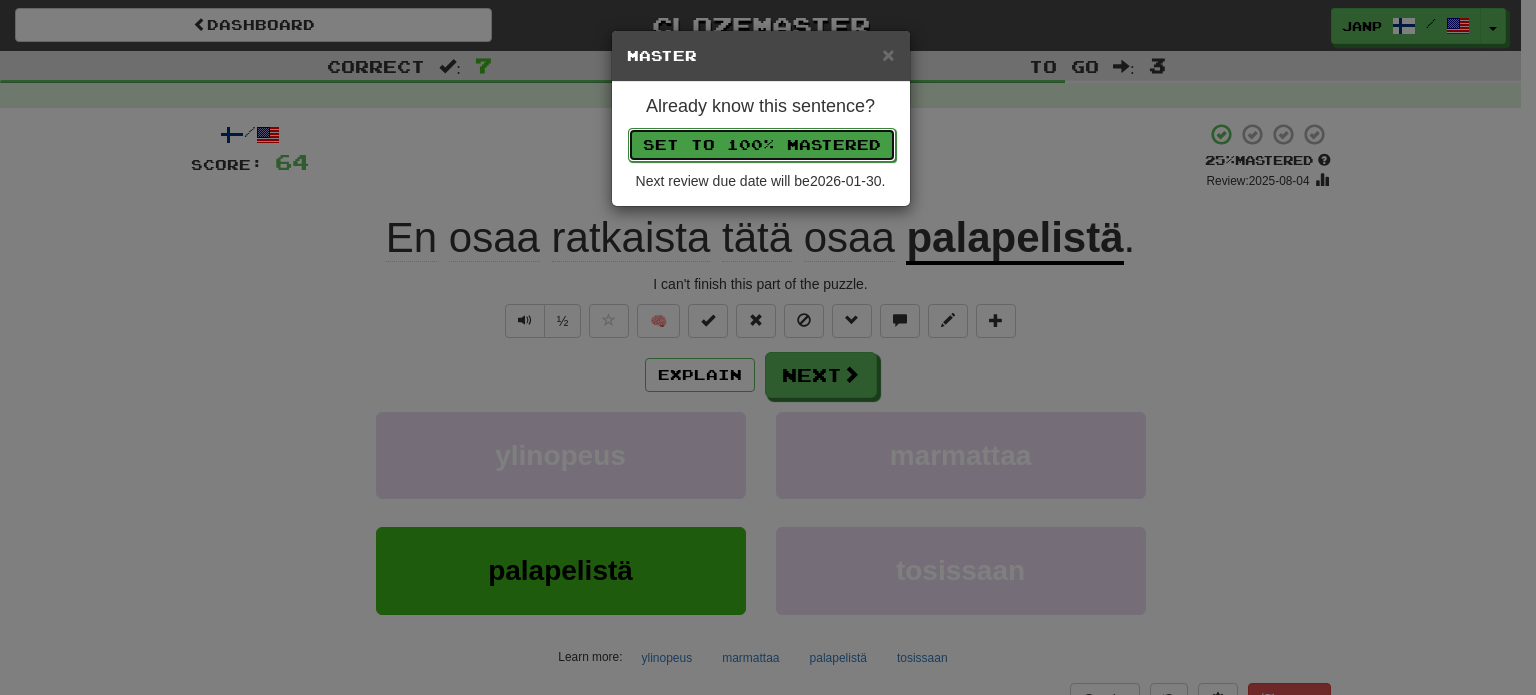 click on "Set to 100% Mastered" at bounding box center (762, 145) 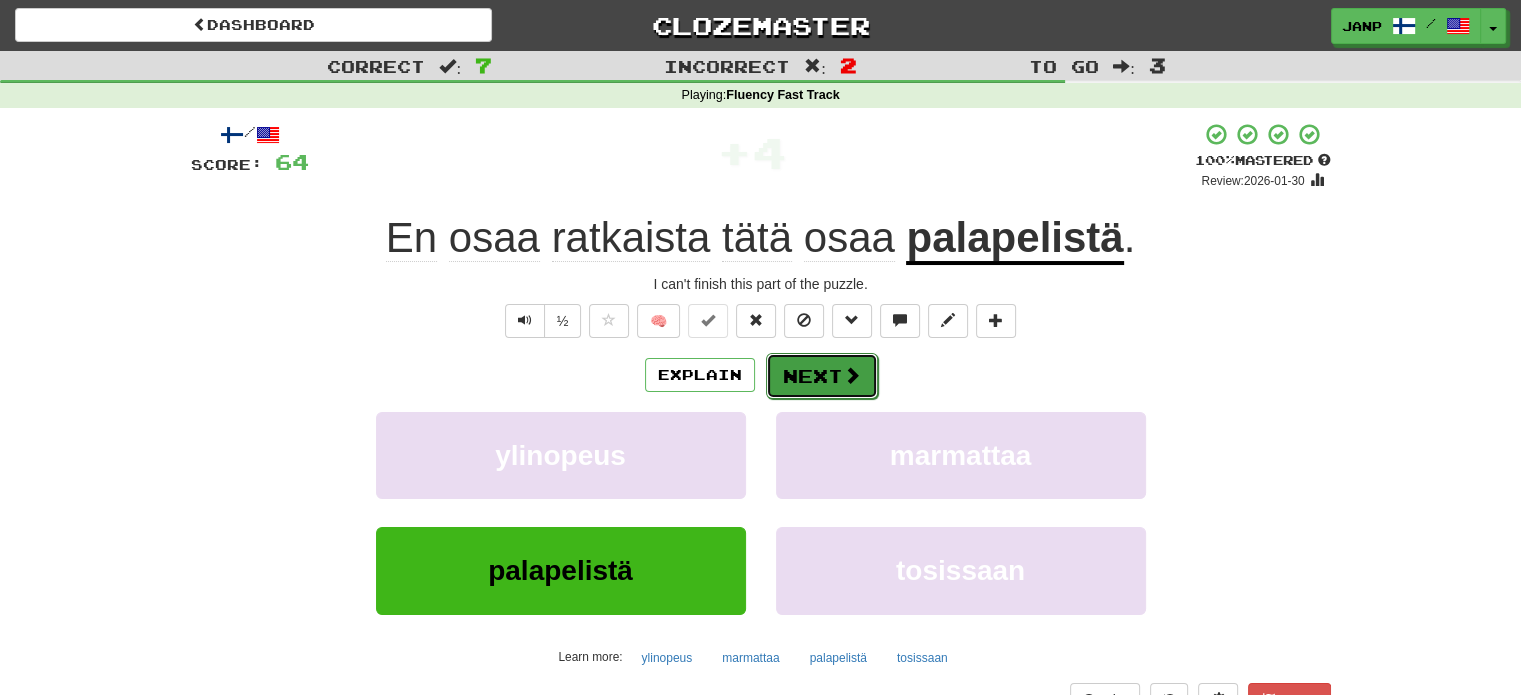 click on "Next" at bounding box center [822, 376] 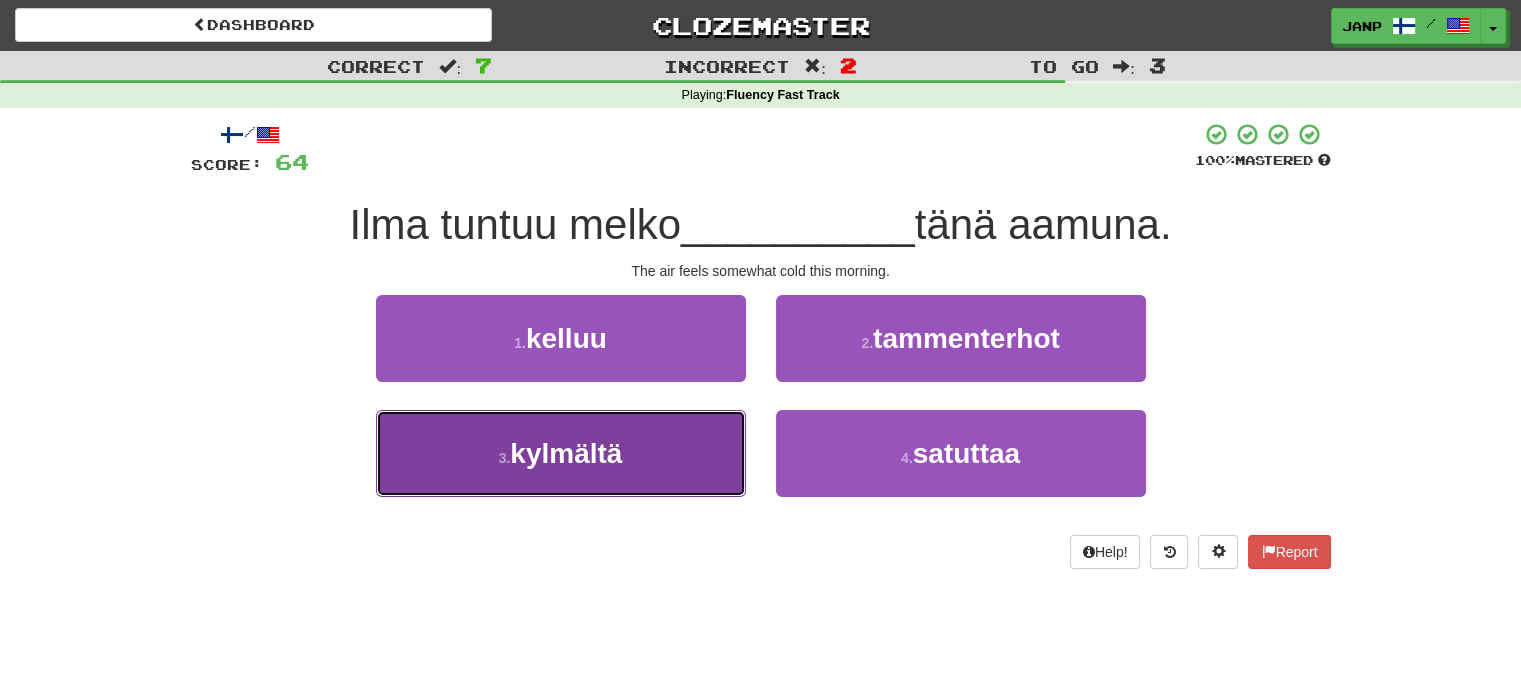 click on "3 .  kylmältä" at bounding box center (561, 453) 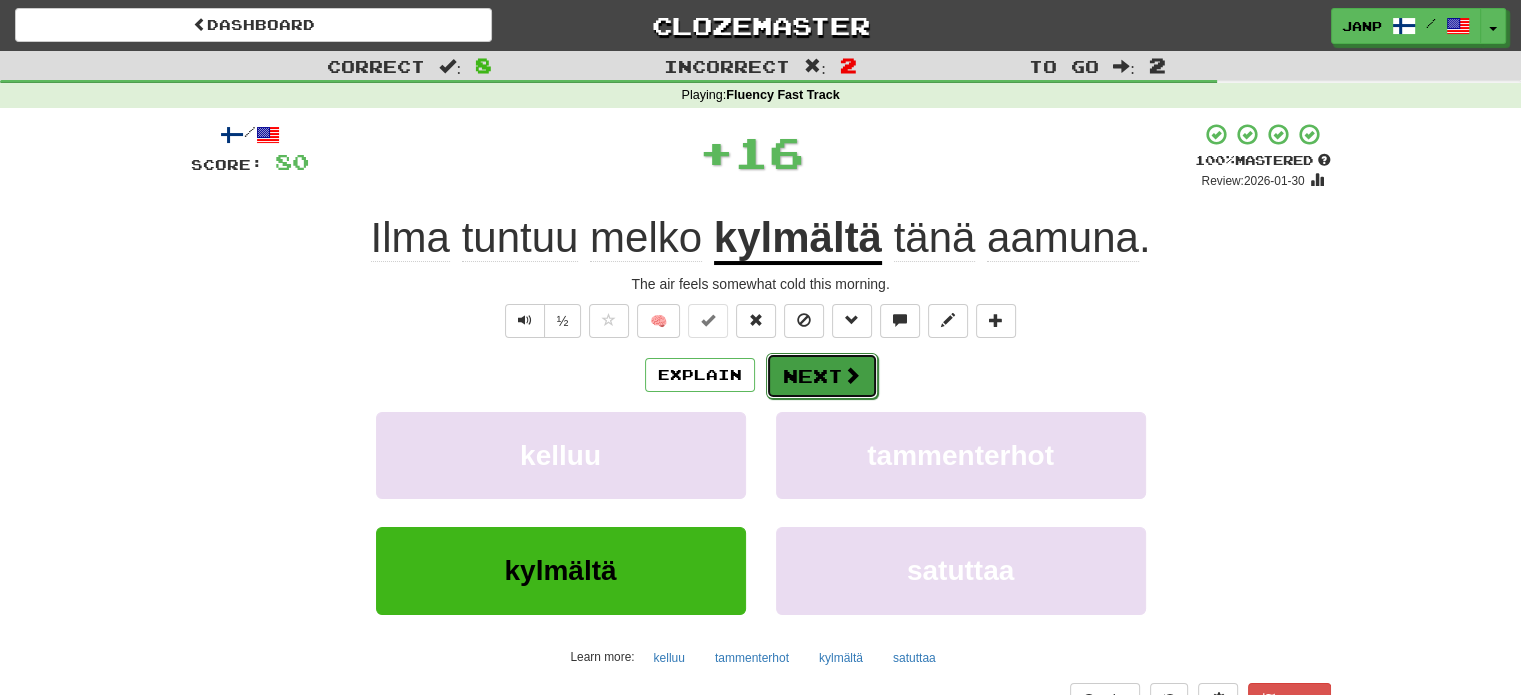 click on "Next" at bounding box center [822, 376] 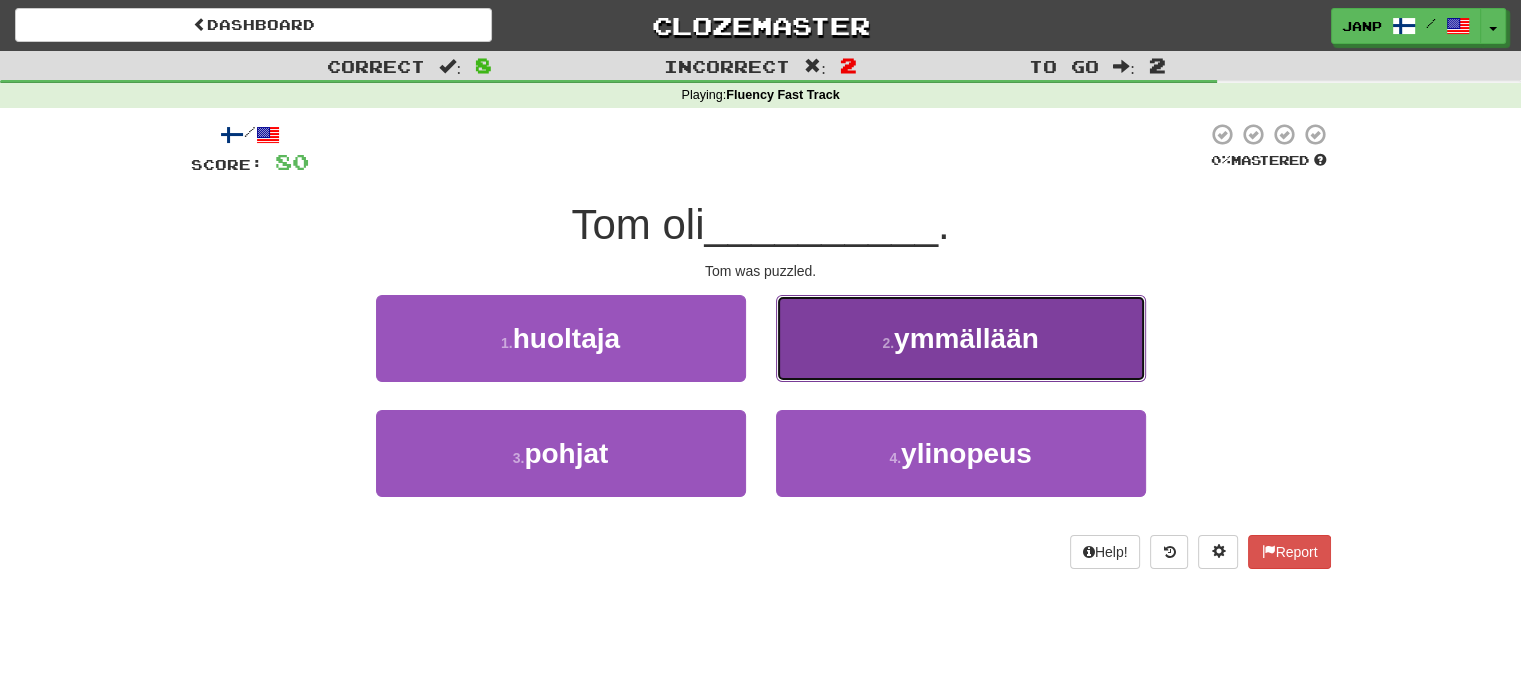 click on "2 .  ymmällään" at bounding box center [961, 338] 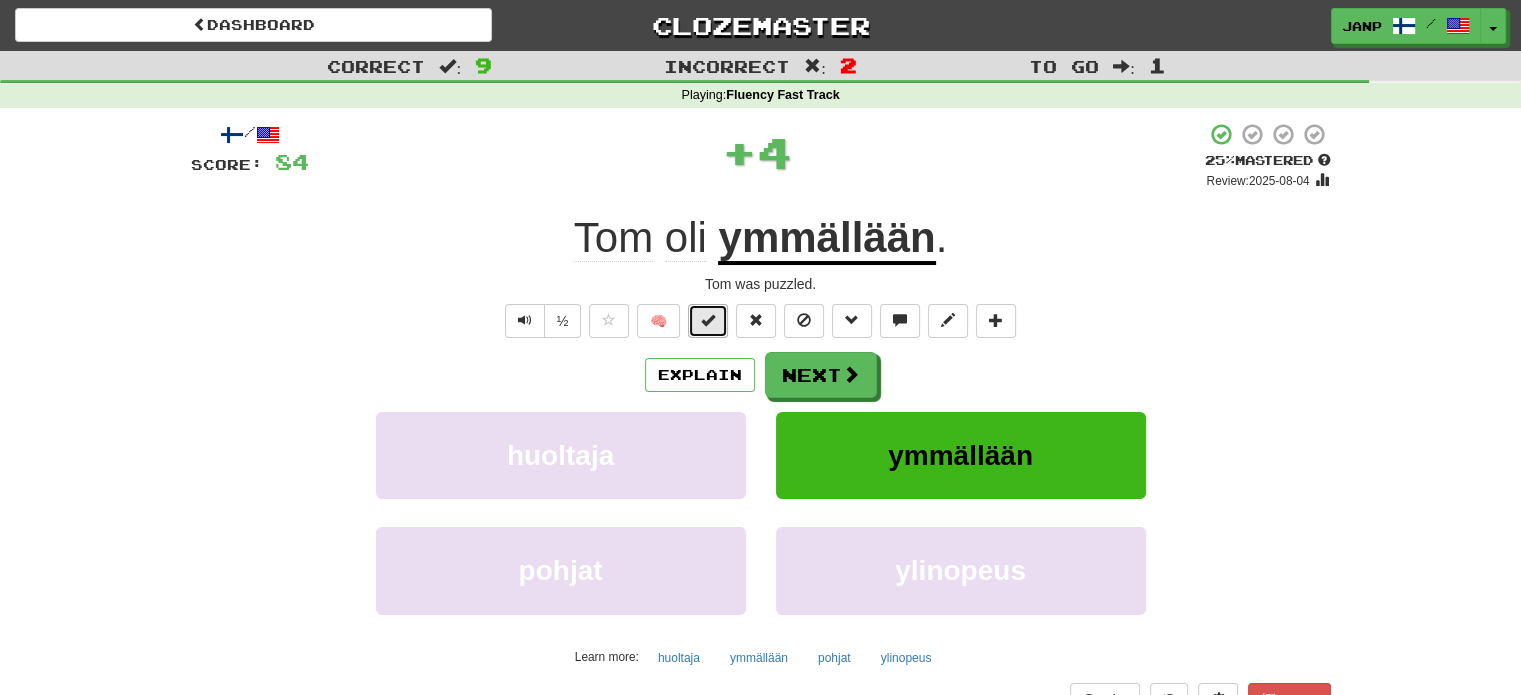 click at bounding box center [708, 320] 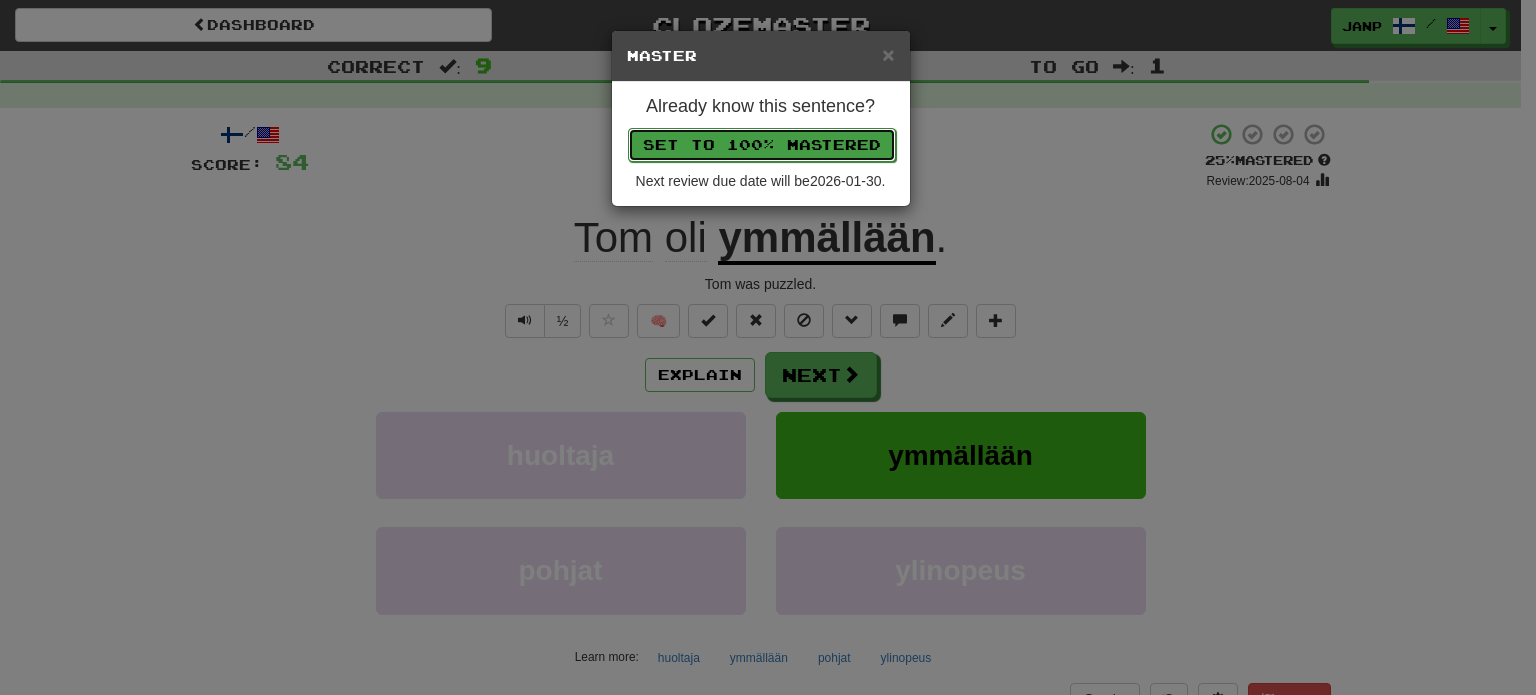 click on "Set to 100% Mastered" at bounding box center [762, 145] 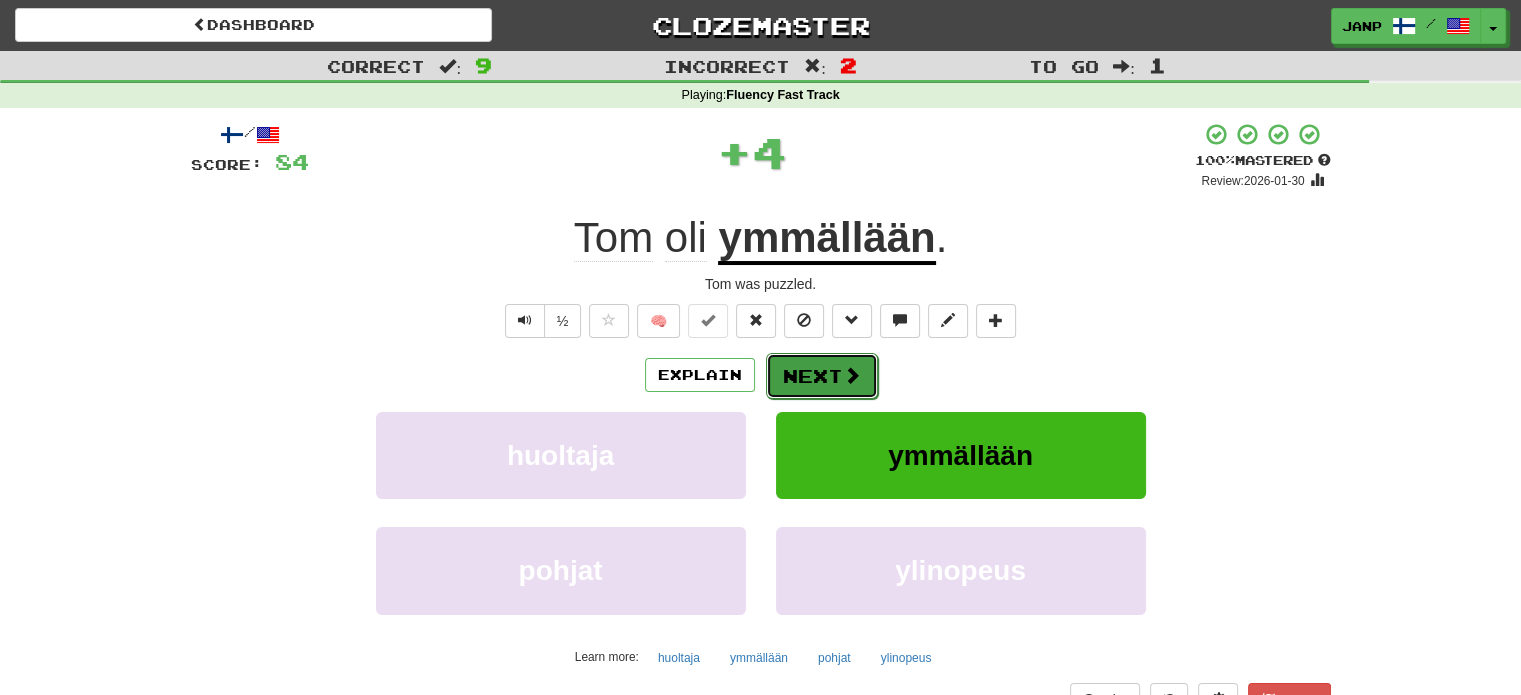 click on "Next" at bounding box center (822, 376) 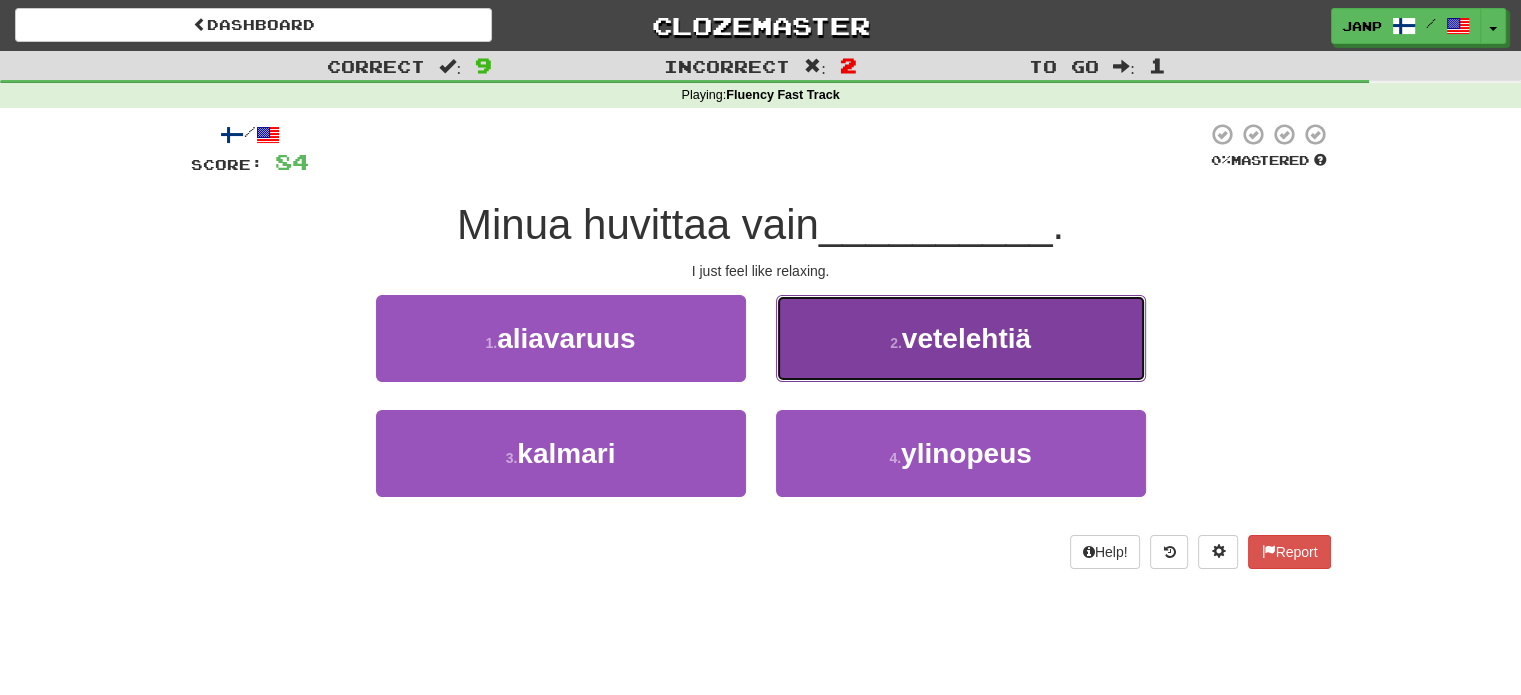 click on "2 .  vetelehtiä" at bounding box center (961, 338) 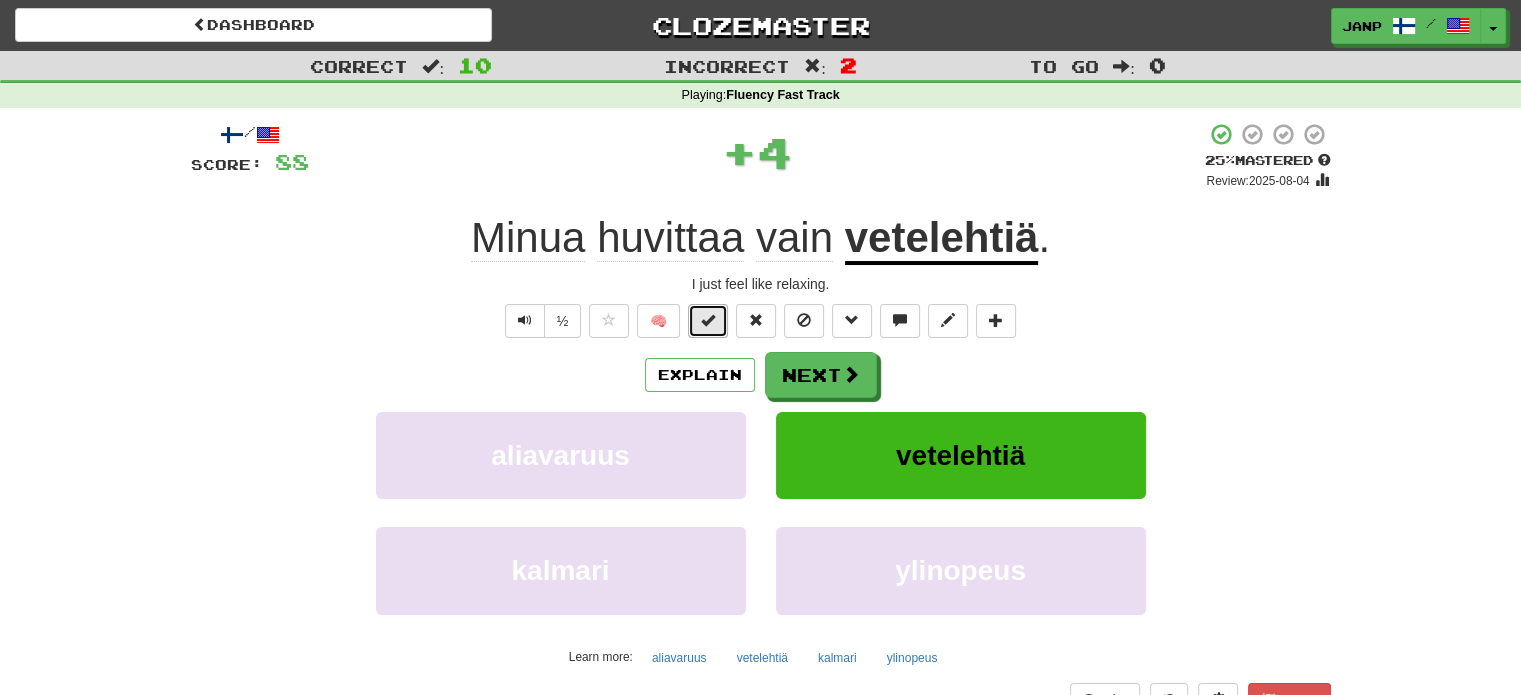 click at bounding box center [708, 320] 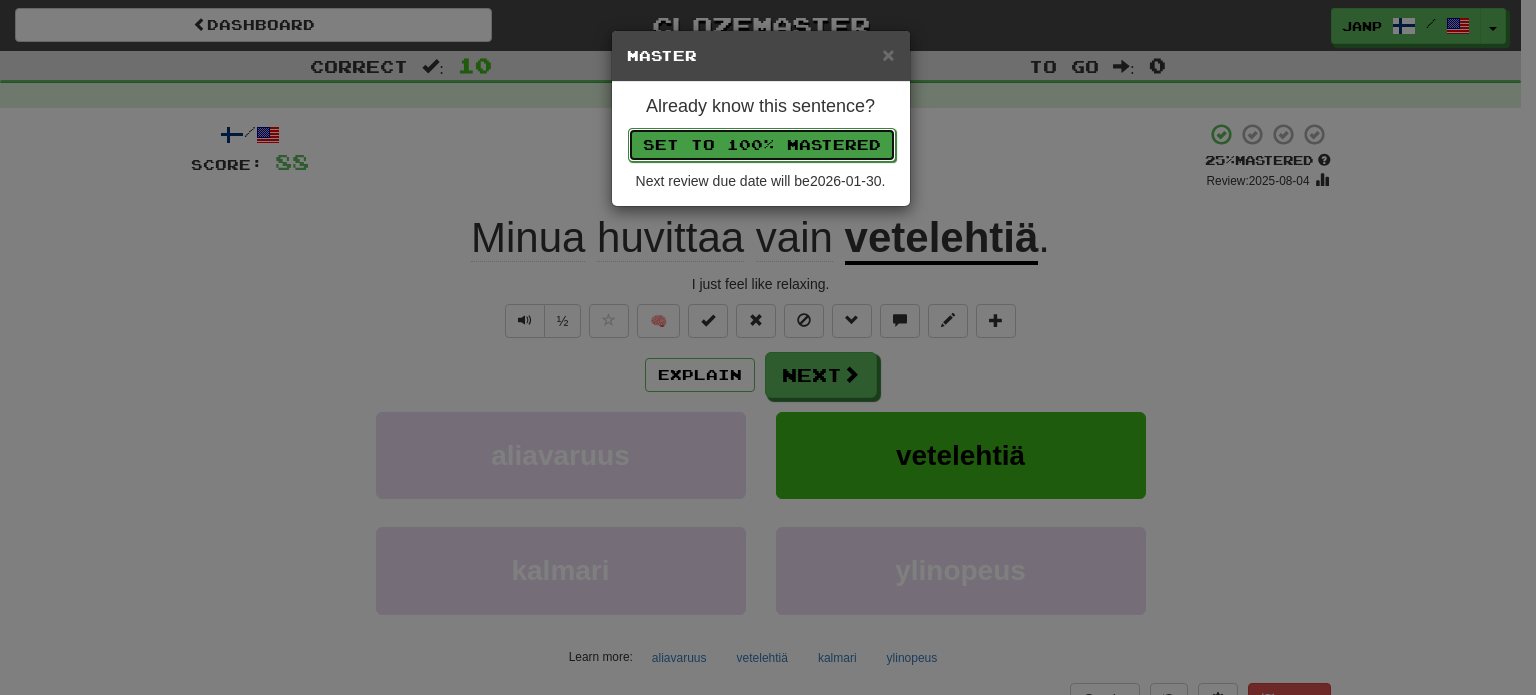 click on "Set to 100% Mastered" at bounding box center [762, 145] 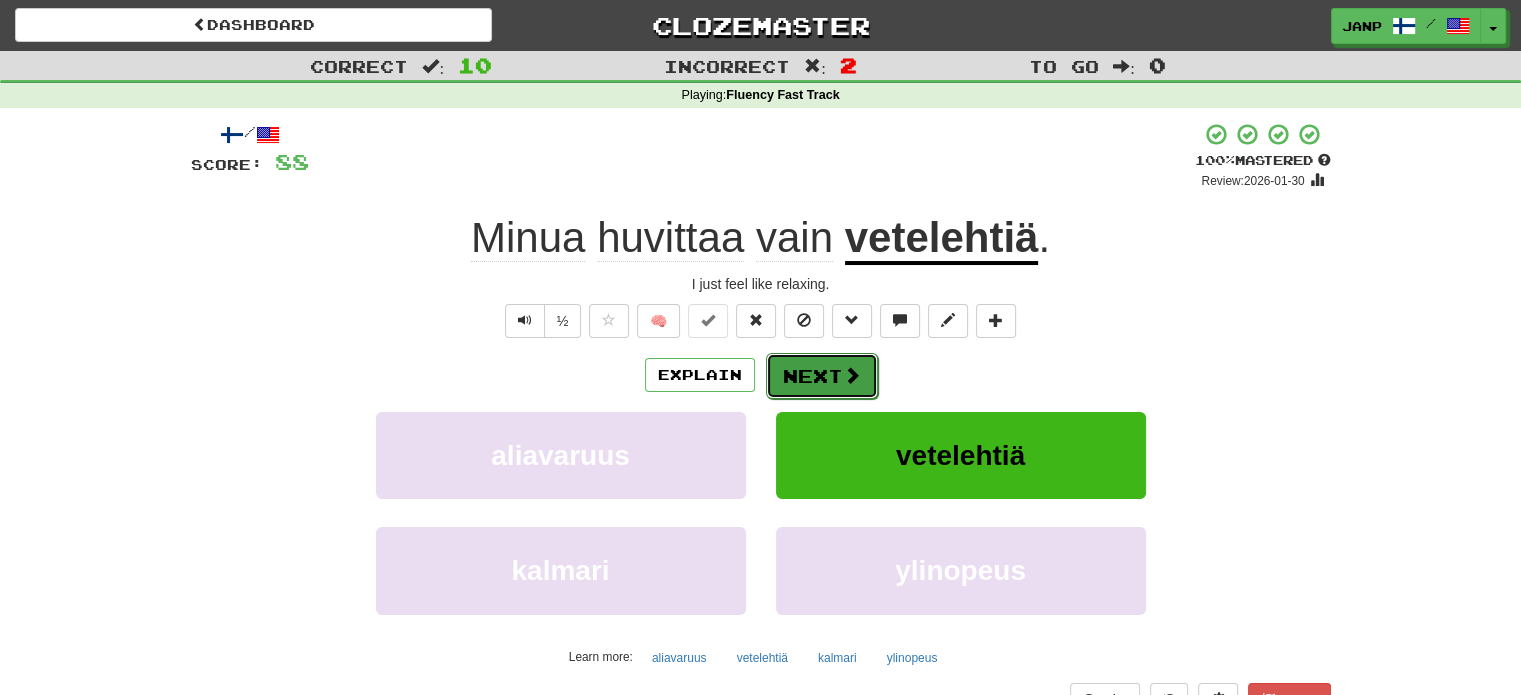 click on "Next" at bounding box center [822, 376] 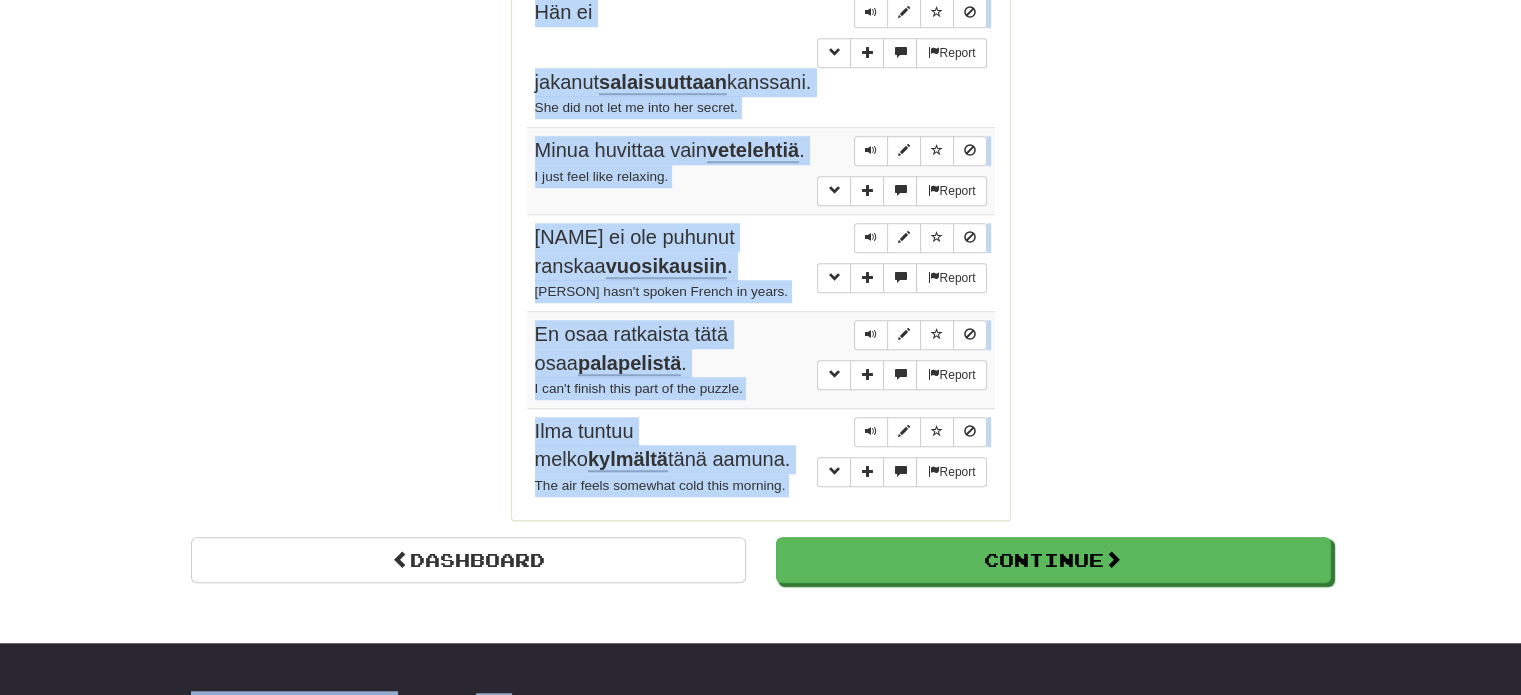 scroll, scrollTop: 1640, scrollLeft: 0, axis: vertical 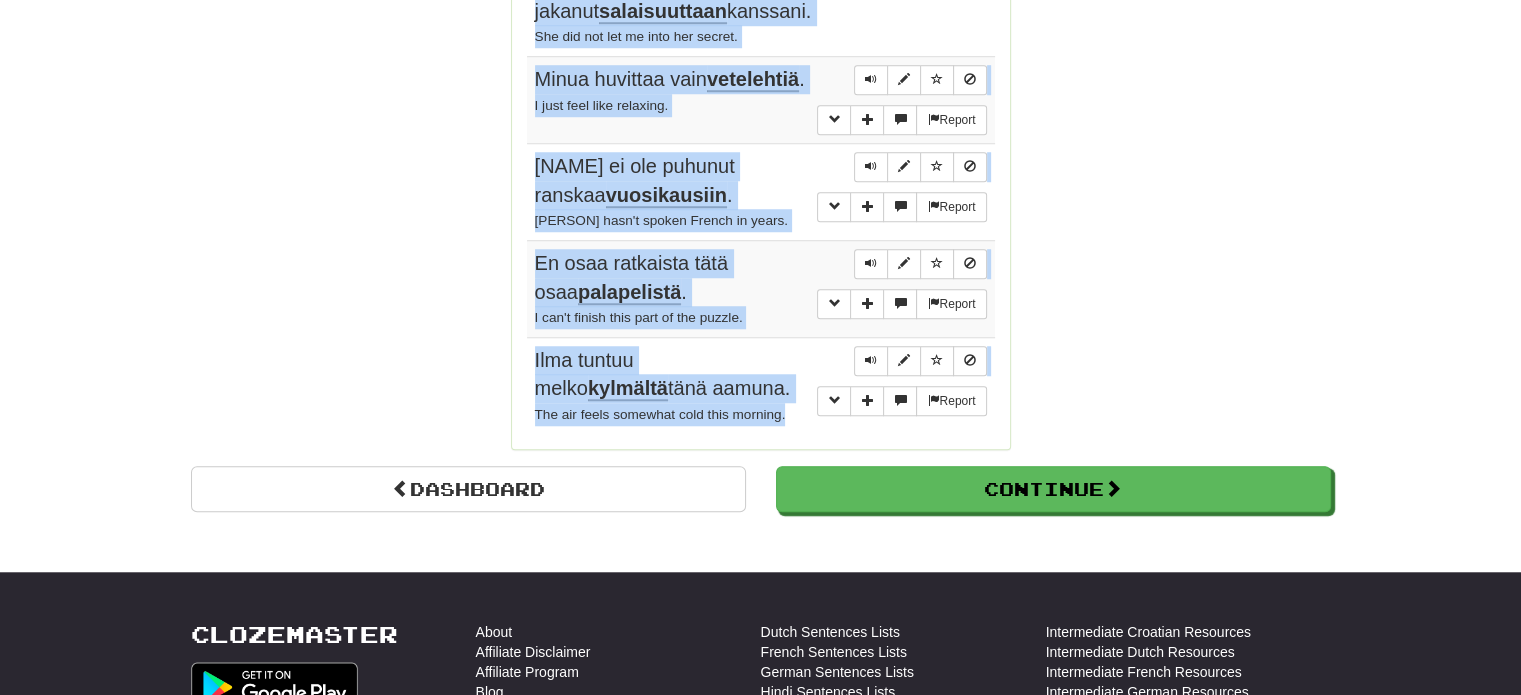 drag, startPoint x: 535, startPoint y: 296, endPoint x: 808, endPoint y: 367, distance: 282.08154 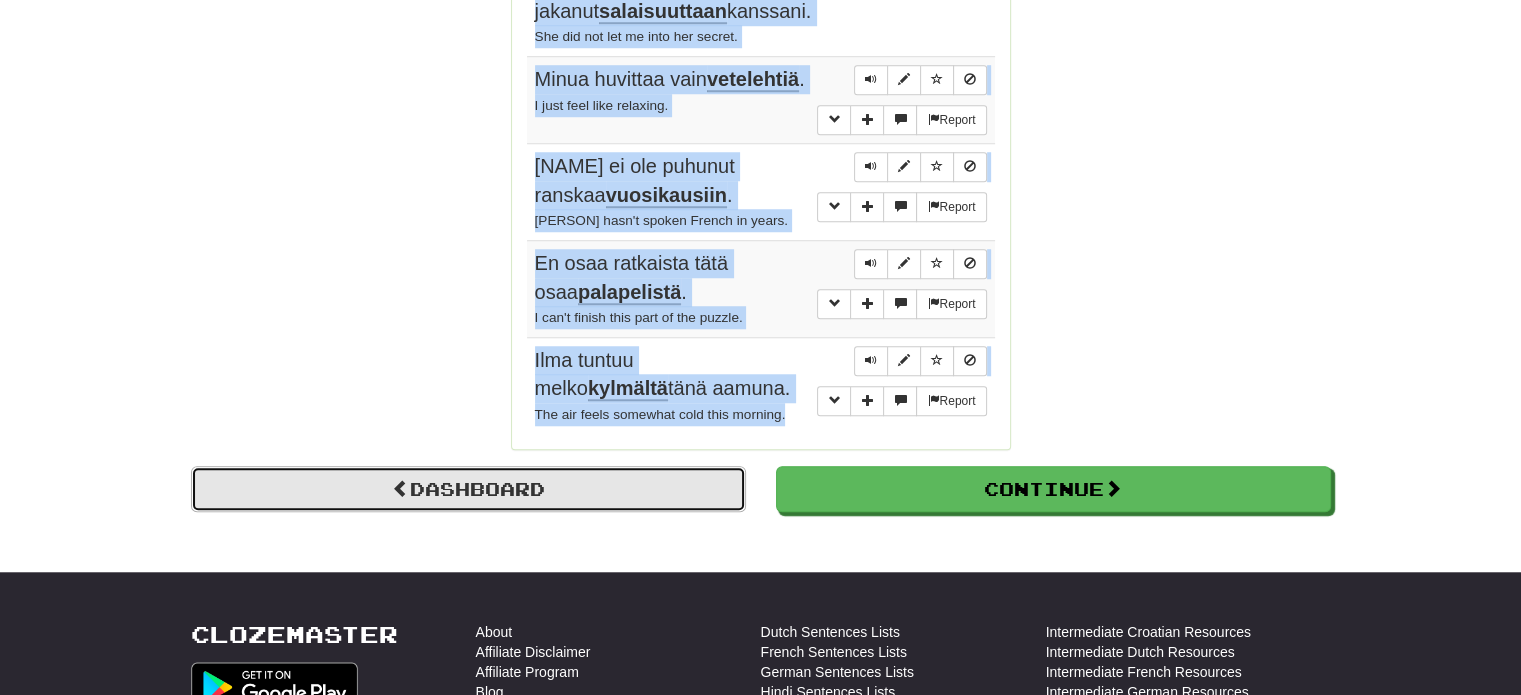 click on "Dashboard" at bounding box center (468, 489) 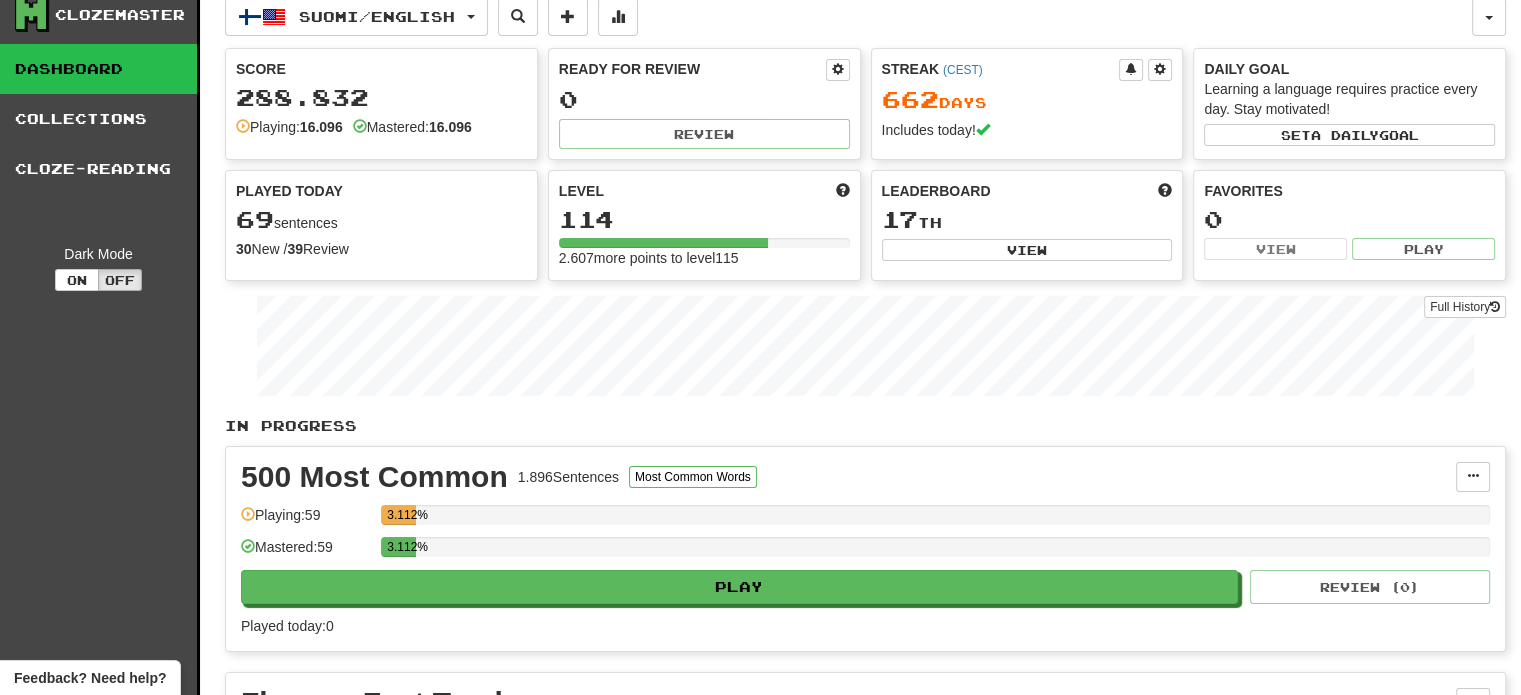 scroll, scrollTop: 0, scrollLeft: 0, axis: both 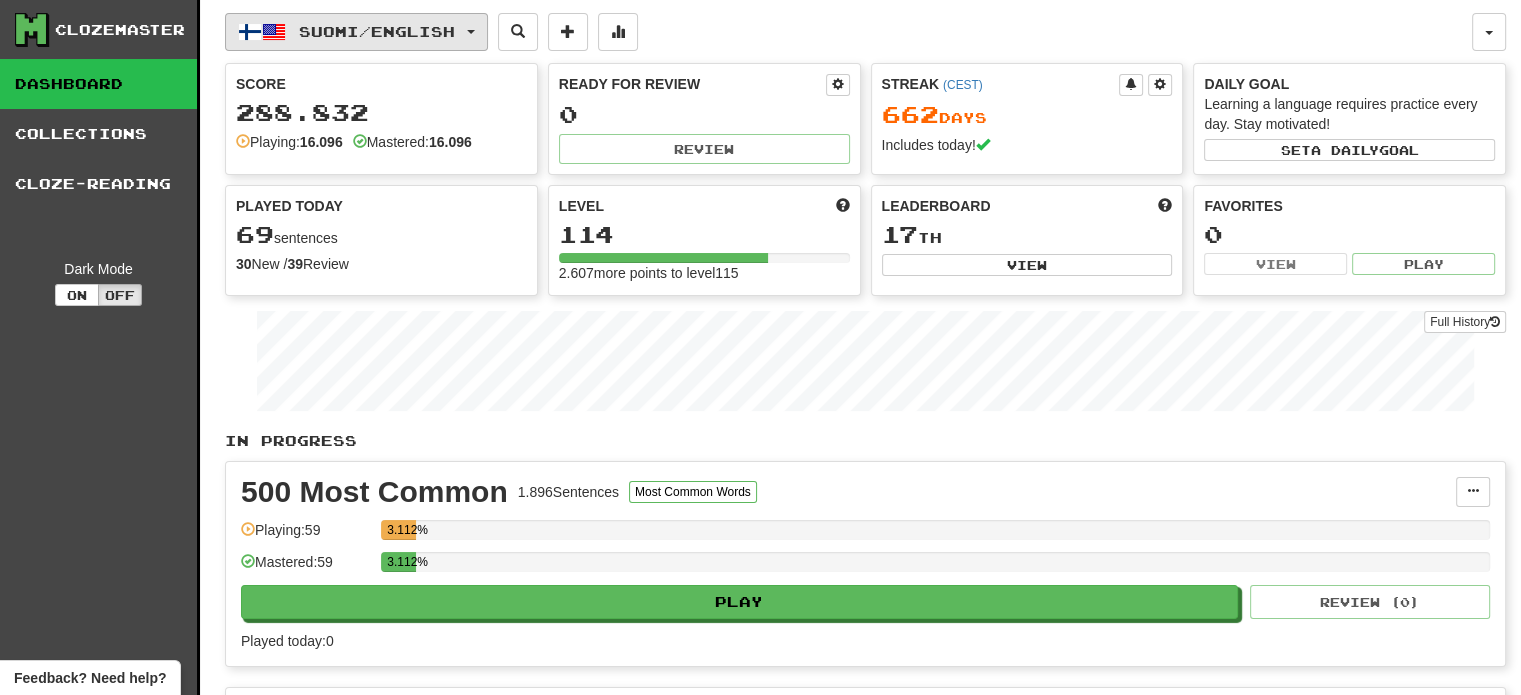 click on "Suomi  /  English" at bounding box center [377, 31] 